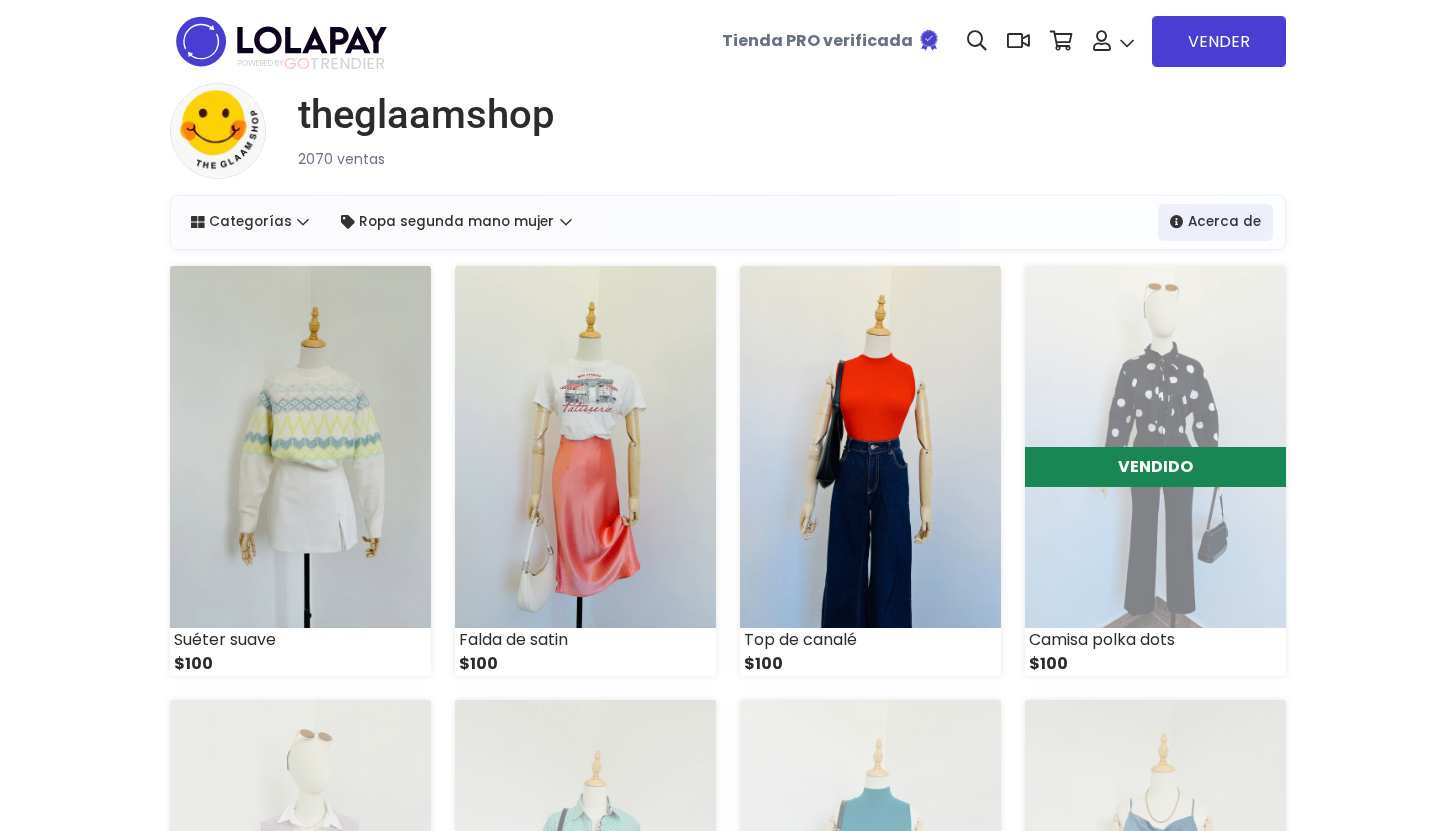 scroll, scrollTop: 0, scrollLeft: 0, axis: both 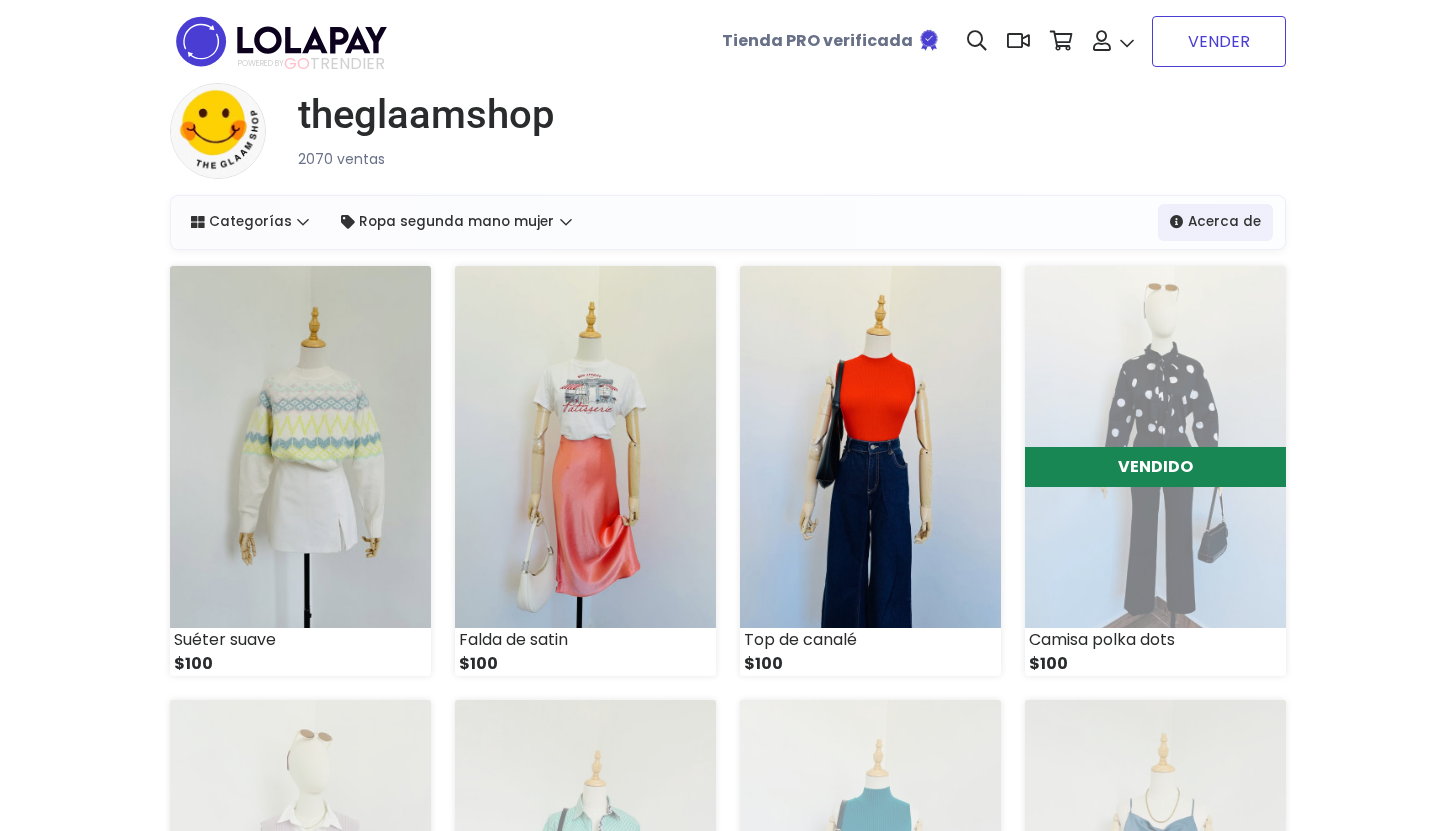 click on "VENDER" at bounding box center (1219, 41) 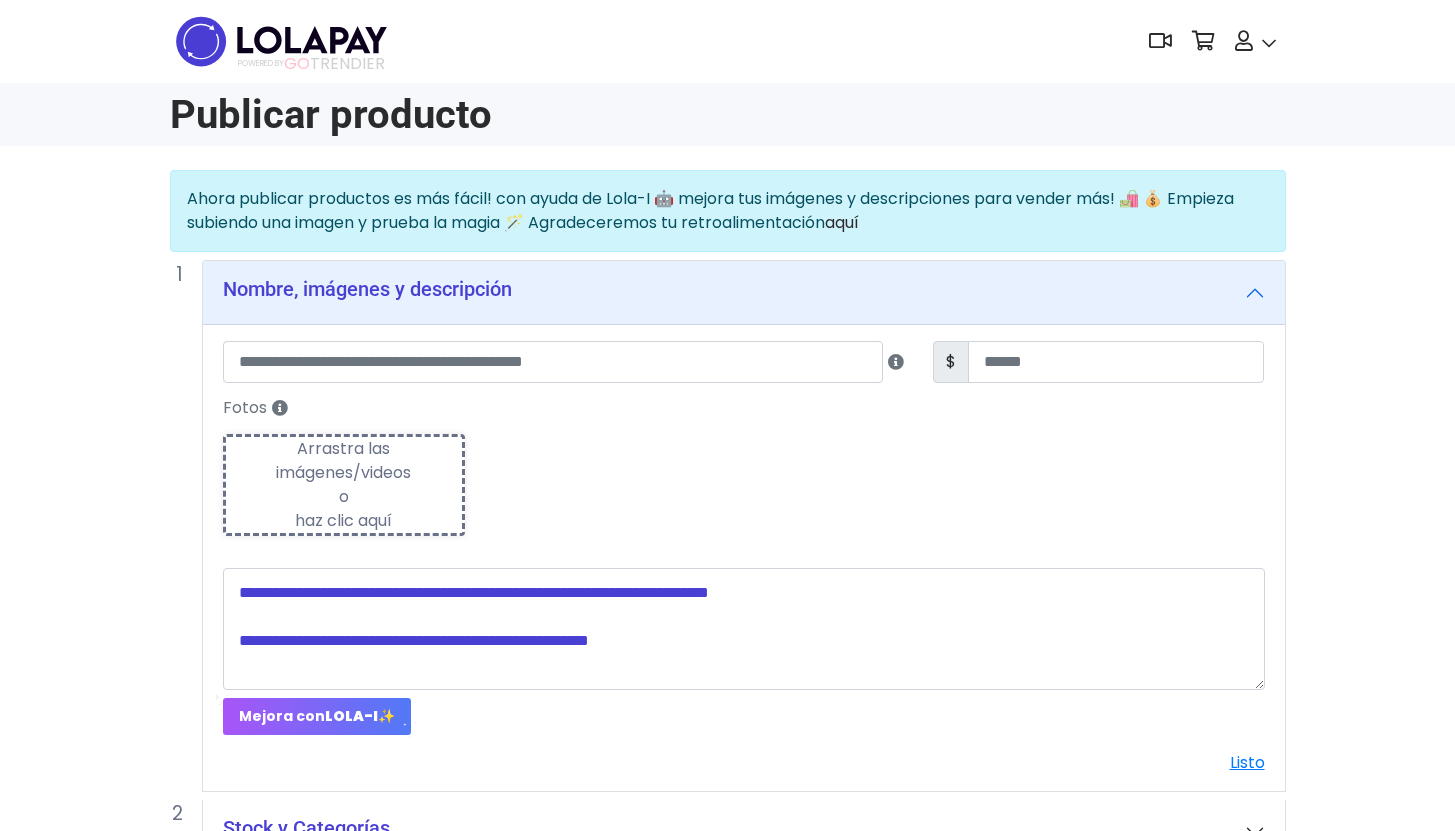 scroll, scrollTop: 0, scrollLeft: 0, axis: both 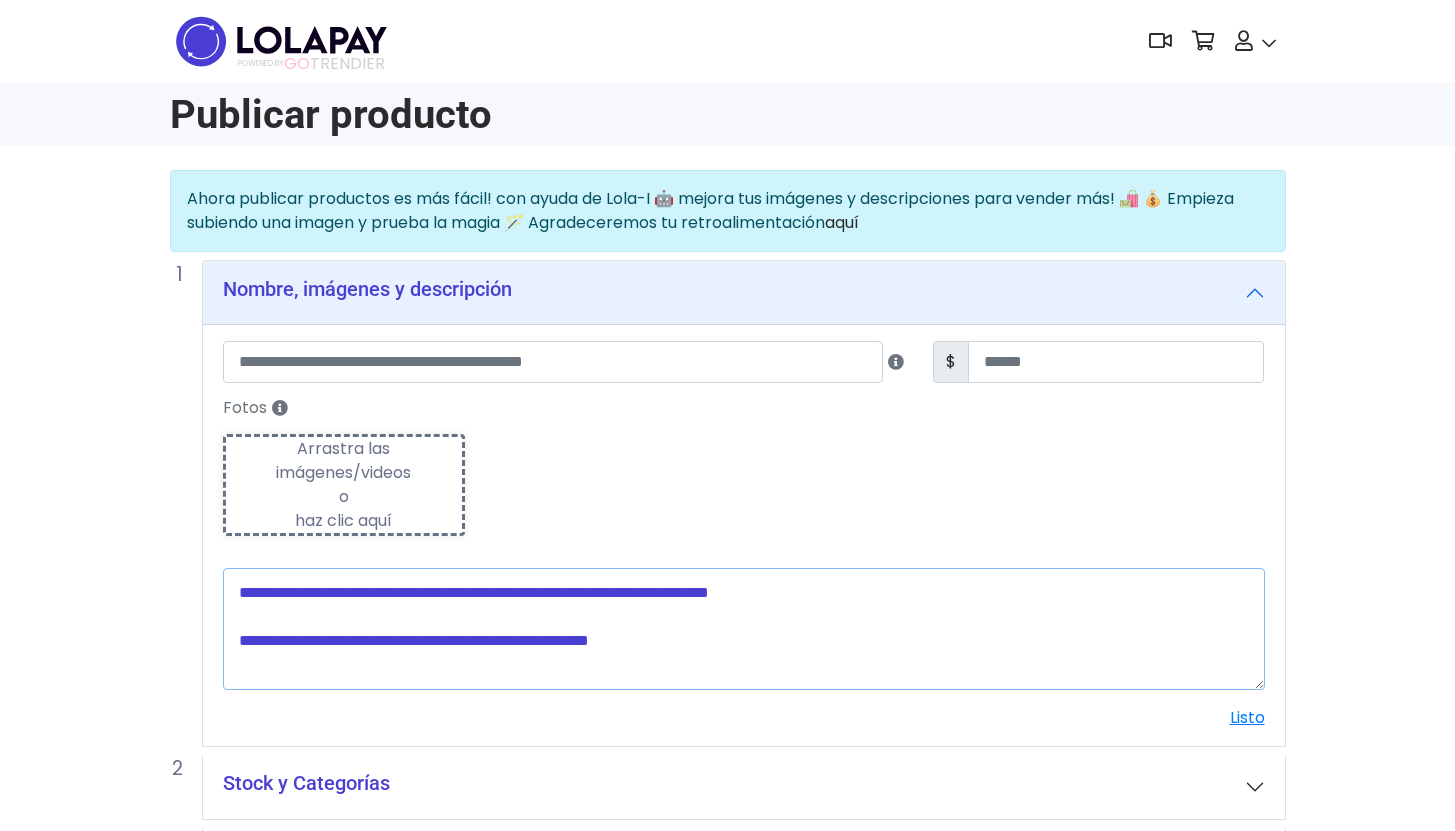 click at bounding box center [744, 629] 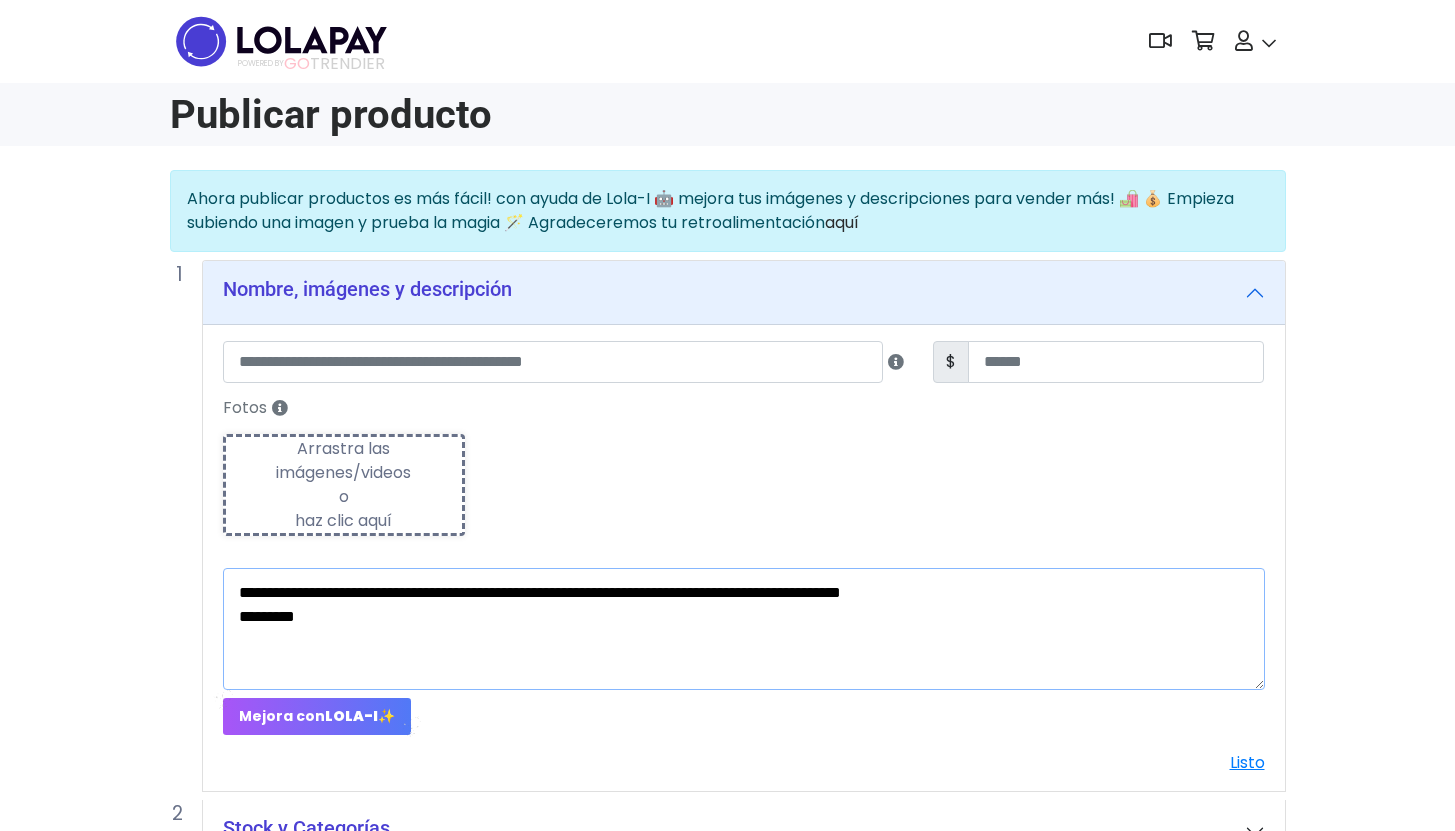type on "**********" 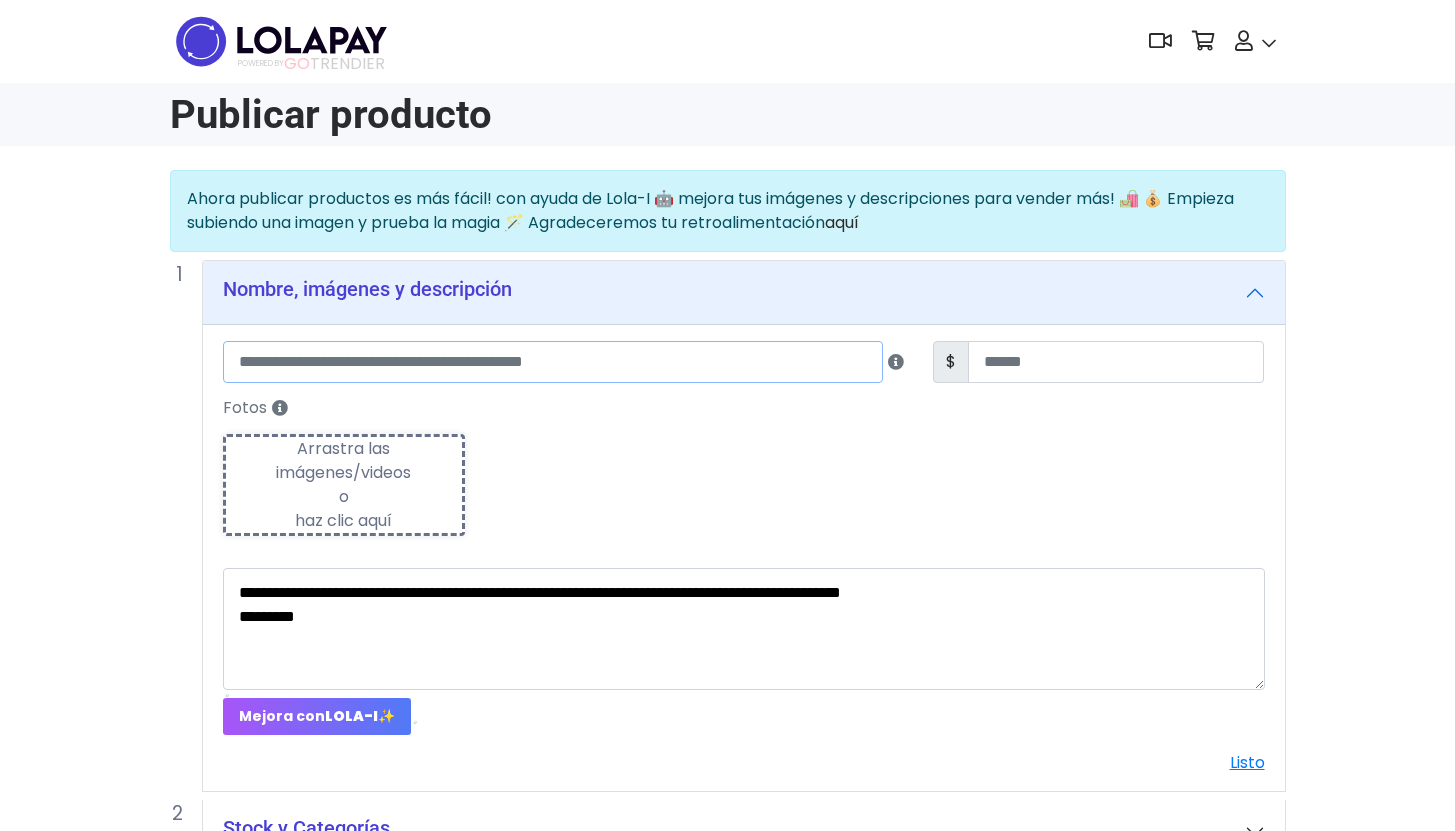 click at bounding box center (553, 362) 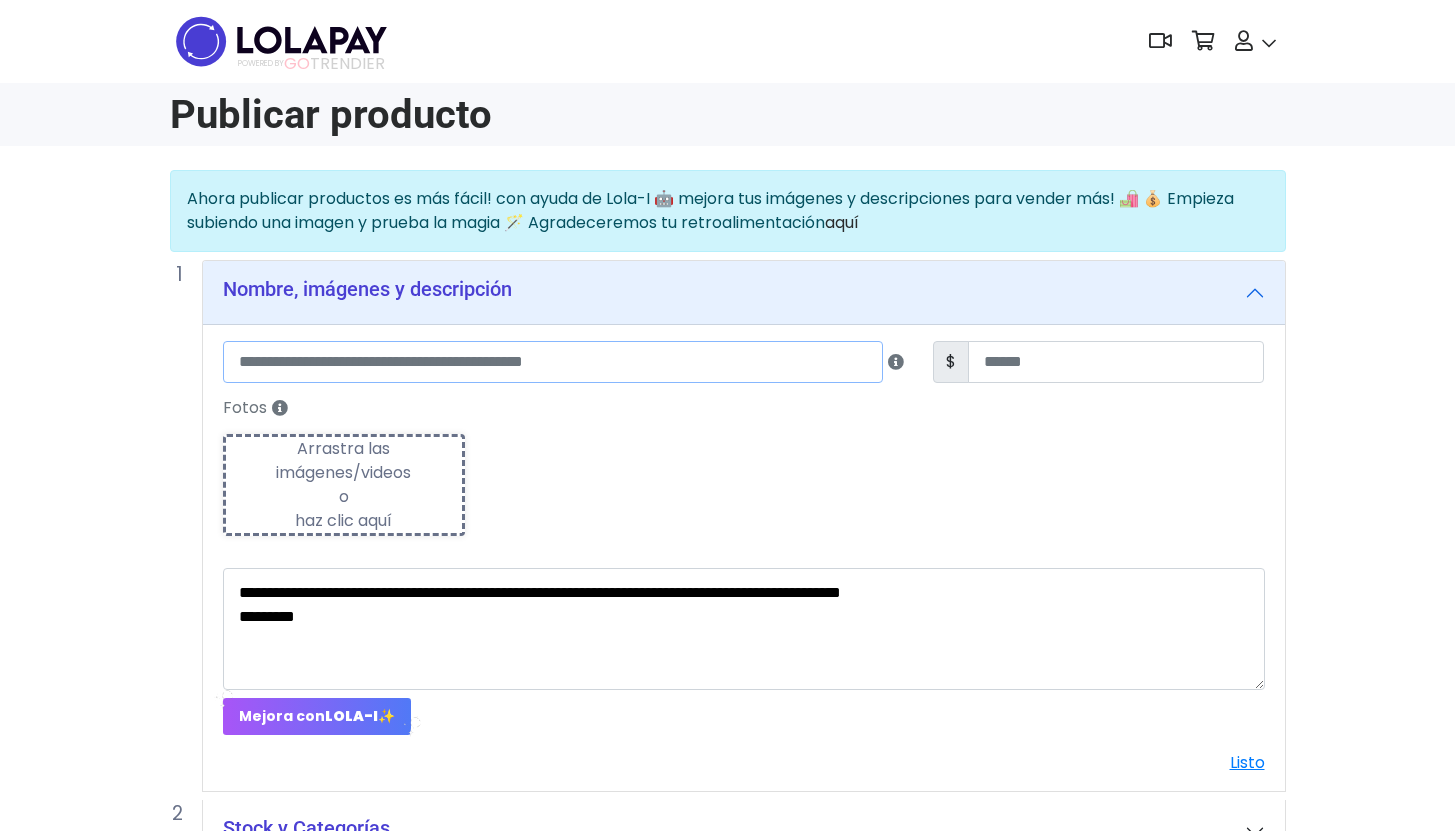 paste on "**********" 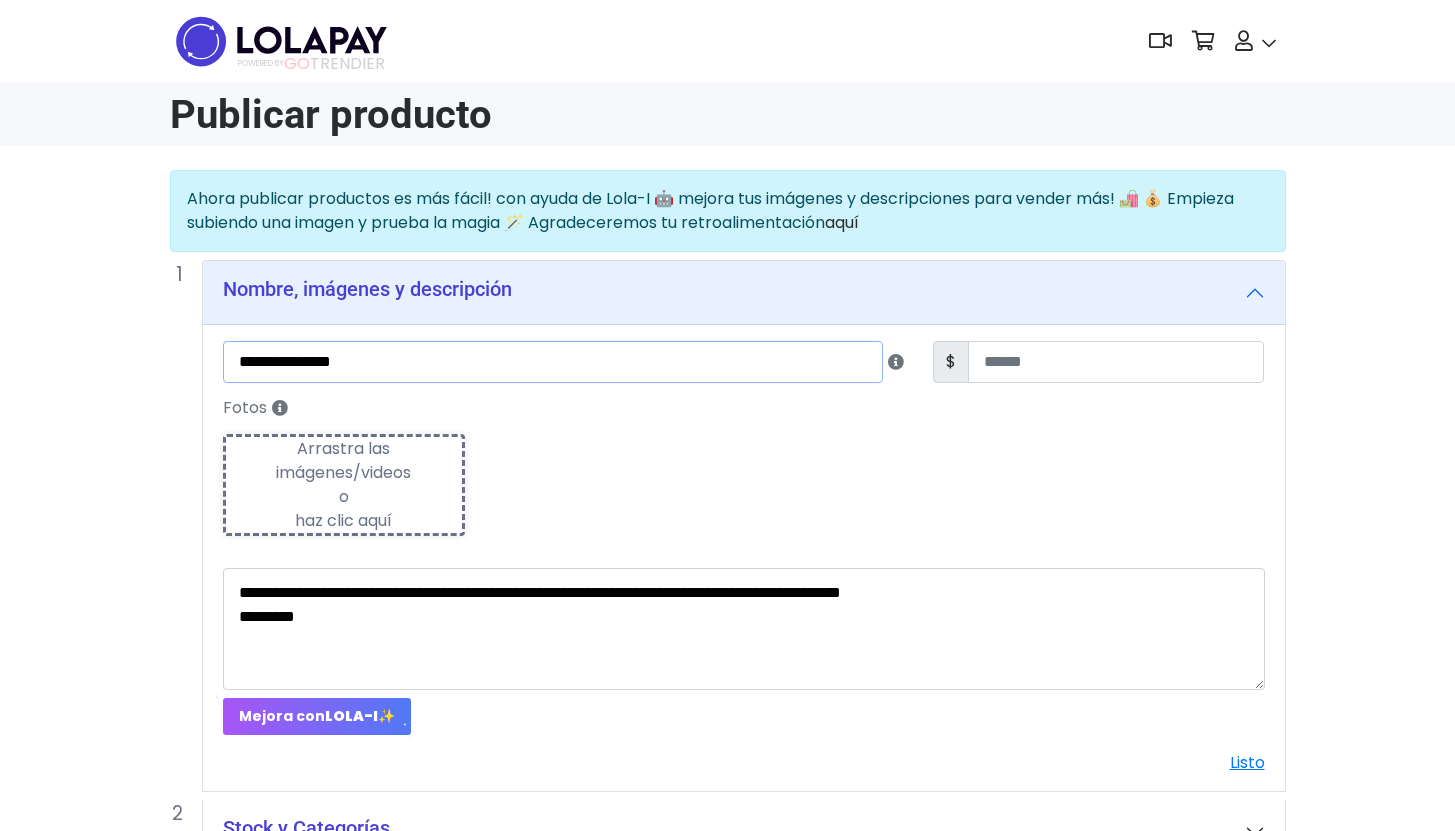 type on "**********" 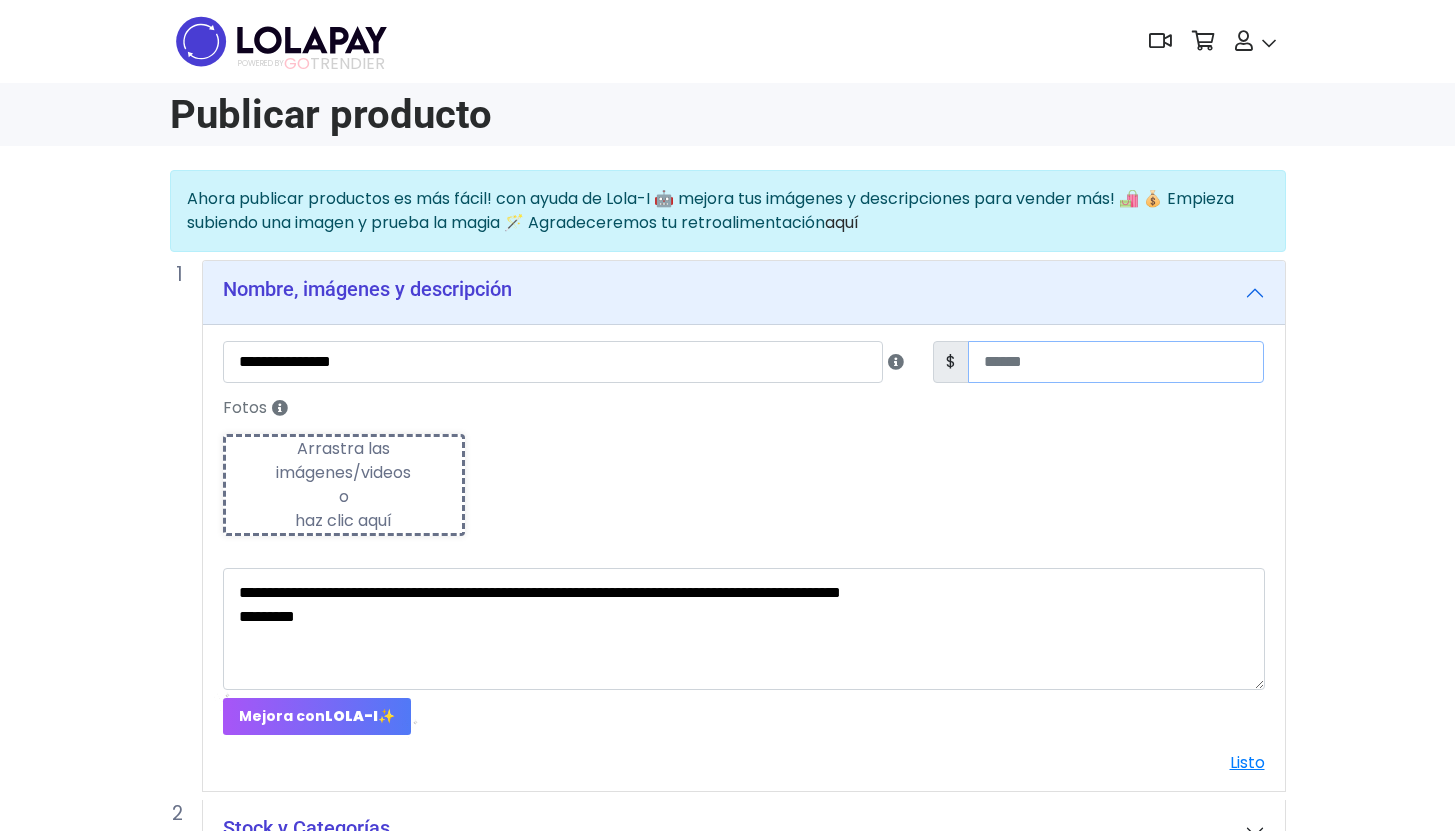 click at bounding box center [1116, 362] 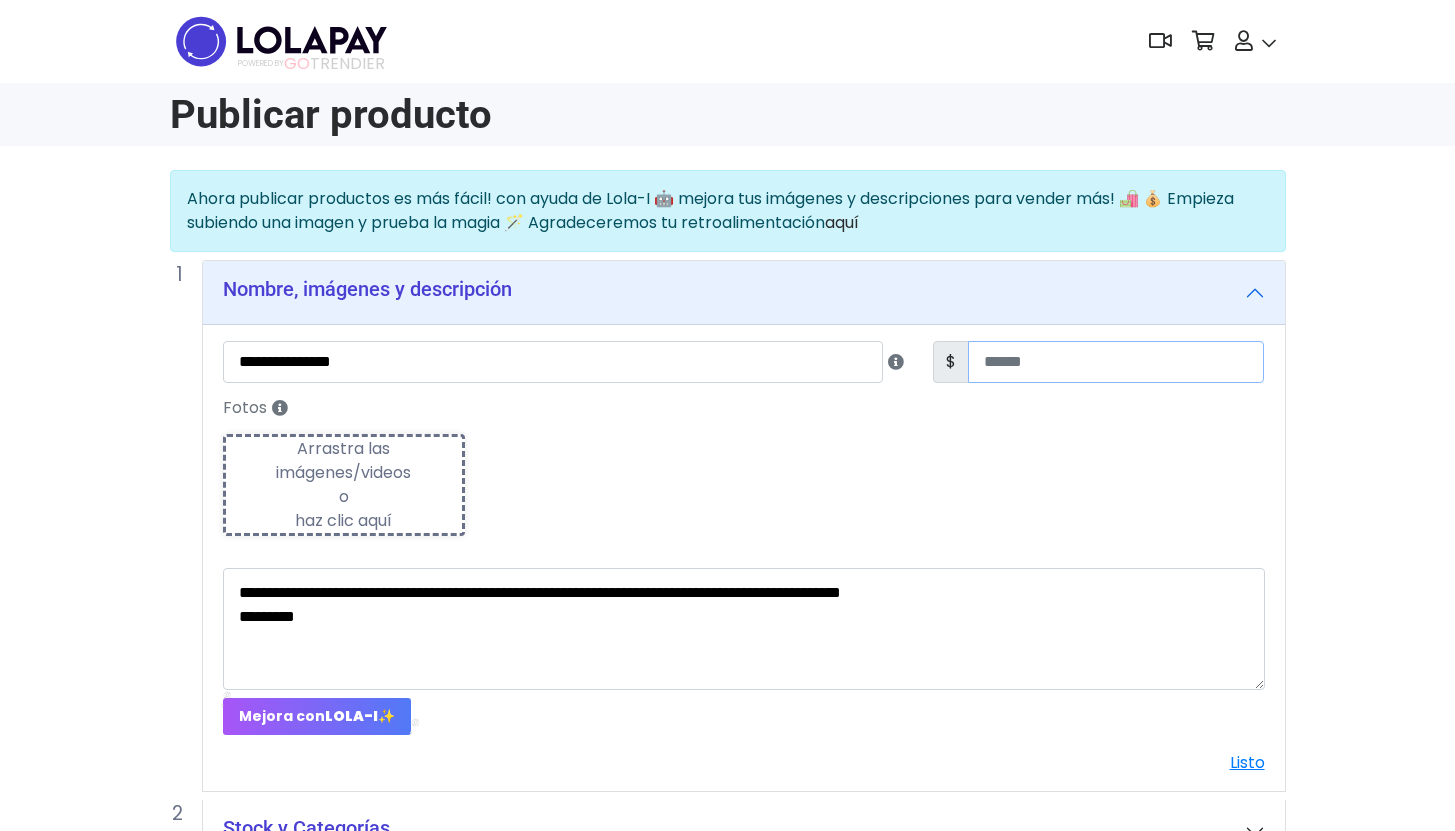 type on "***" 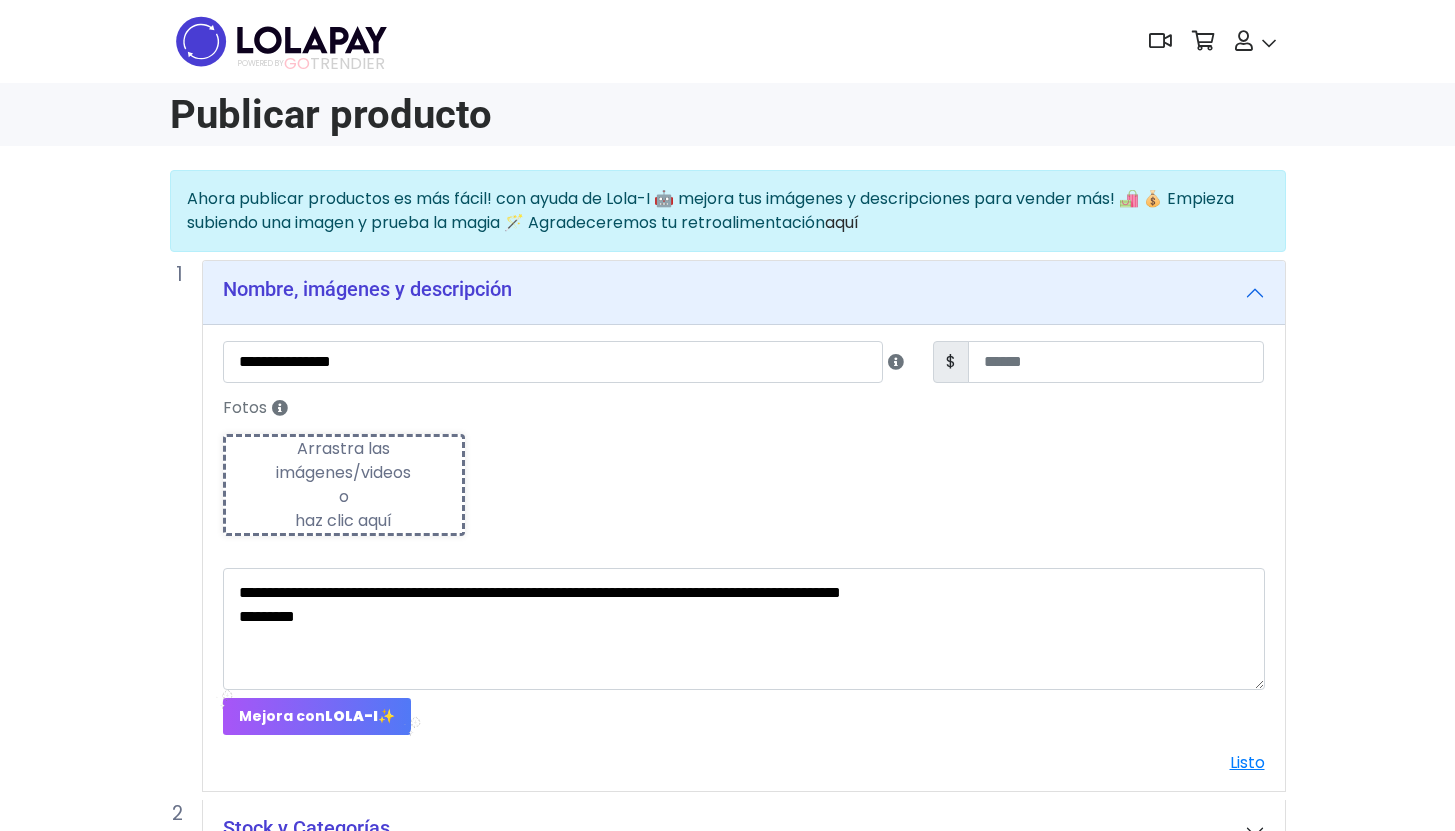 click on "Arrastra las
imágenes/videos
o
haz clic aquí" at bounding box center [344, 485] 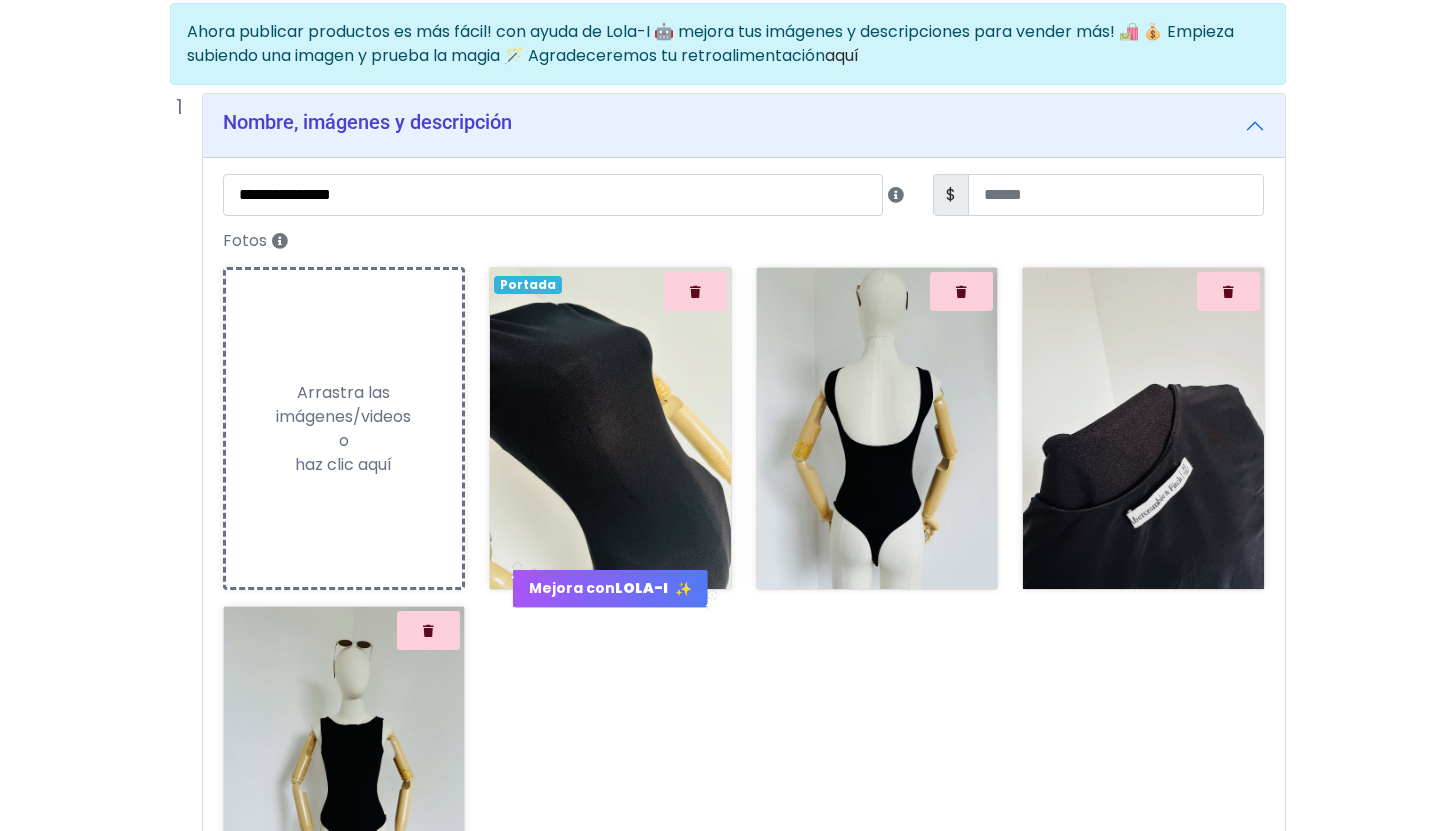 scroll, scrollTop: 219, scrollLeft: 0, axis: vertical 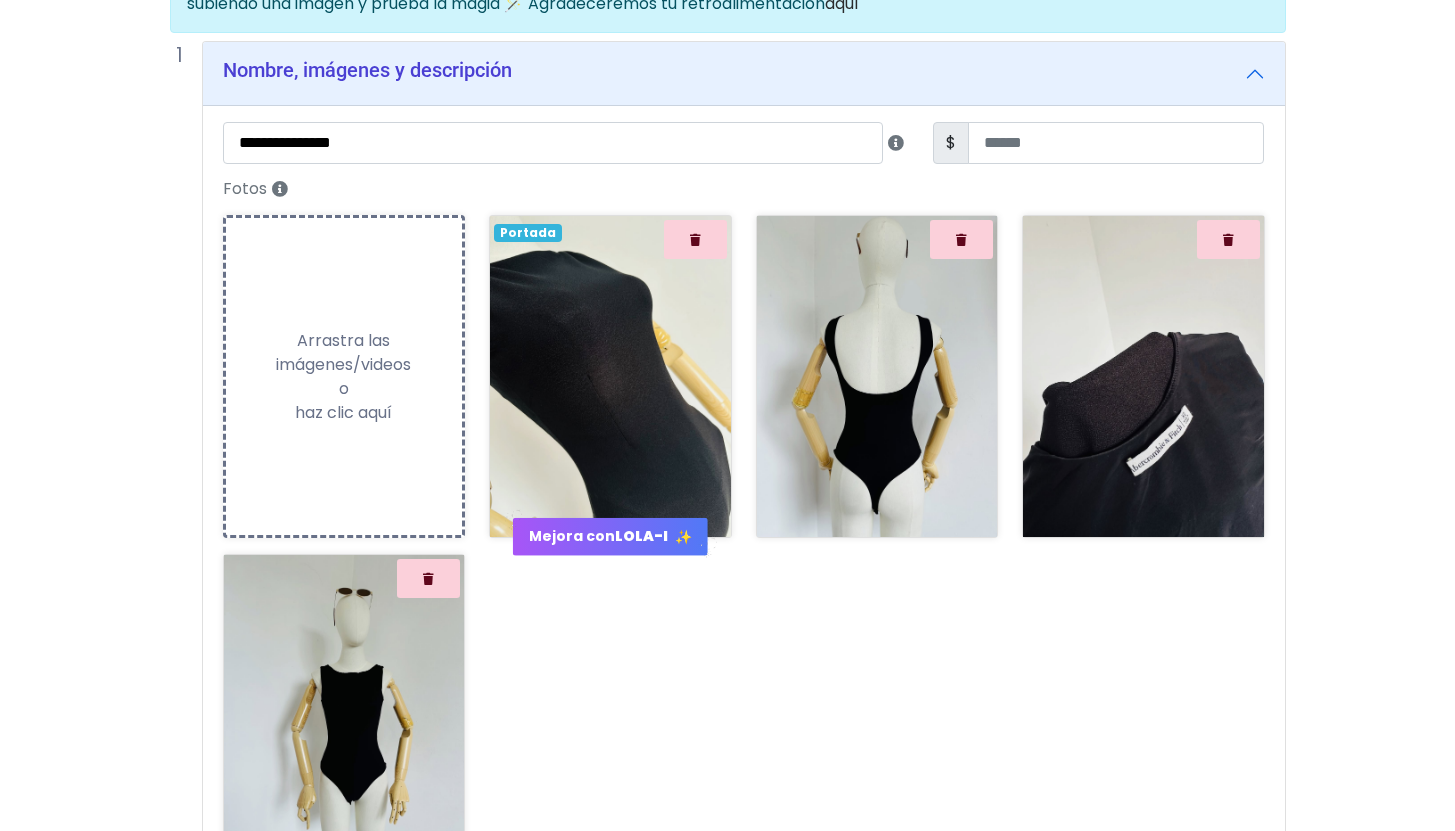 drag, startPoint x: 356, startPoint y: 703, endPoint x: 375, endPoint y: 673, distance: 35.510563 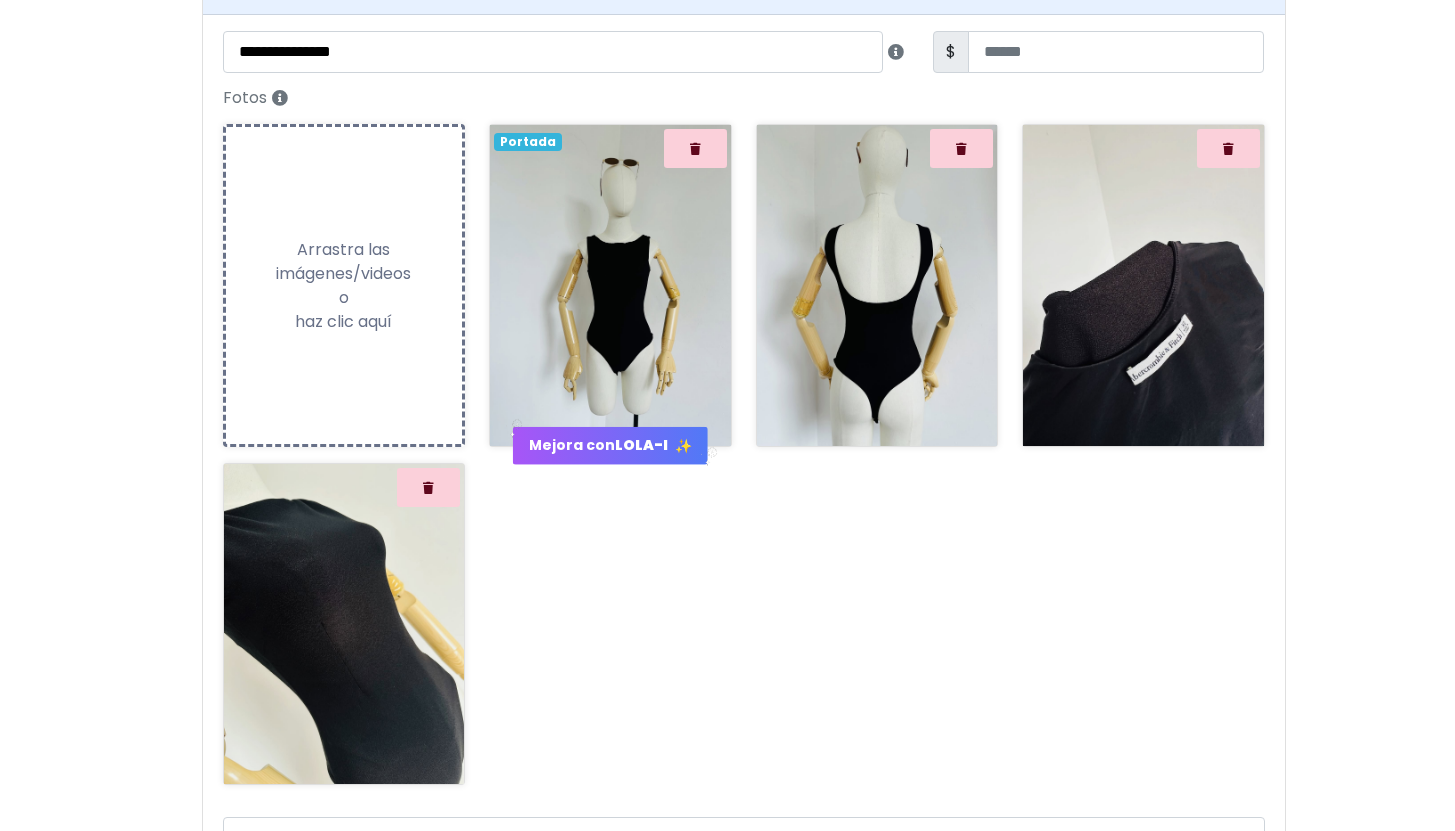 scroll, scrollTop: 313, scrollLeft: 0, axis: vertical 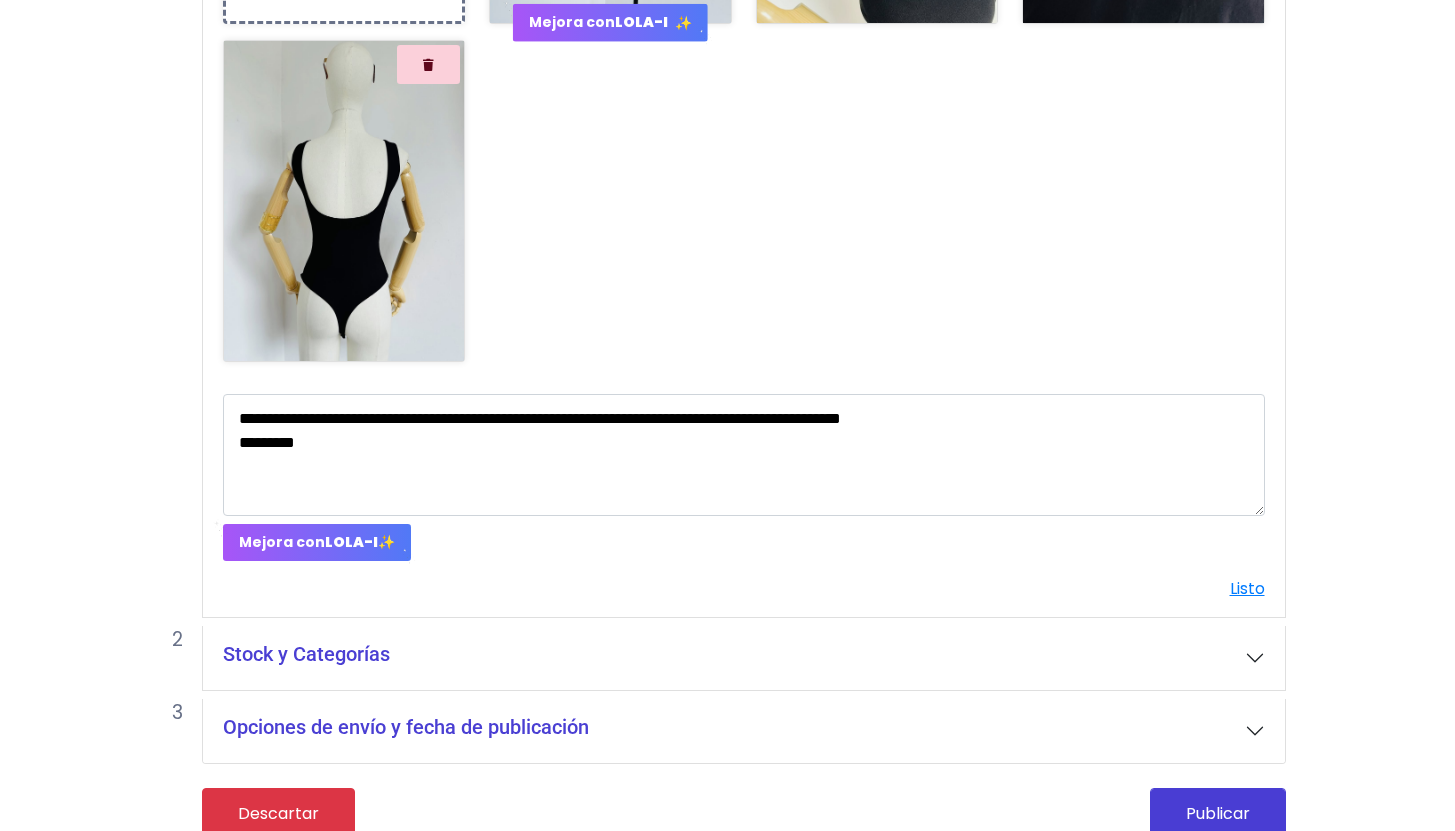 click on "Stock y Categorías" at bounding box center (744, 658) 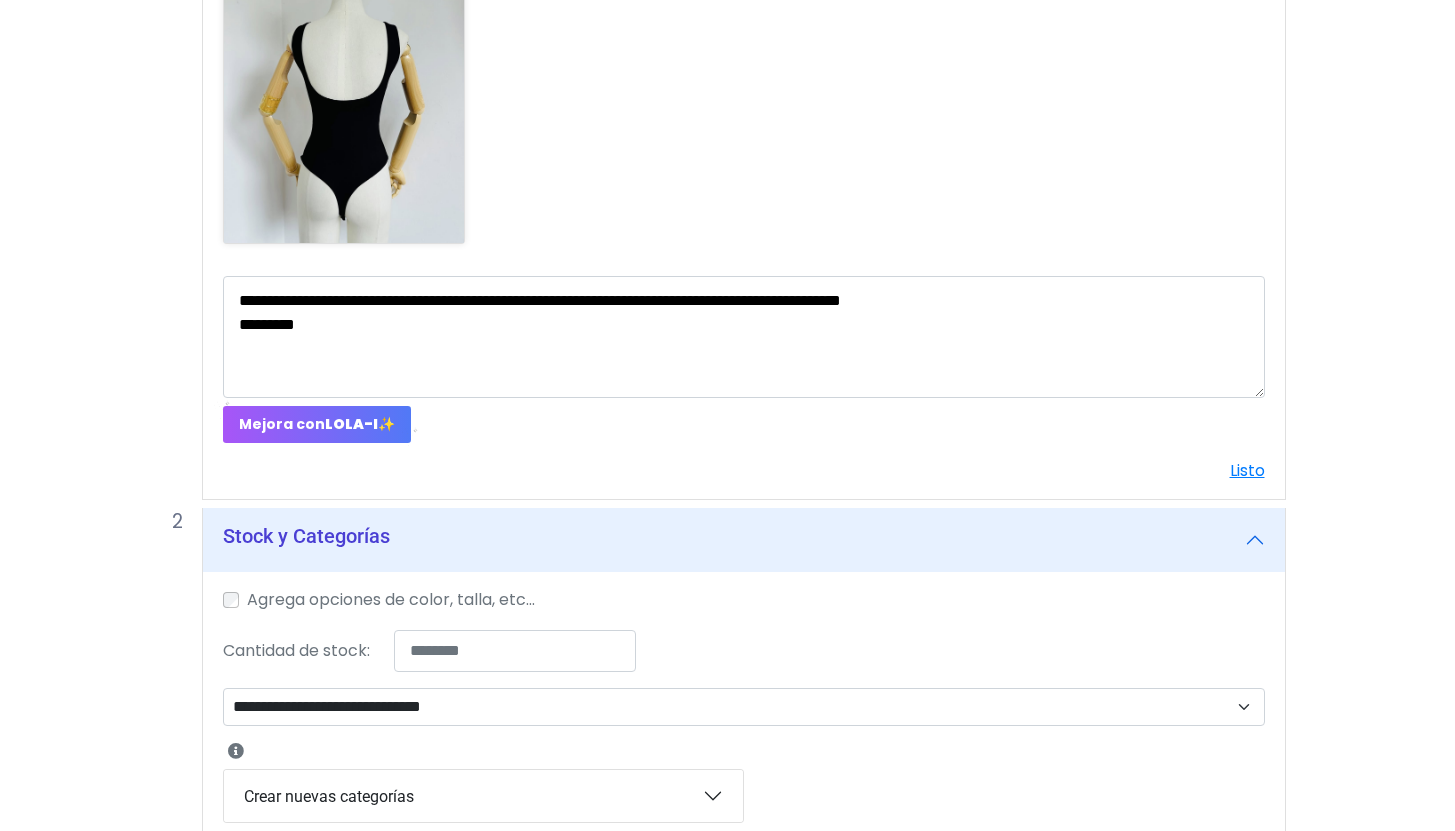 scroll, scrollTop: 875, scrollLeft: 0, axis: vertical 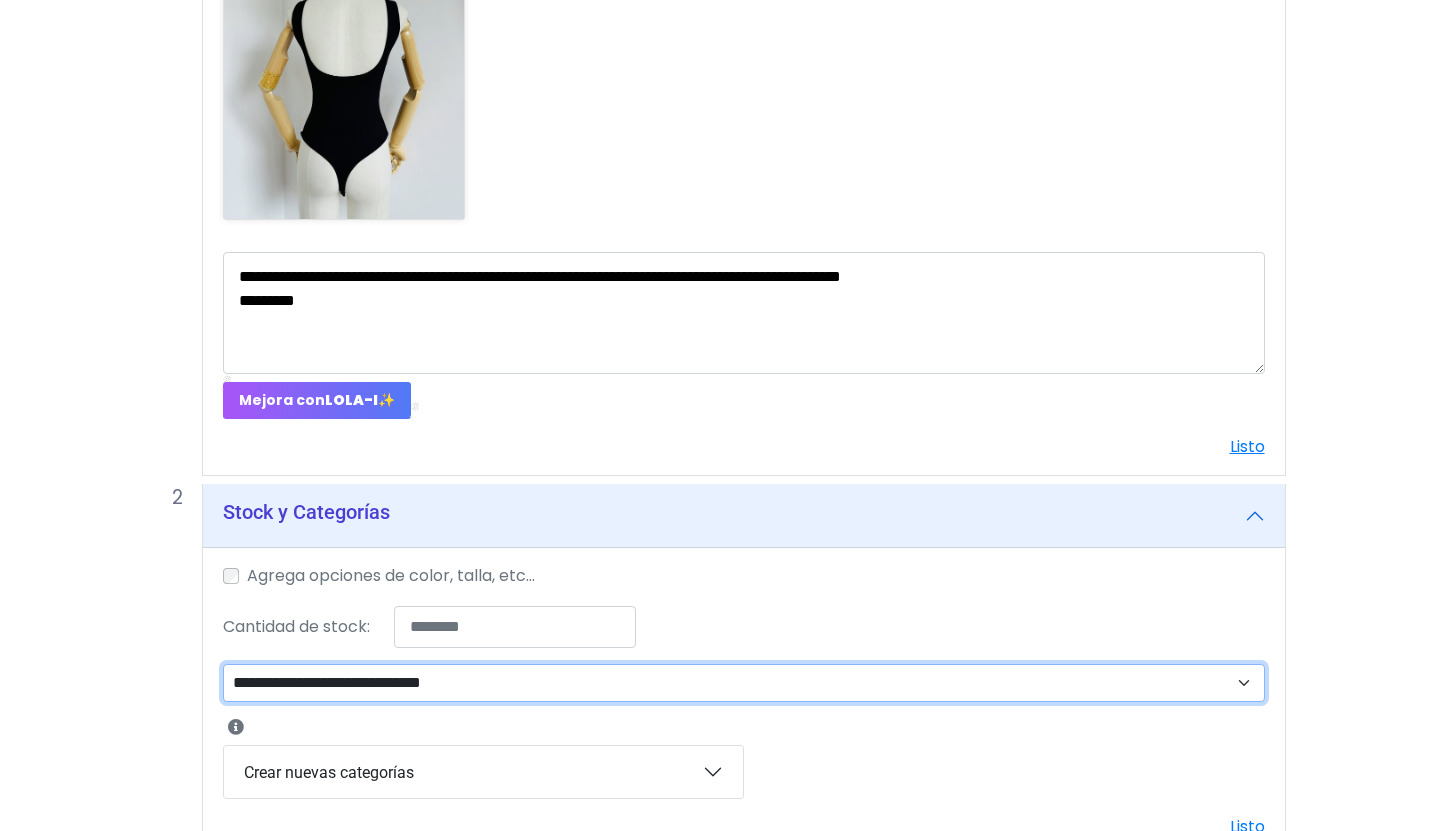 click on "**********" at bounding box center [744, 683] 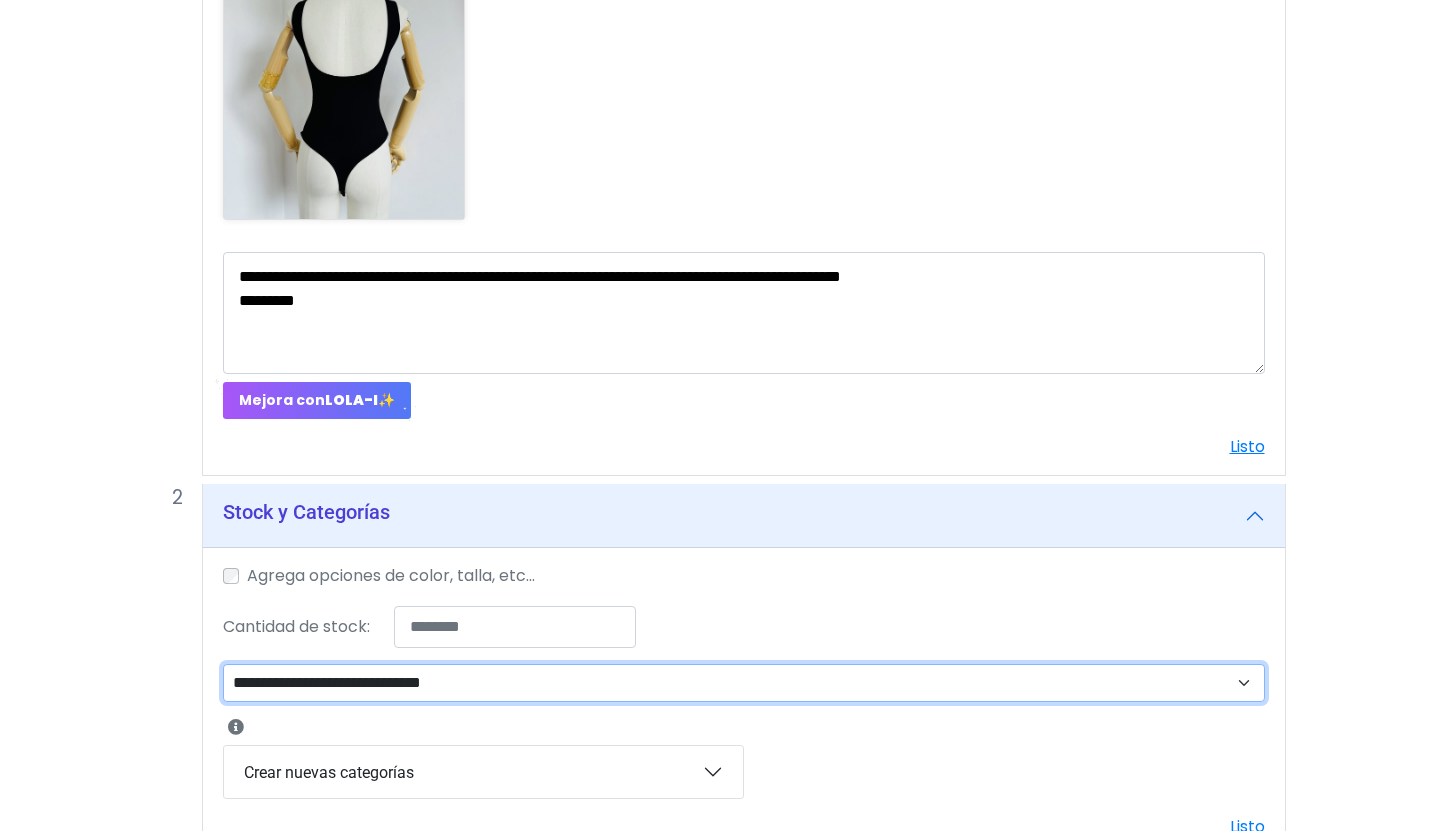 select on "**" 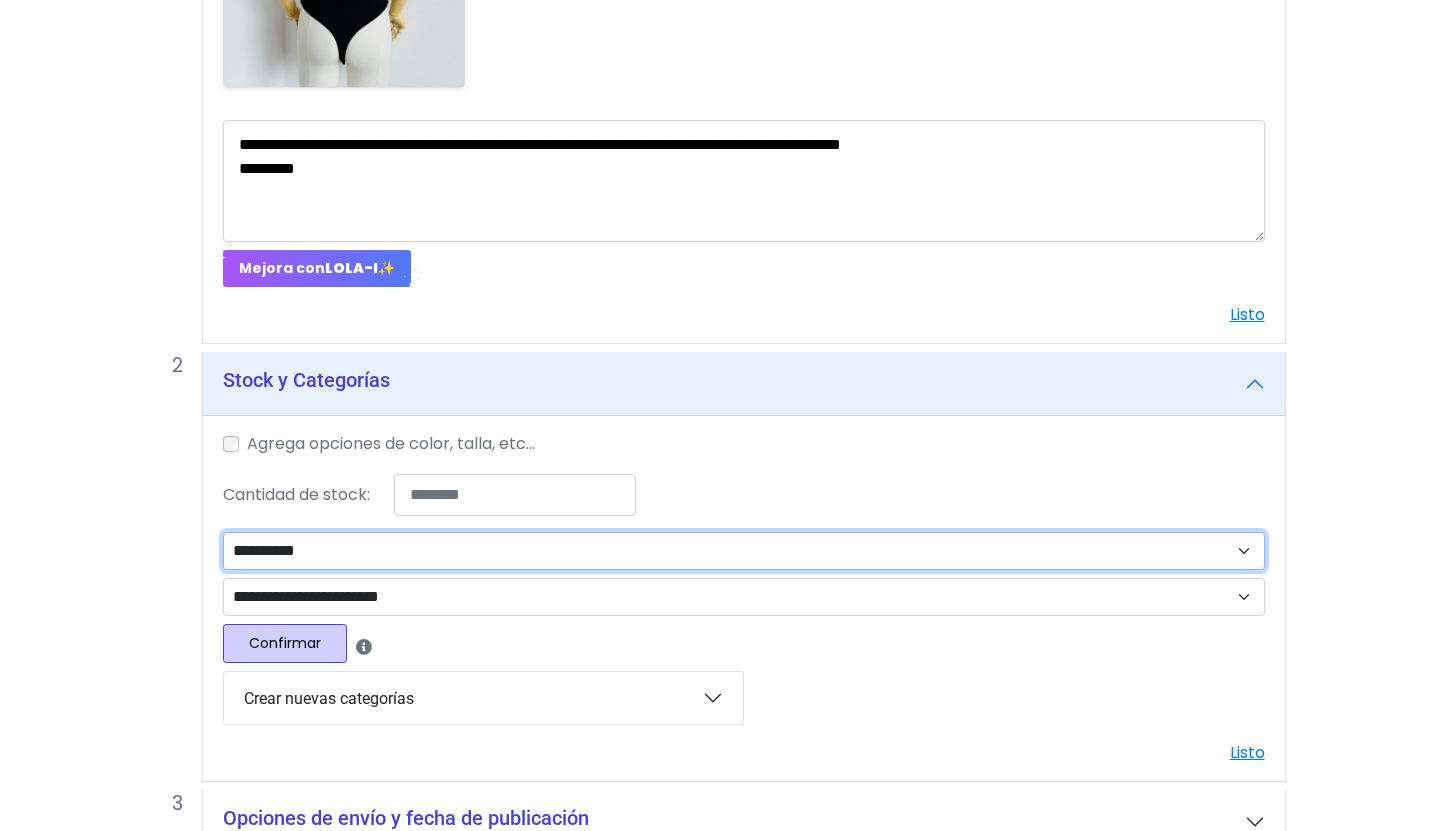 scroll, scrollTop: 1010, scrollLeft: 0, axis: vertical 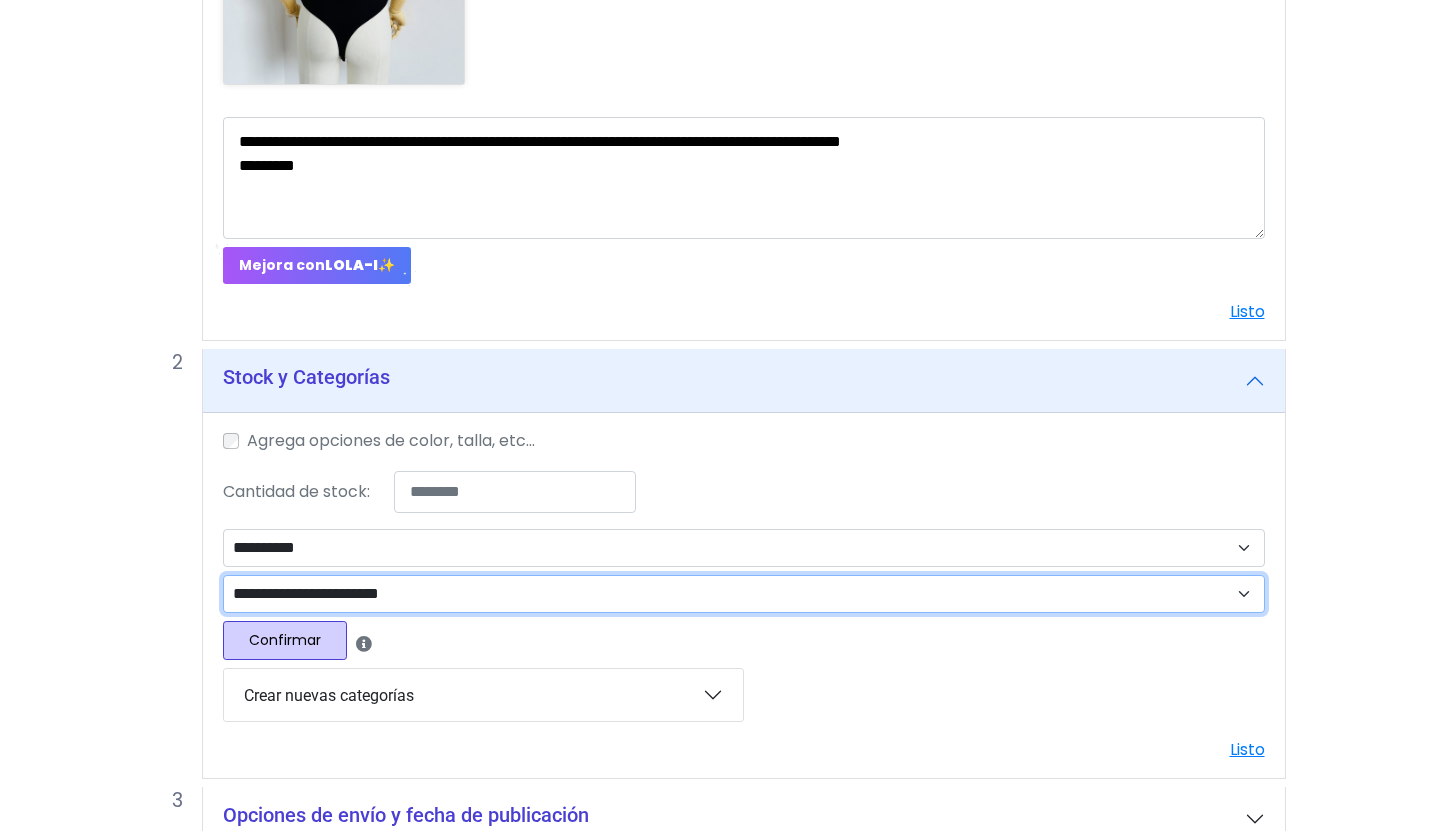 click on "**********" at bounding box center [744, 594] 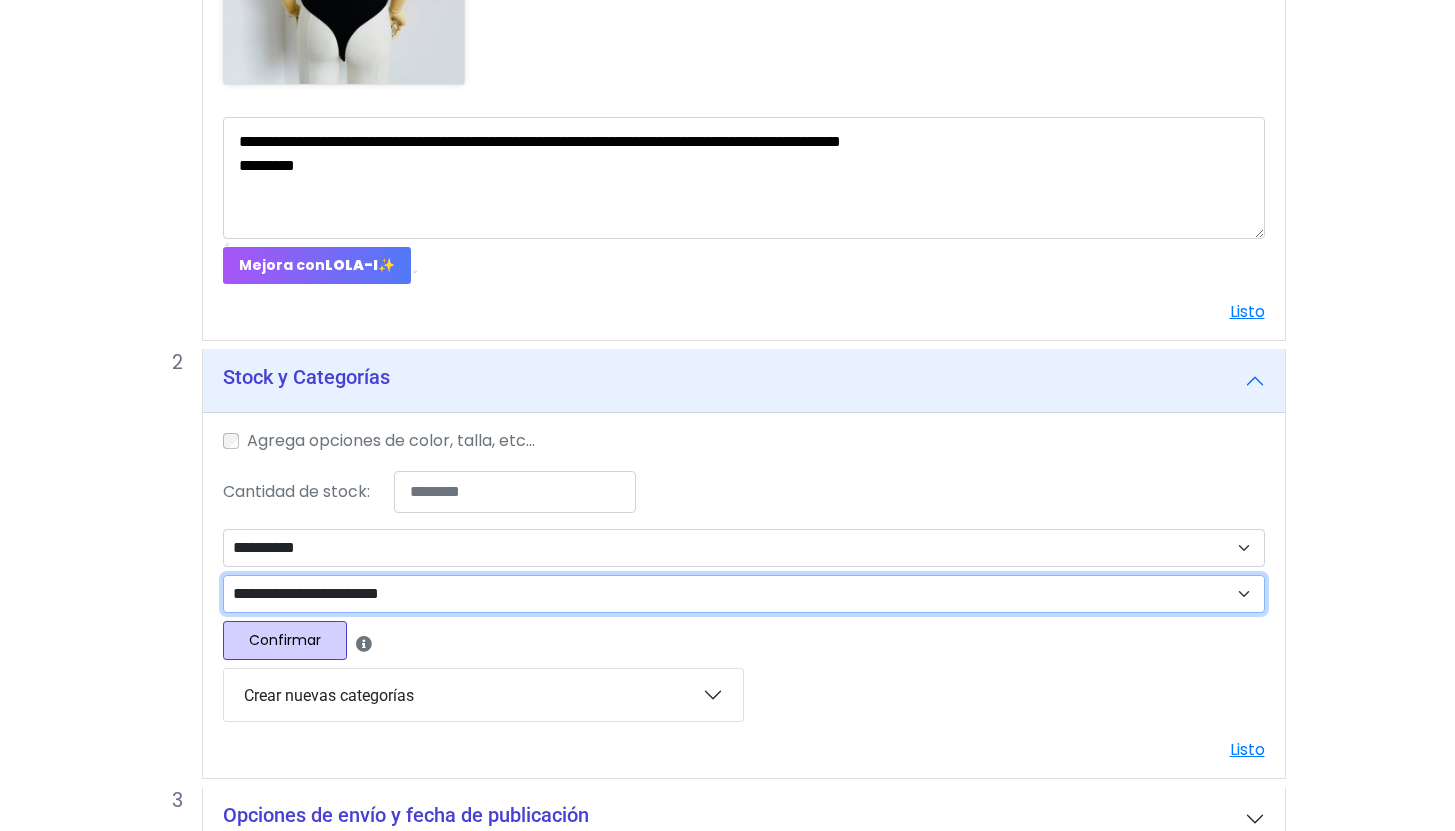 select on "***" 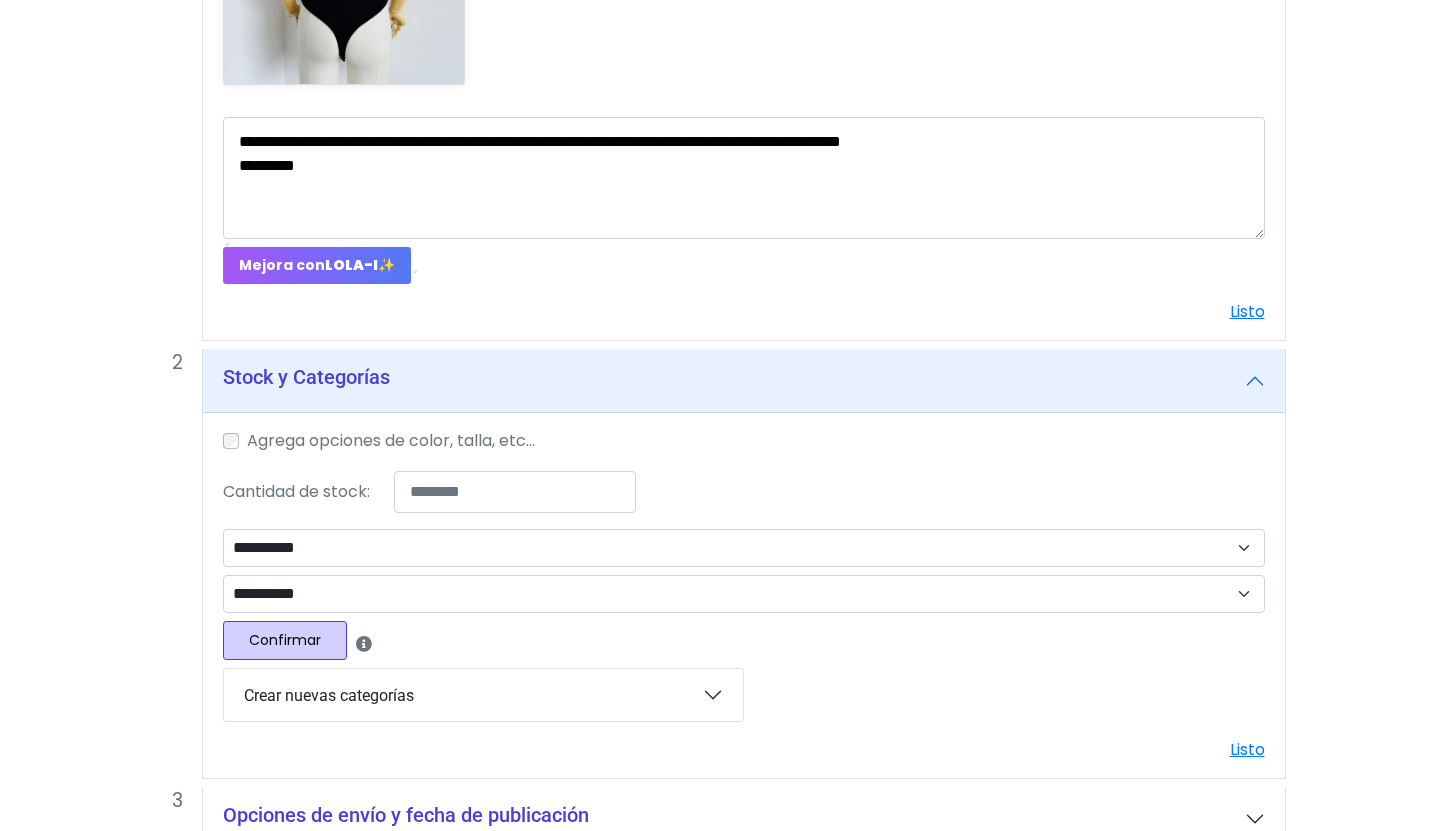 click on "Confirmar" at bounding box center (285, 640) 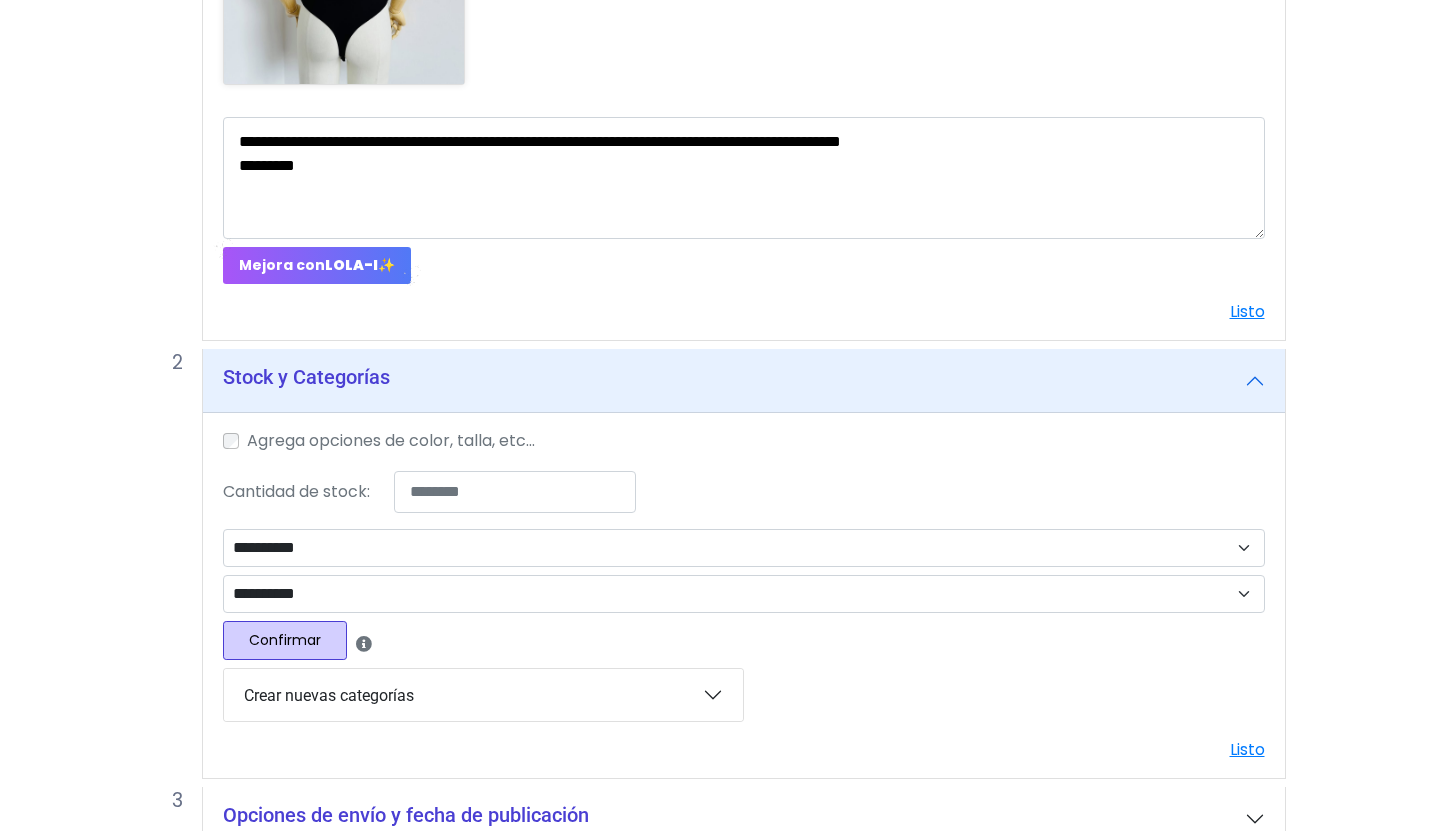 select 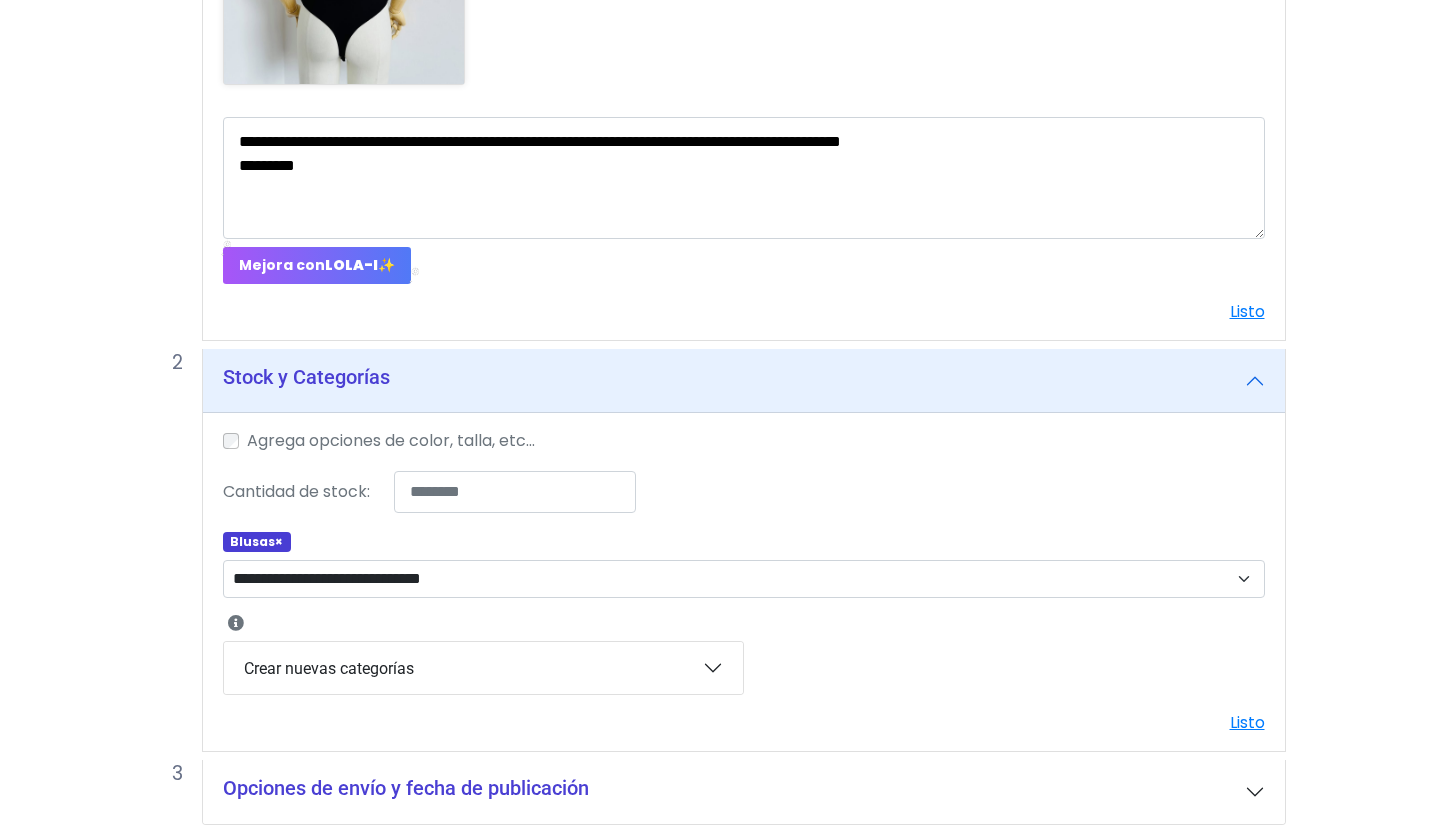 scroll, scrollTop: 1093, scrollLeft: 0, axis: vertical 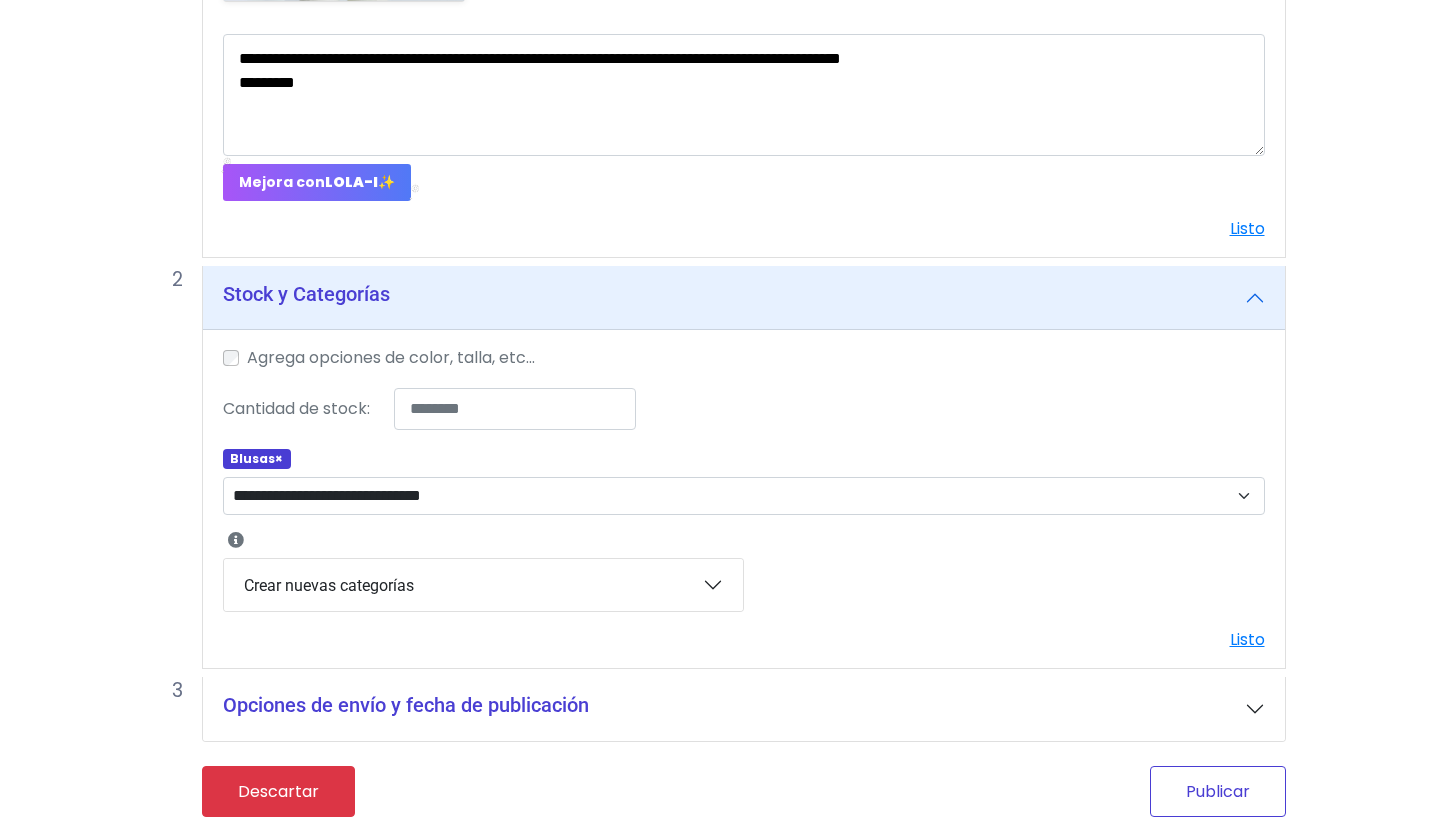 click on "Publicar" at bounding box center (1218, 791) 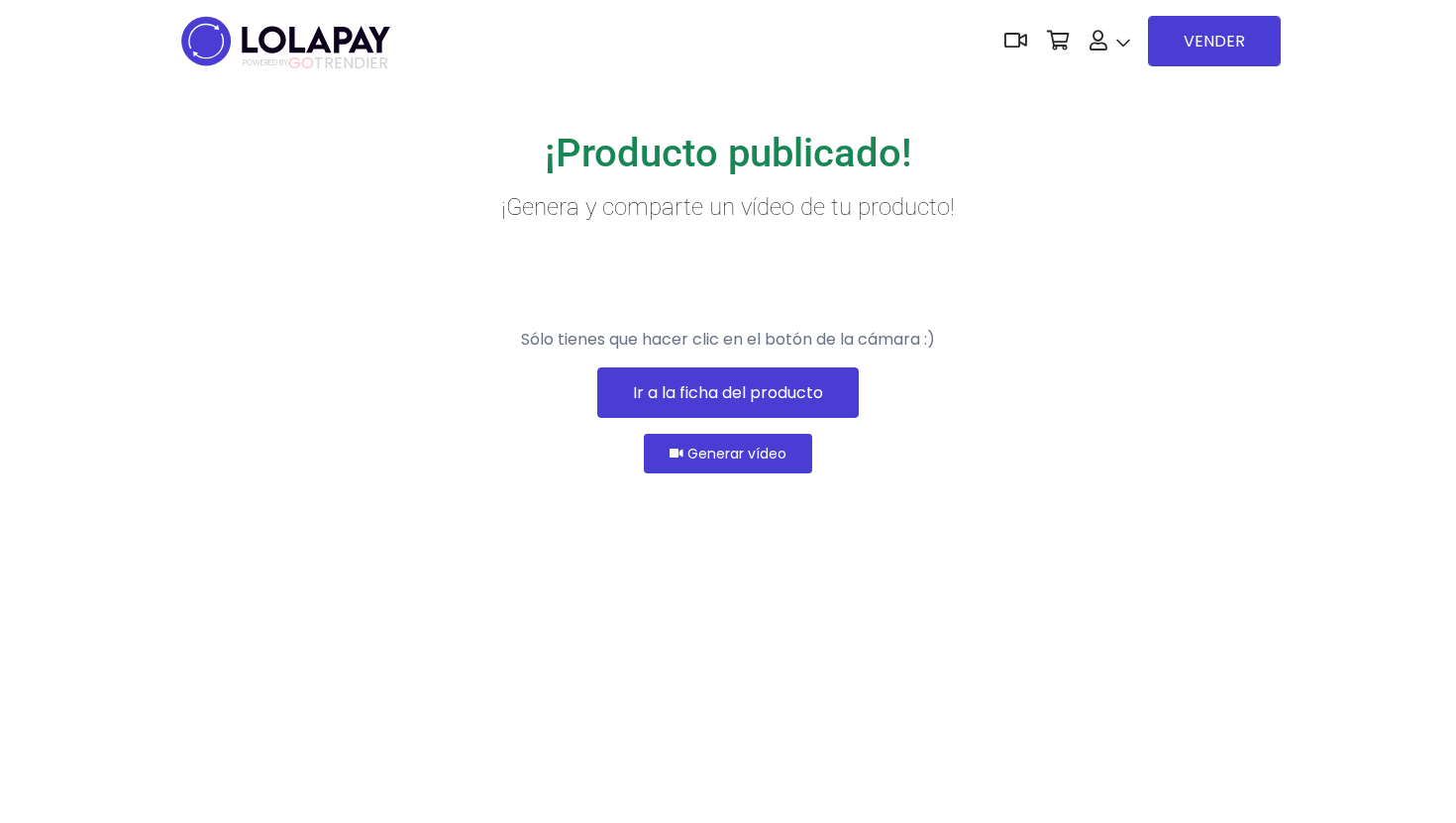 scroll, scrollTop: 0, scrollLeft: 0, axis: both 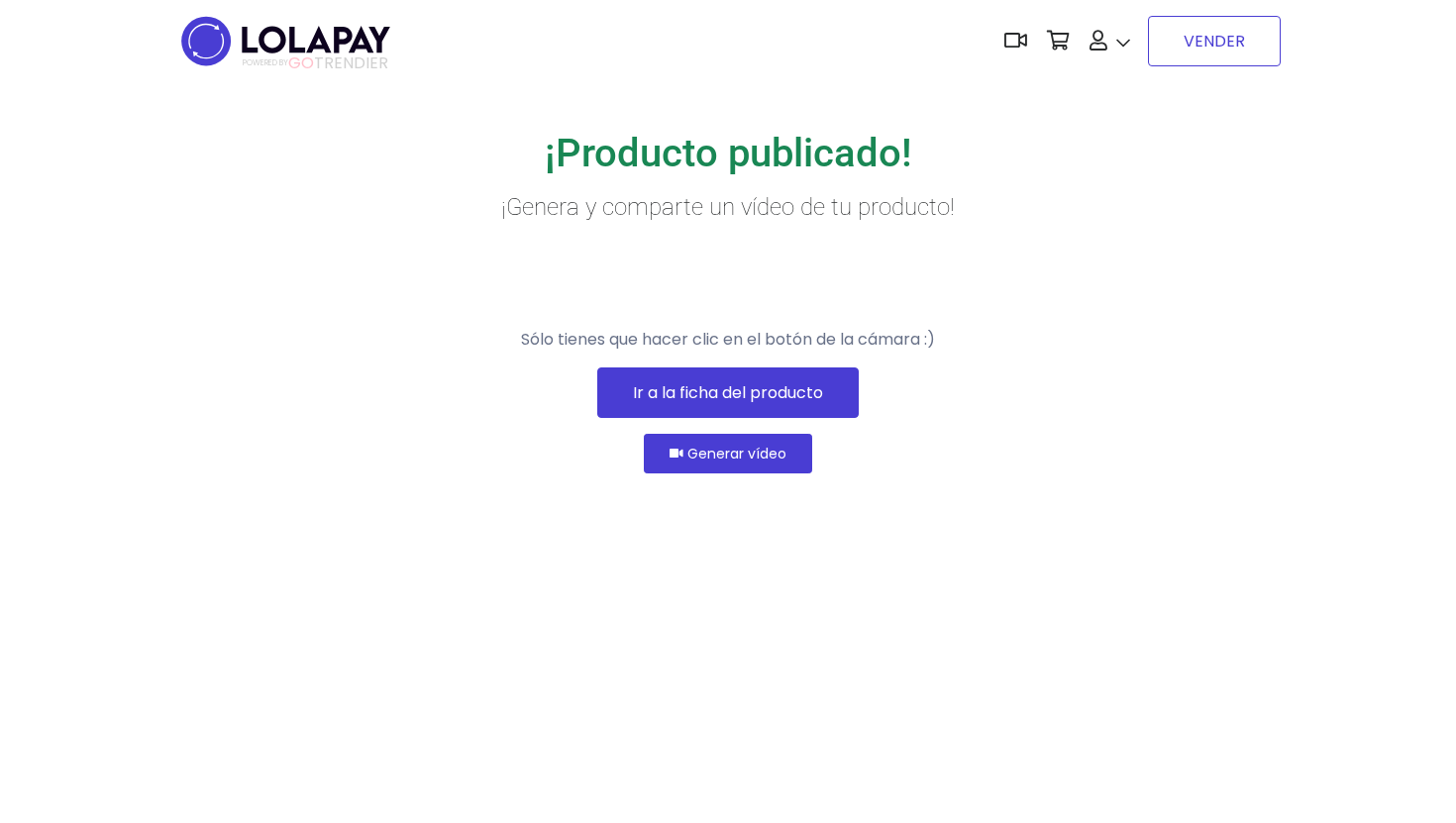 click on "VENDER" at bounding box center (1214, 41) 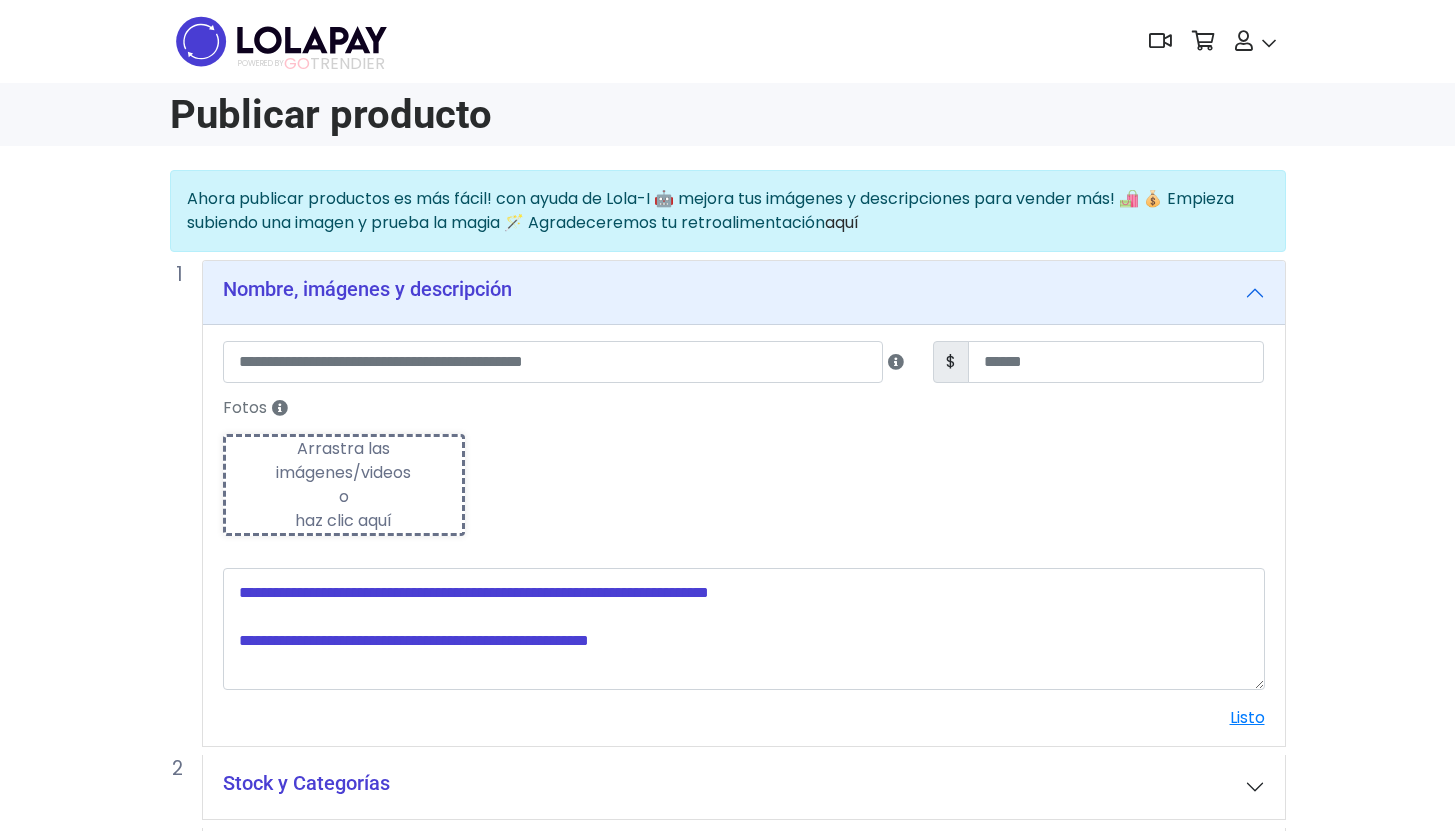 scroll, scrollTop: 0, scrollLeft: 0, axis: both 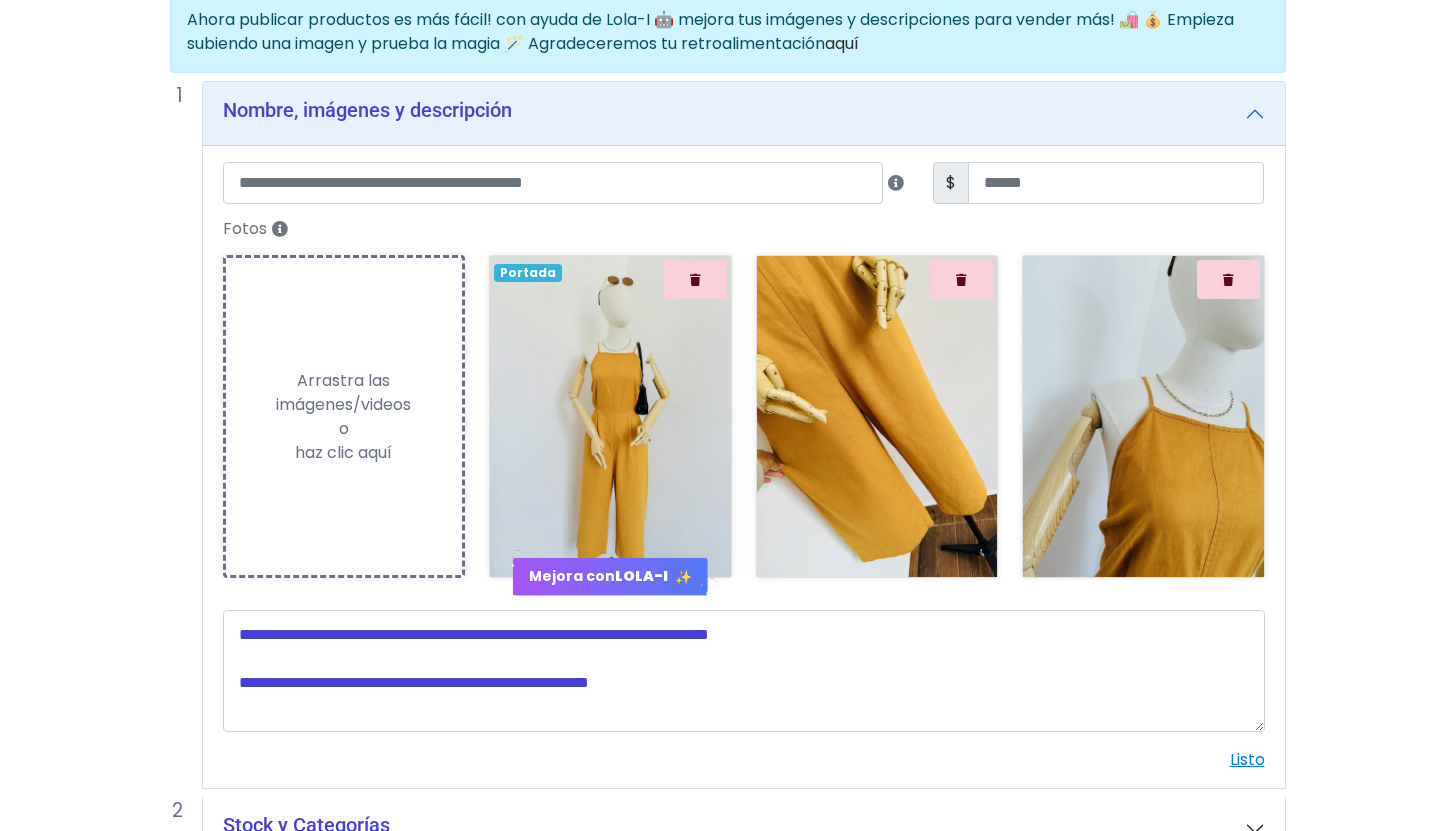 drag, startPoint x: 1110, startPoint y: 445, endPoint x: 992, endPoint y: 0, distance: 460.37918 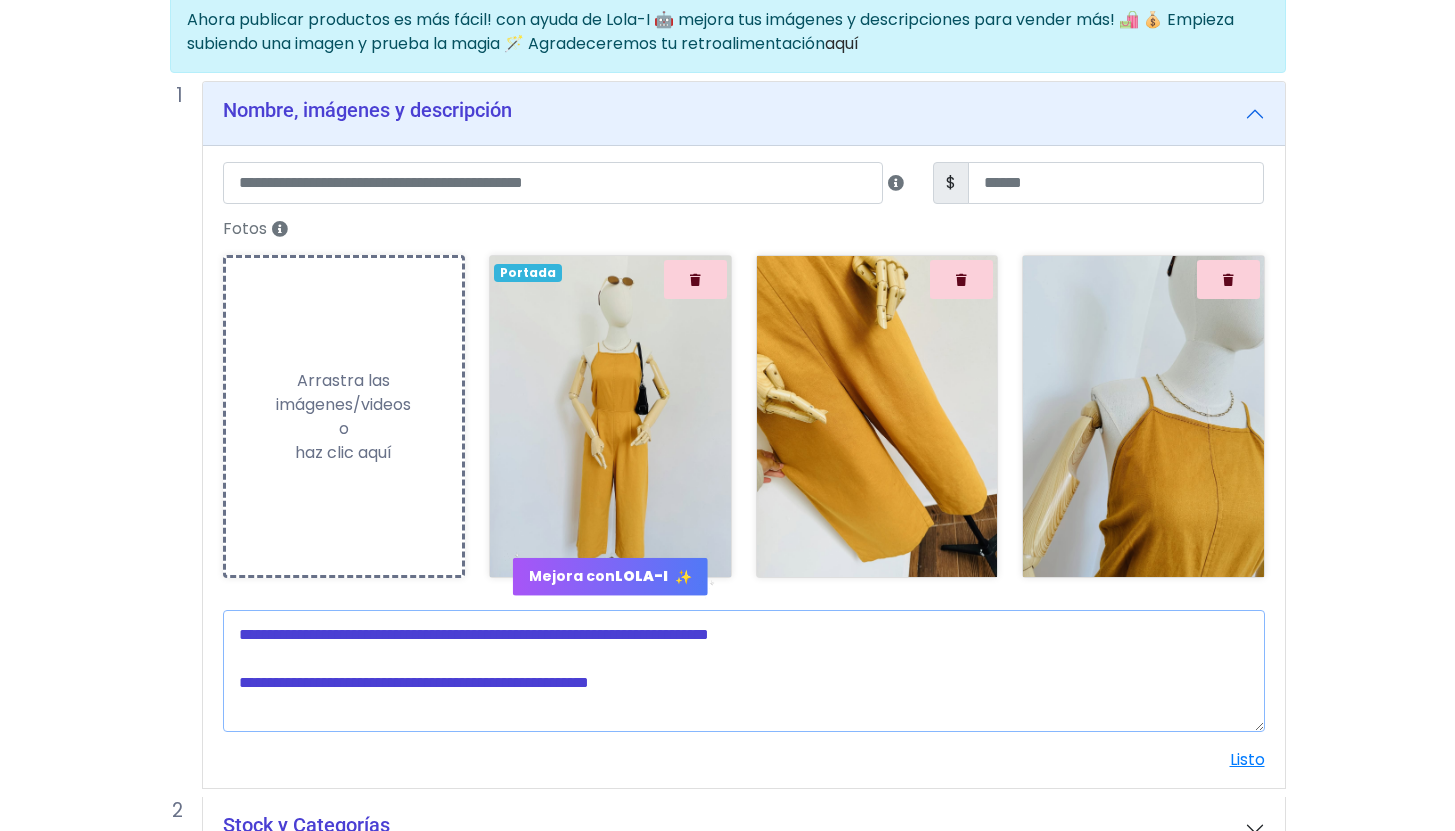 click at bounding box center [744, 671] 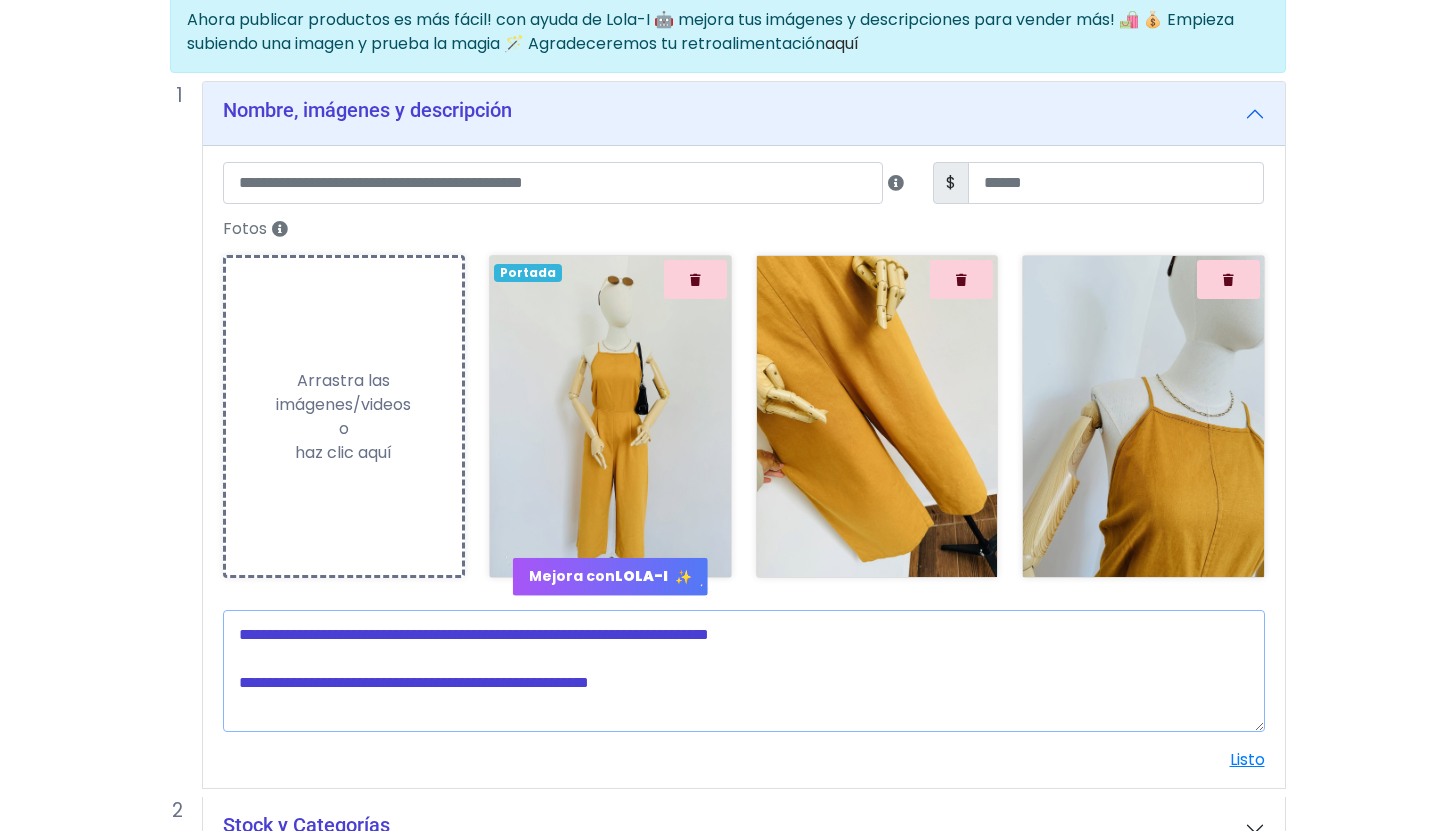 paste on "**********" 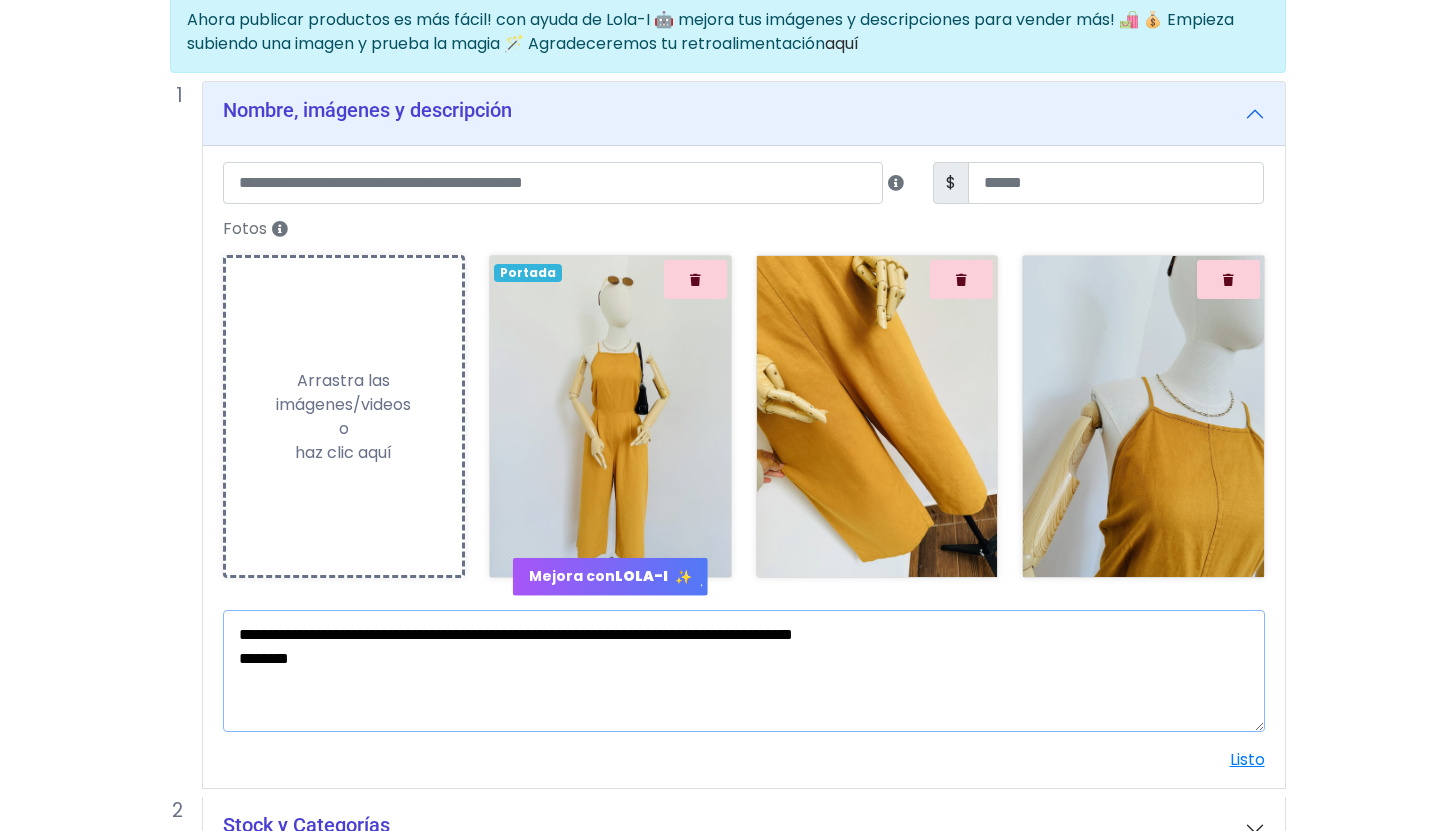 click on "**********" at bounding box center [744, 671] 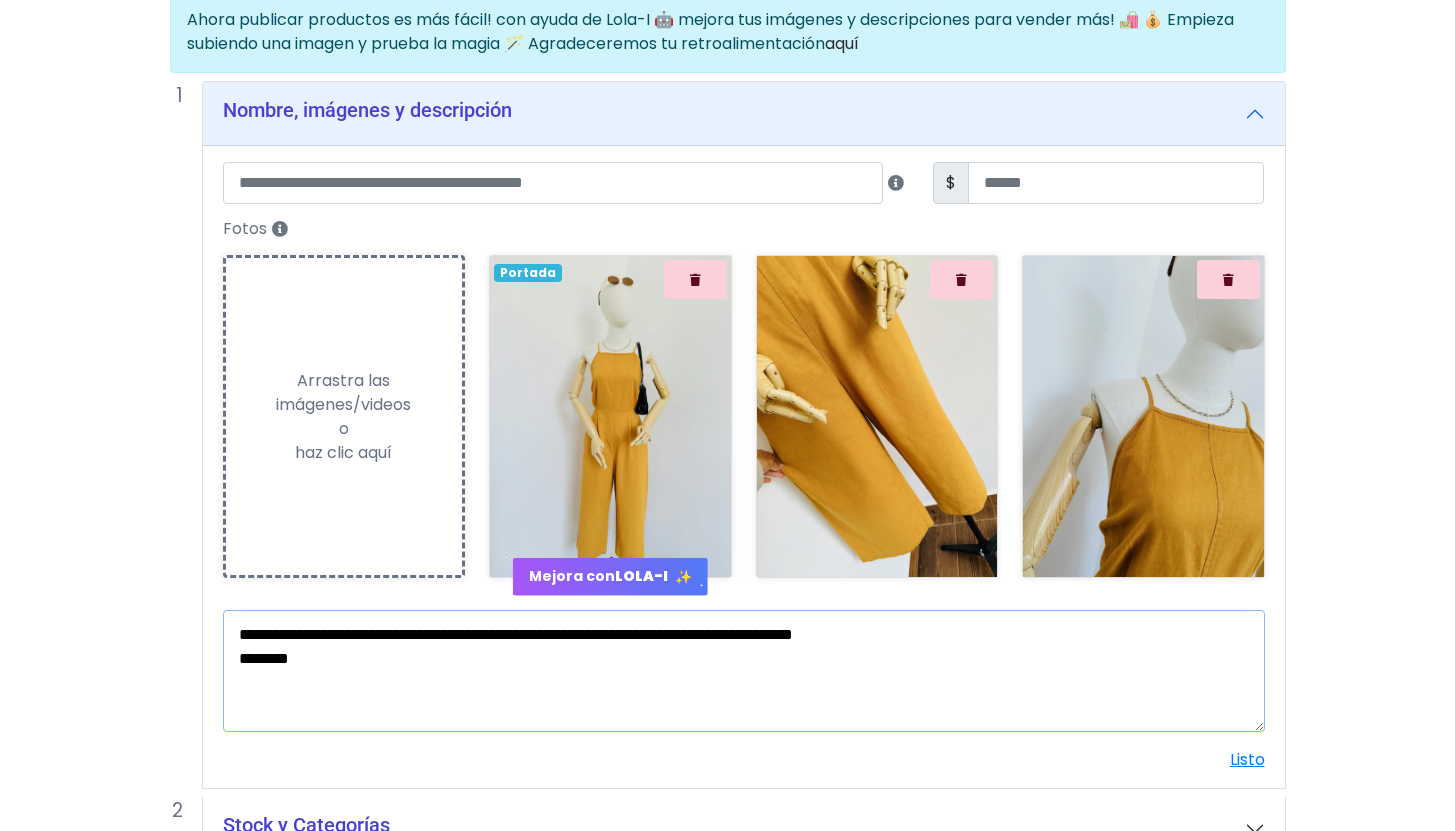 type on "**********" 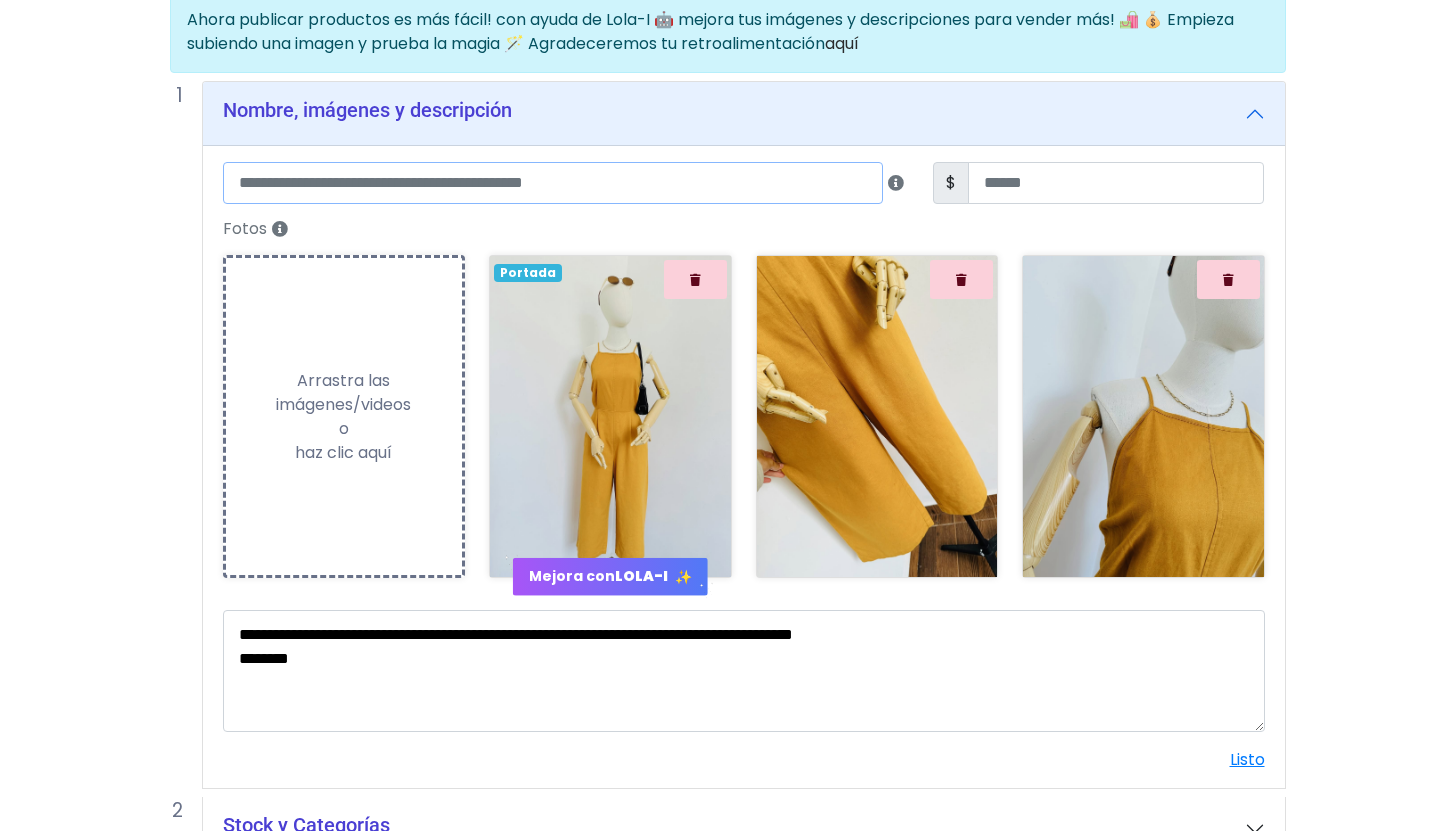 click at bounding box center (553, 183) 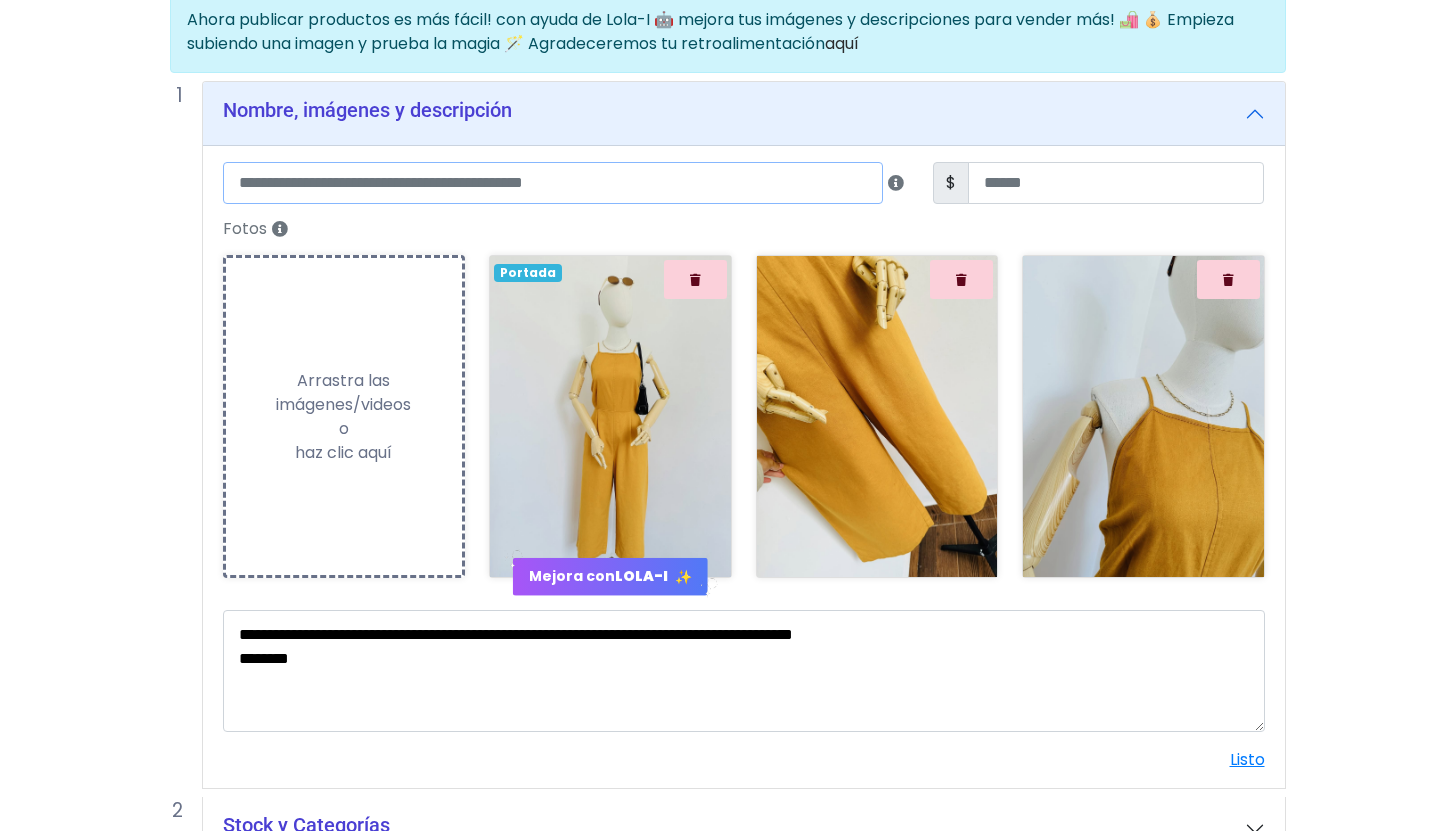 paste on "**********" 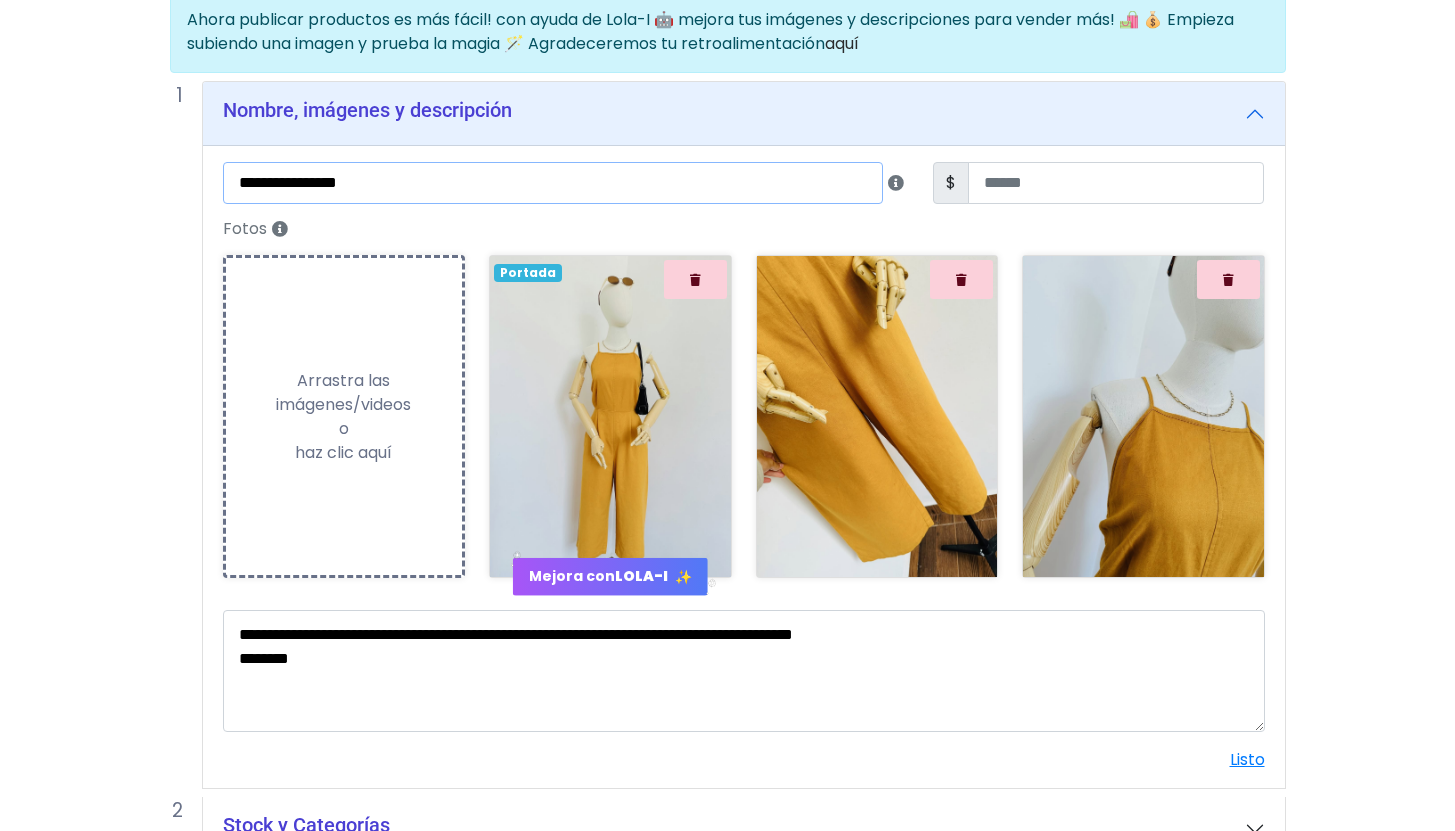 type on "**********" 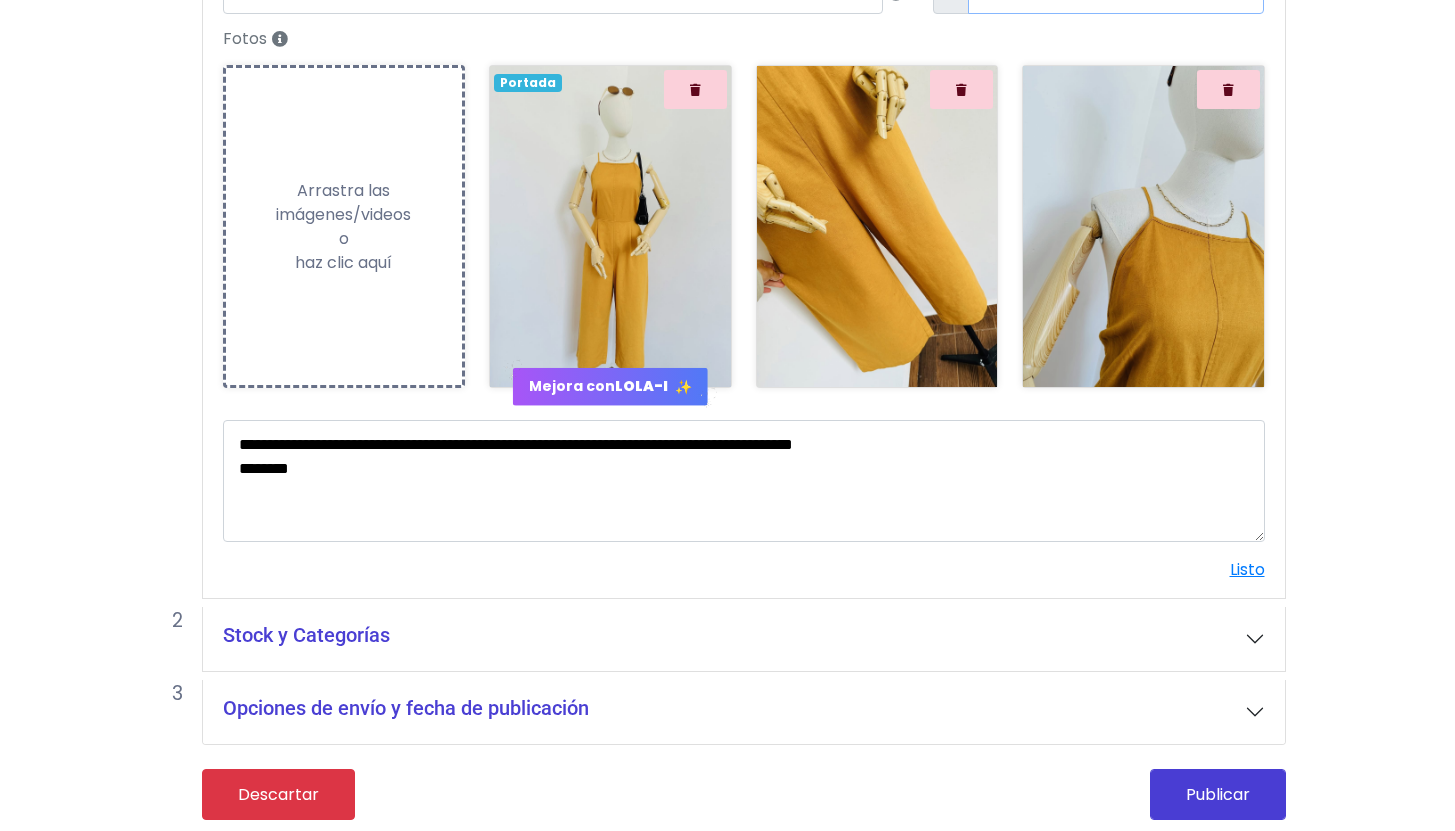 scroll, scrollTop: 372, scrollLeft: 0, axis: vertical 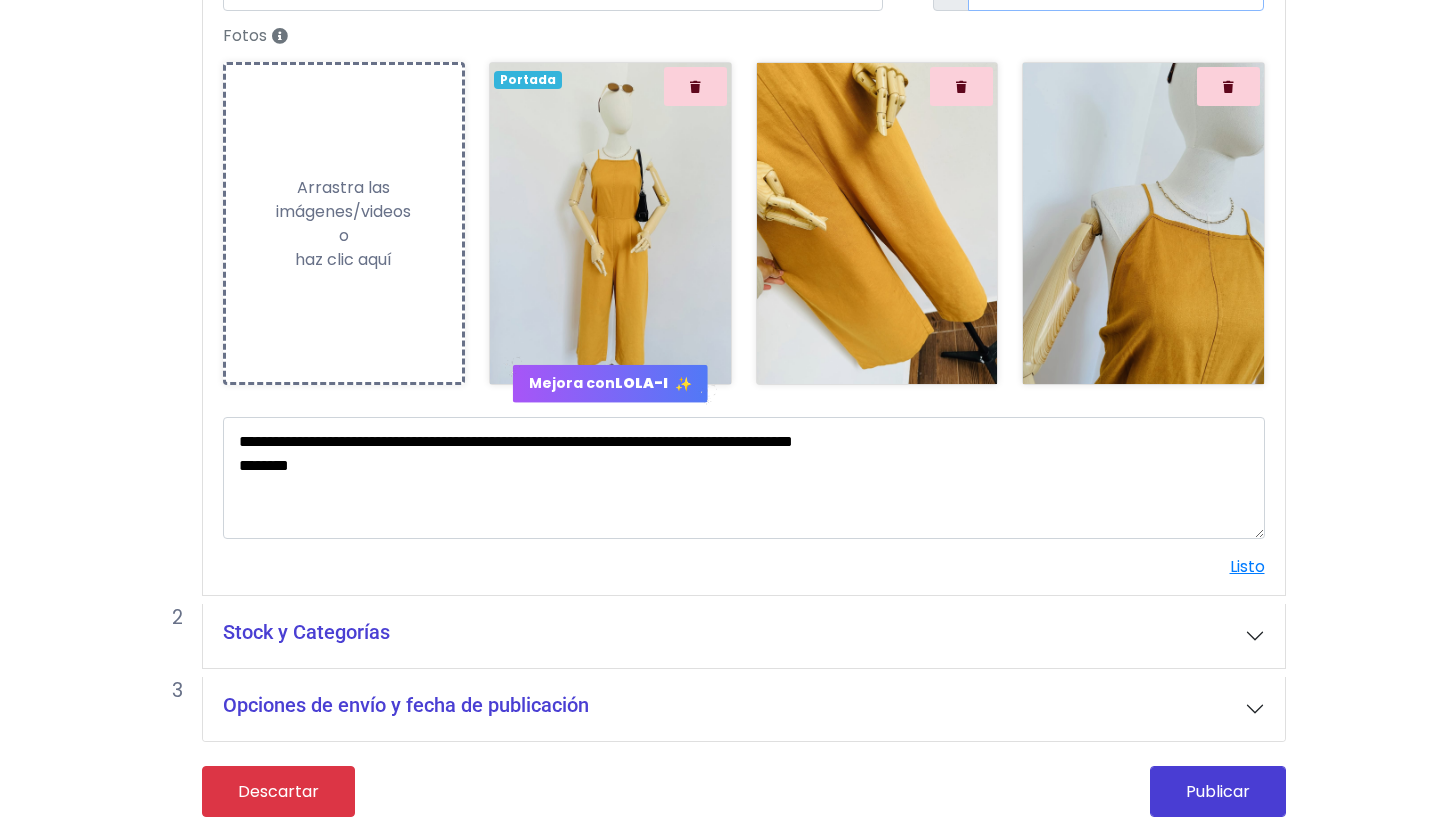 type on "***" 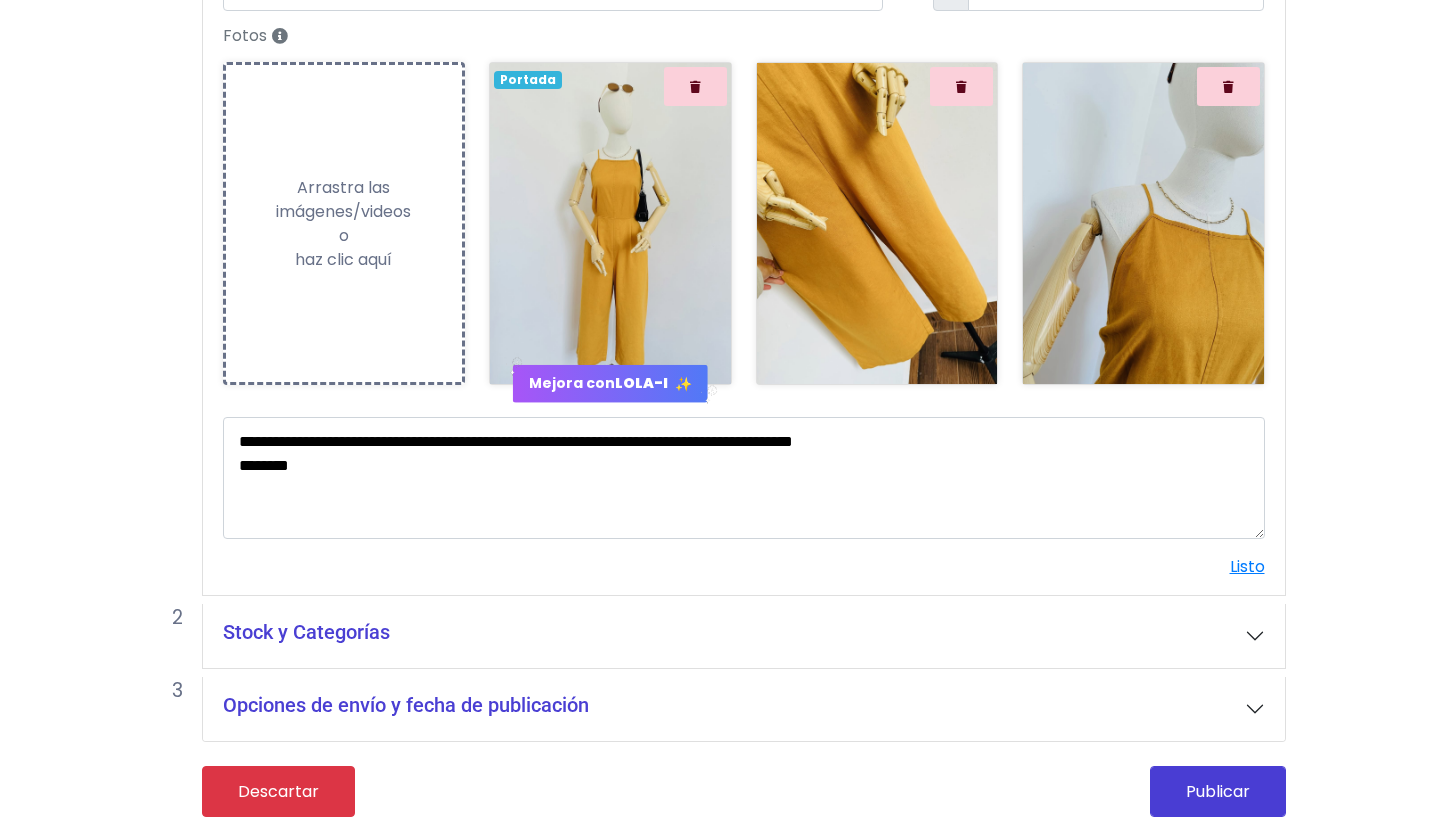 click on "Stock y Categorías" at bounding box center [744, 636] 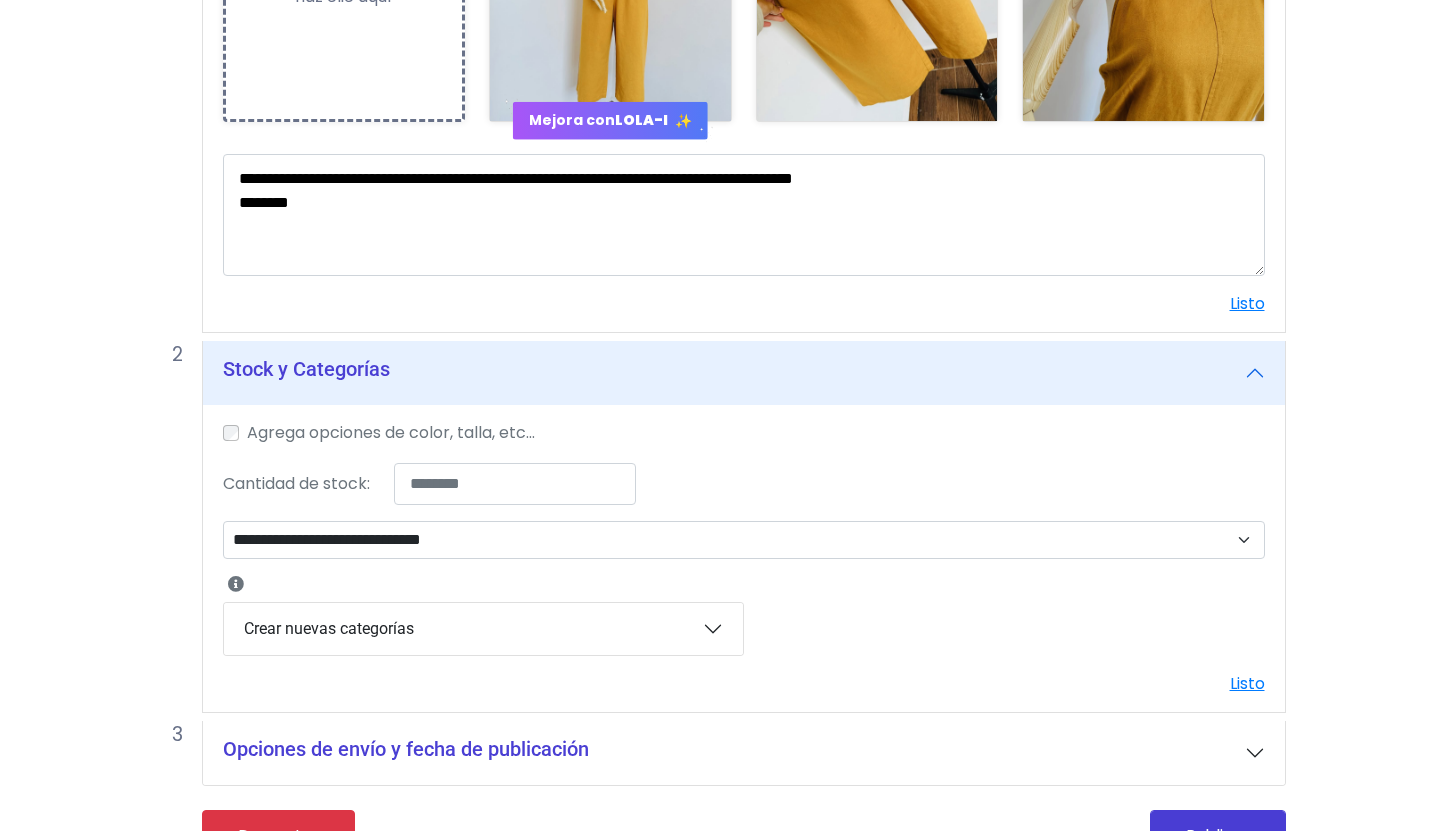 scroll, scrollTop: 647, scrollLeft: 0, axis: vertical 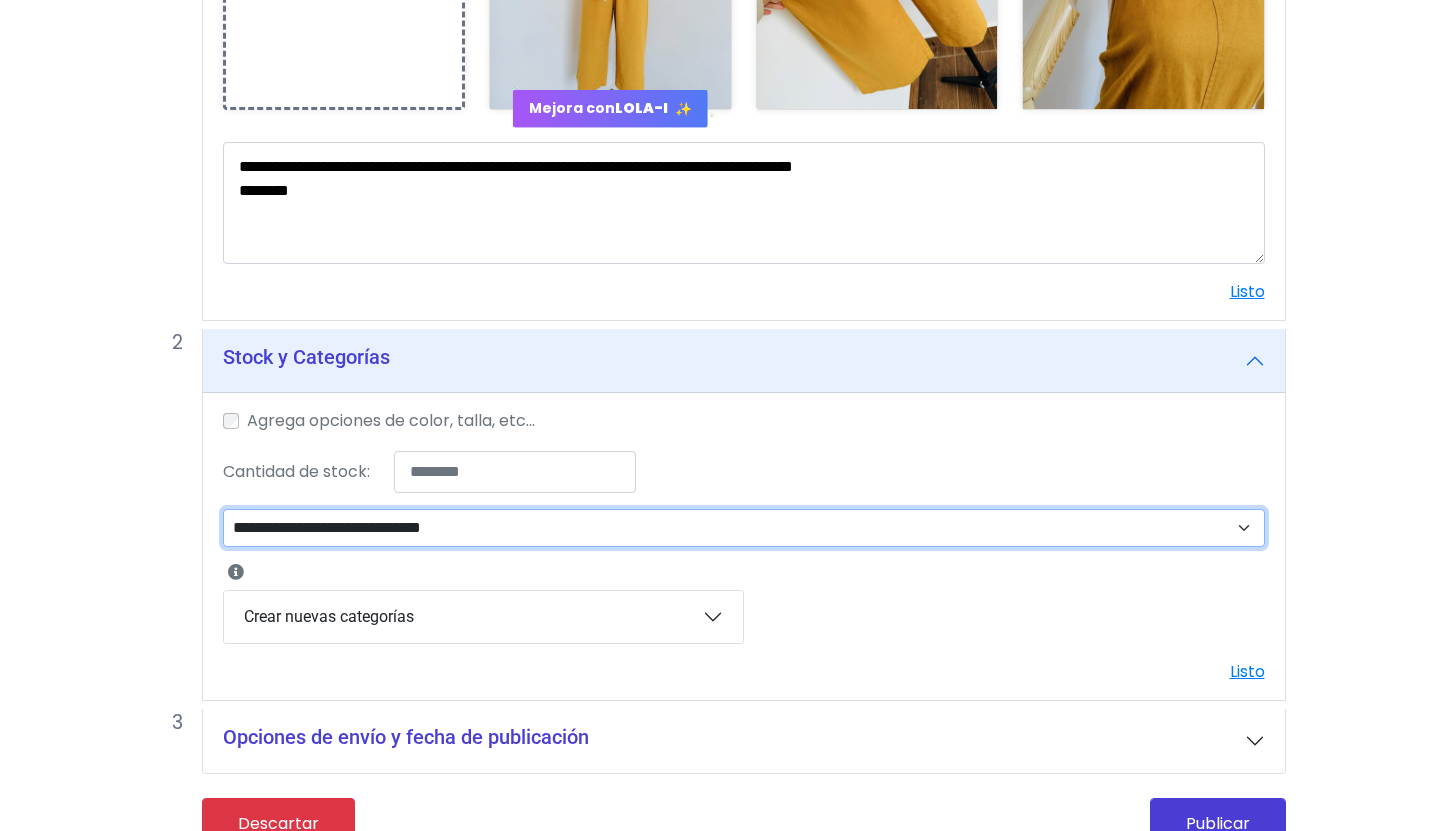 click on "**********" at bounding box center (744, 528) 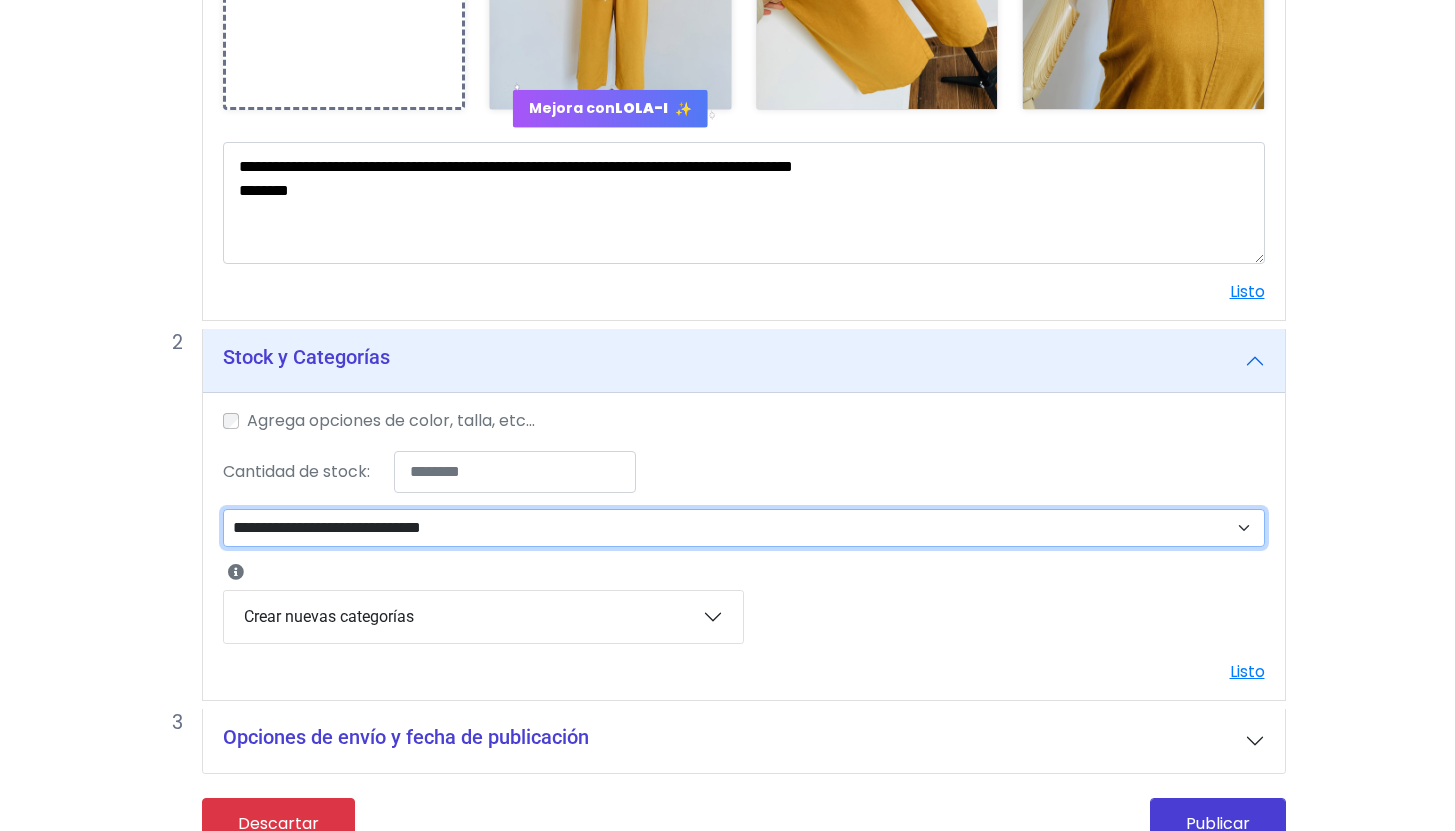 select on "**" 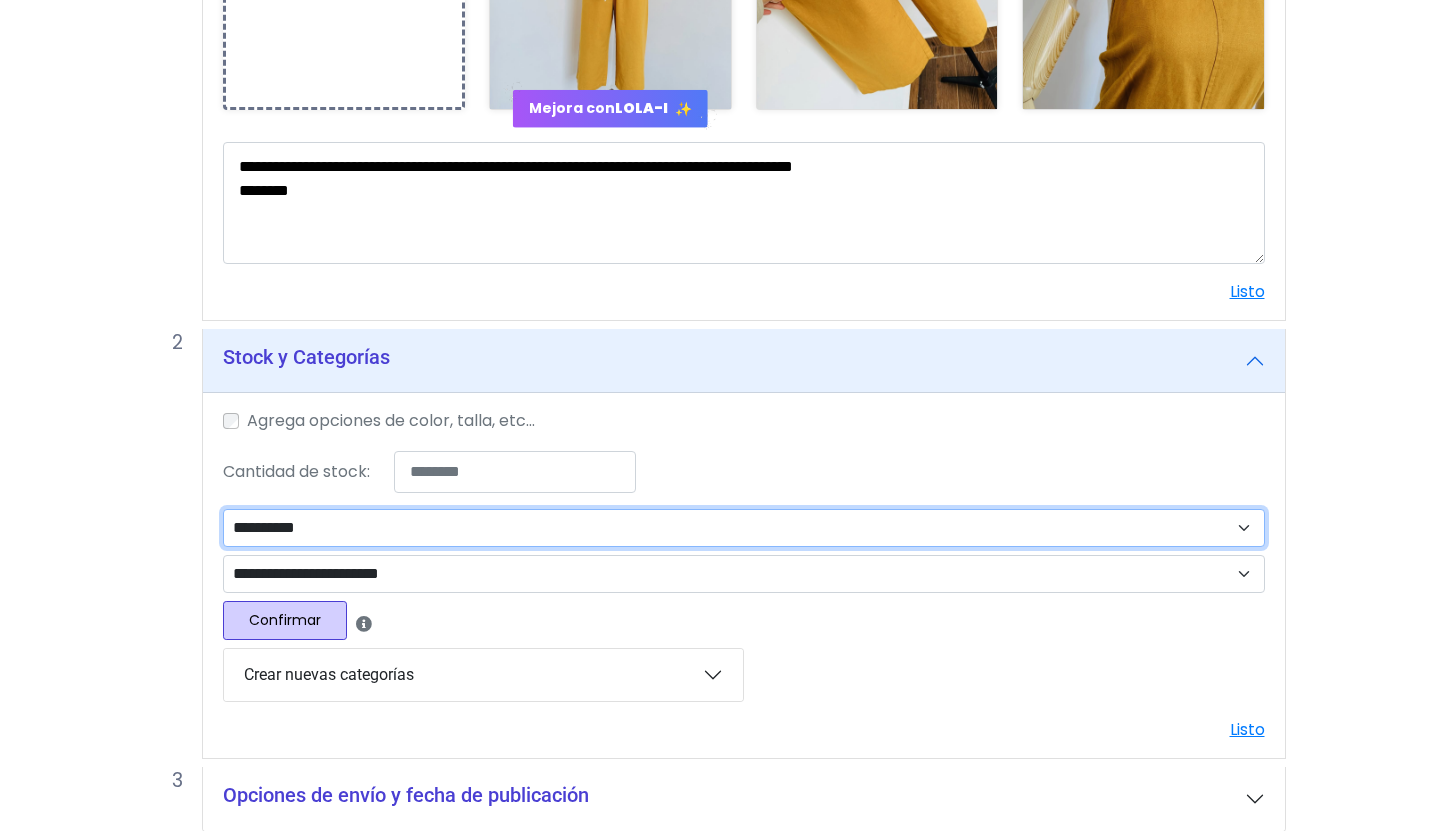 scroll, scrollTop: 737, scrollLeft: 0, axis: vertical 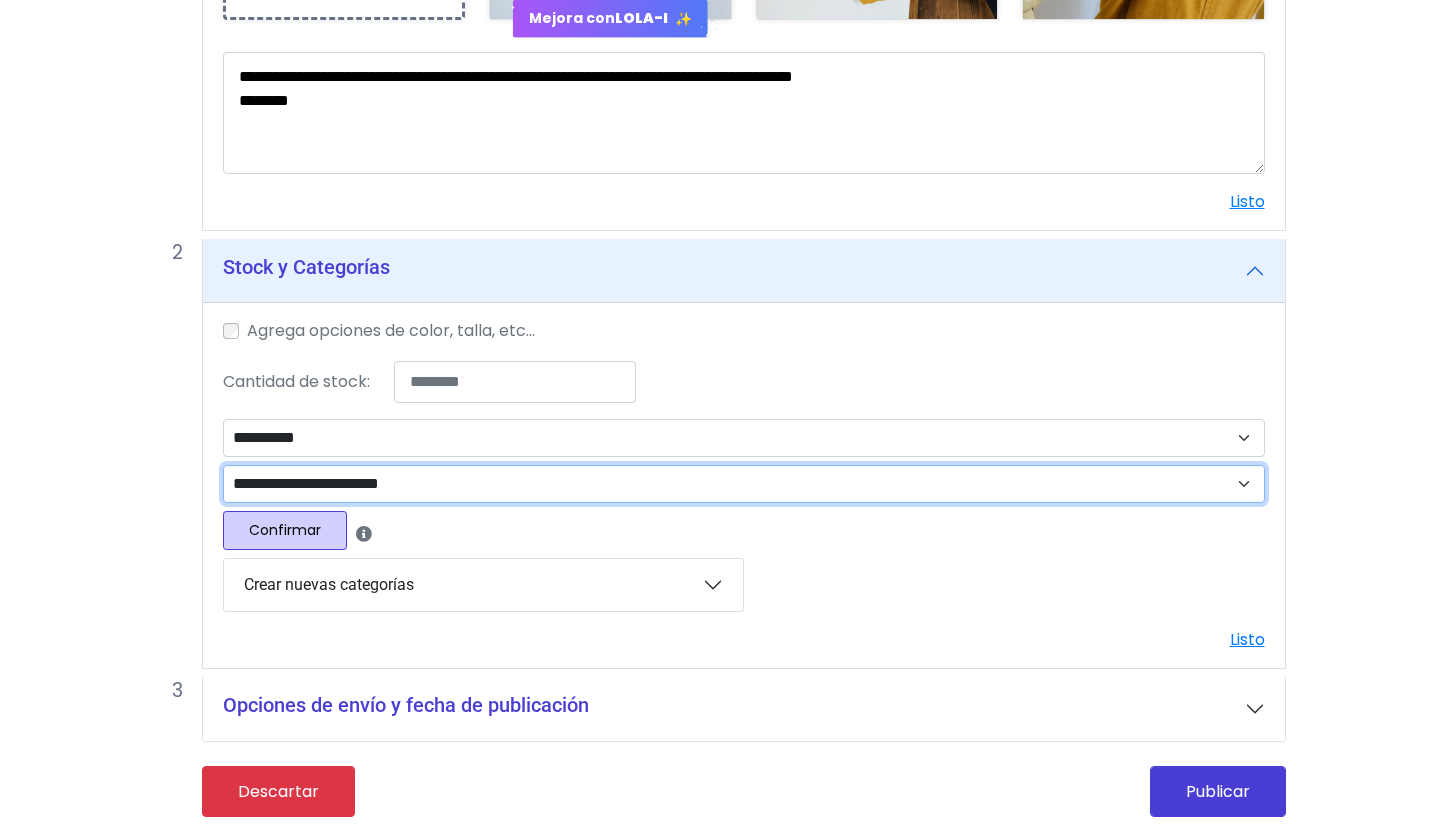 click on "**********" at bounding box center [744, 484] 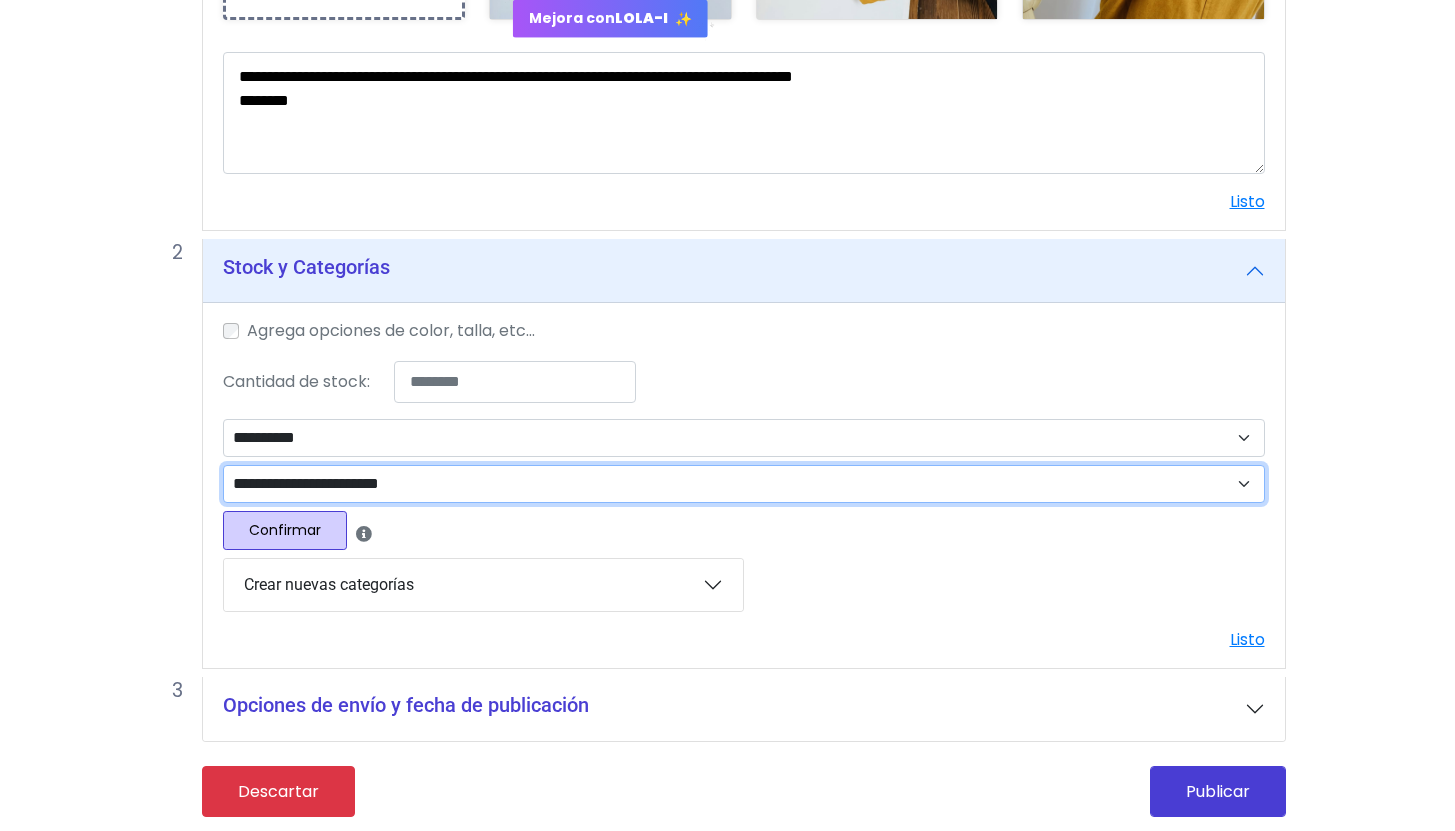 select on "***" 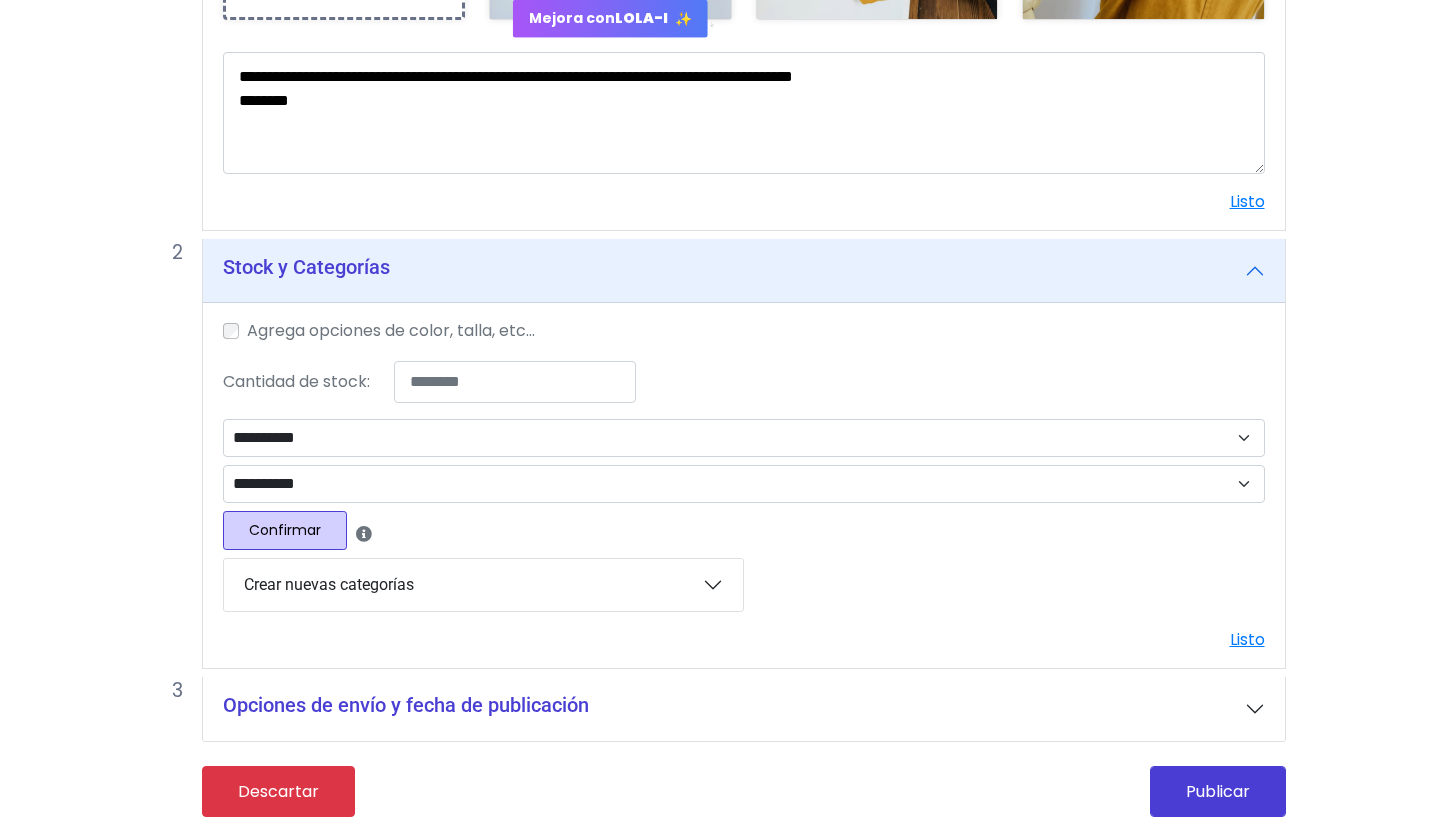 click on "Confirmar" at bounding box center [285, 530] 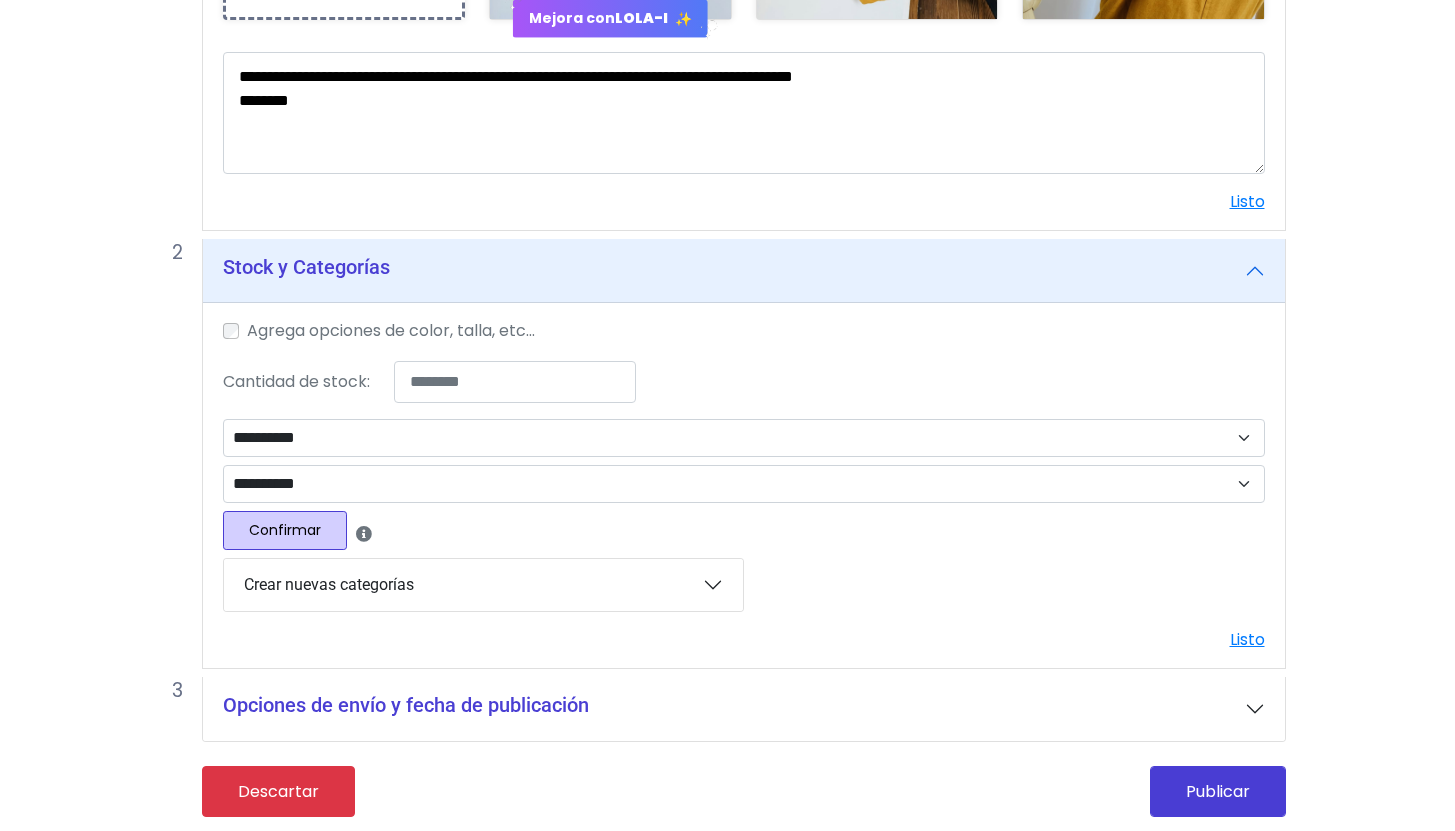 select 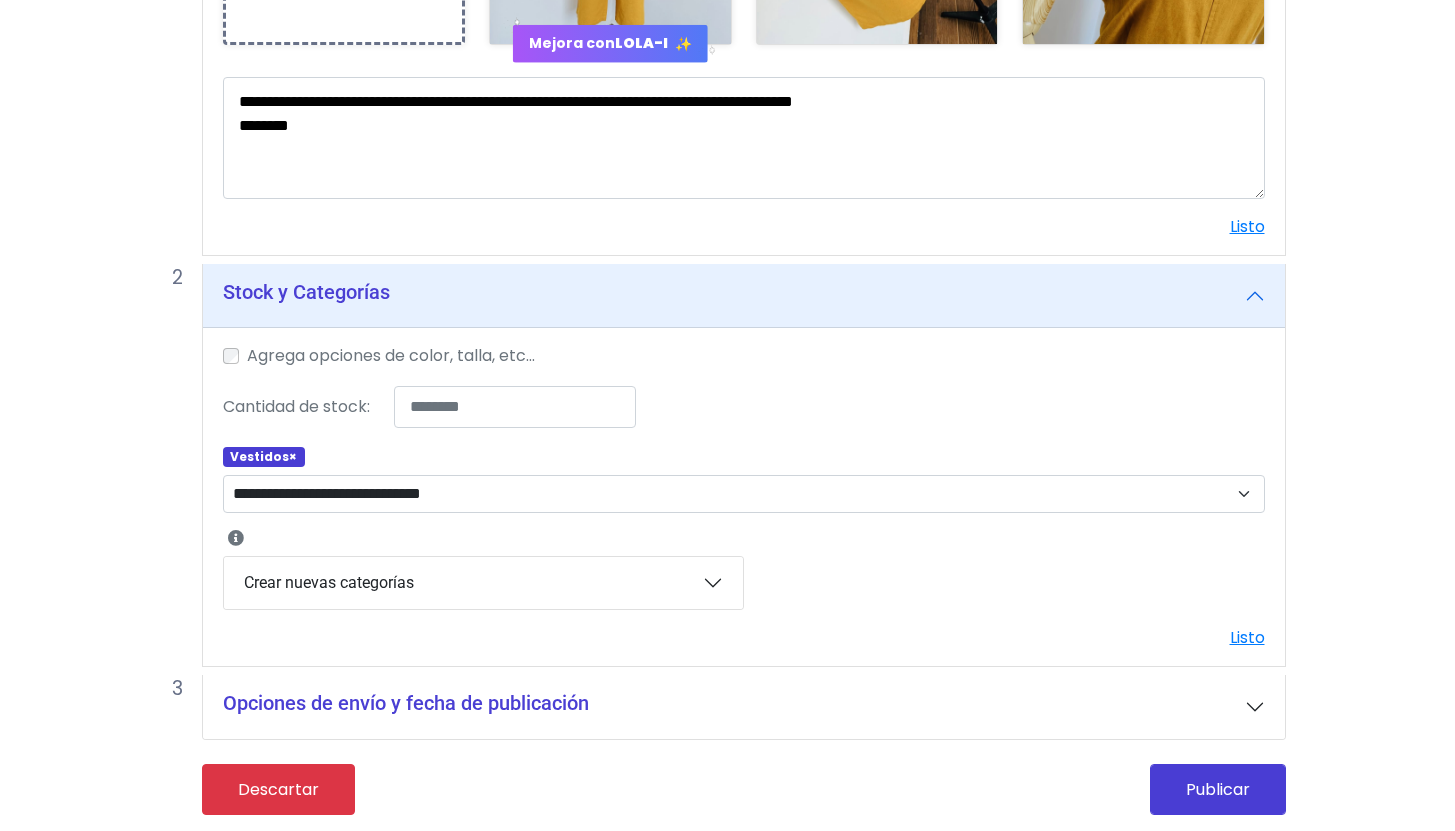 scroll, scrollTop: 709, scrollLeft: 0, axis: vertical 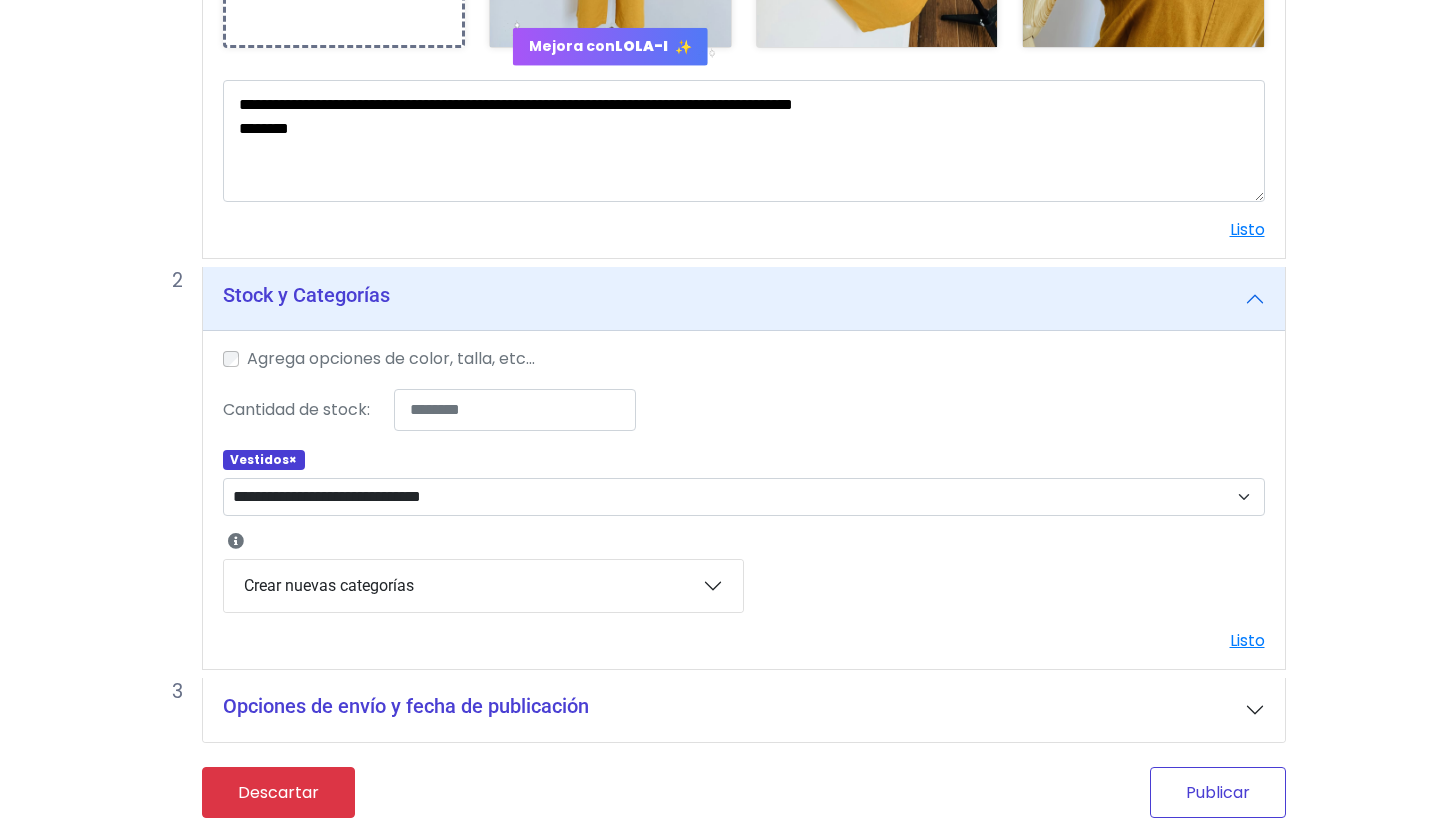 click on "Publicar" at bounding box center (1218, 792) 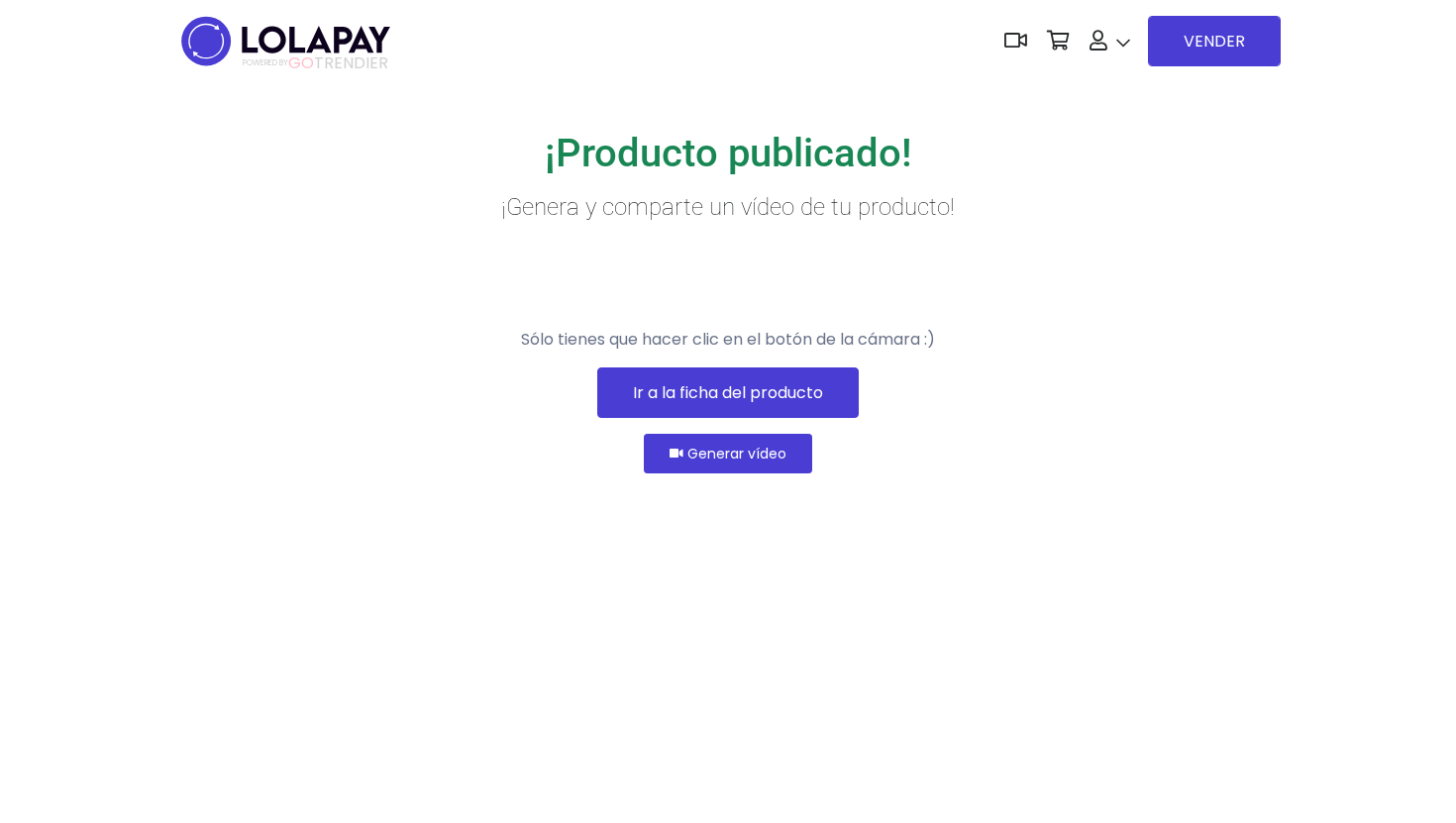 scroll, scrollTop: 0, scrollLeft: 0, axis: both 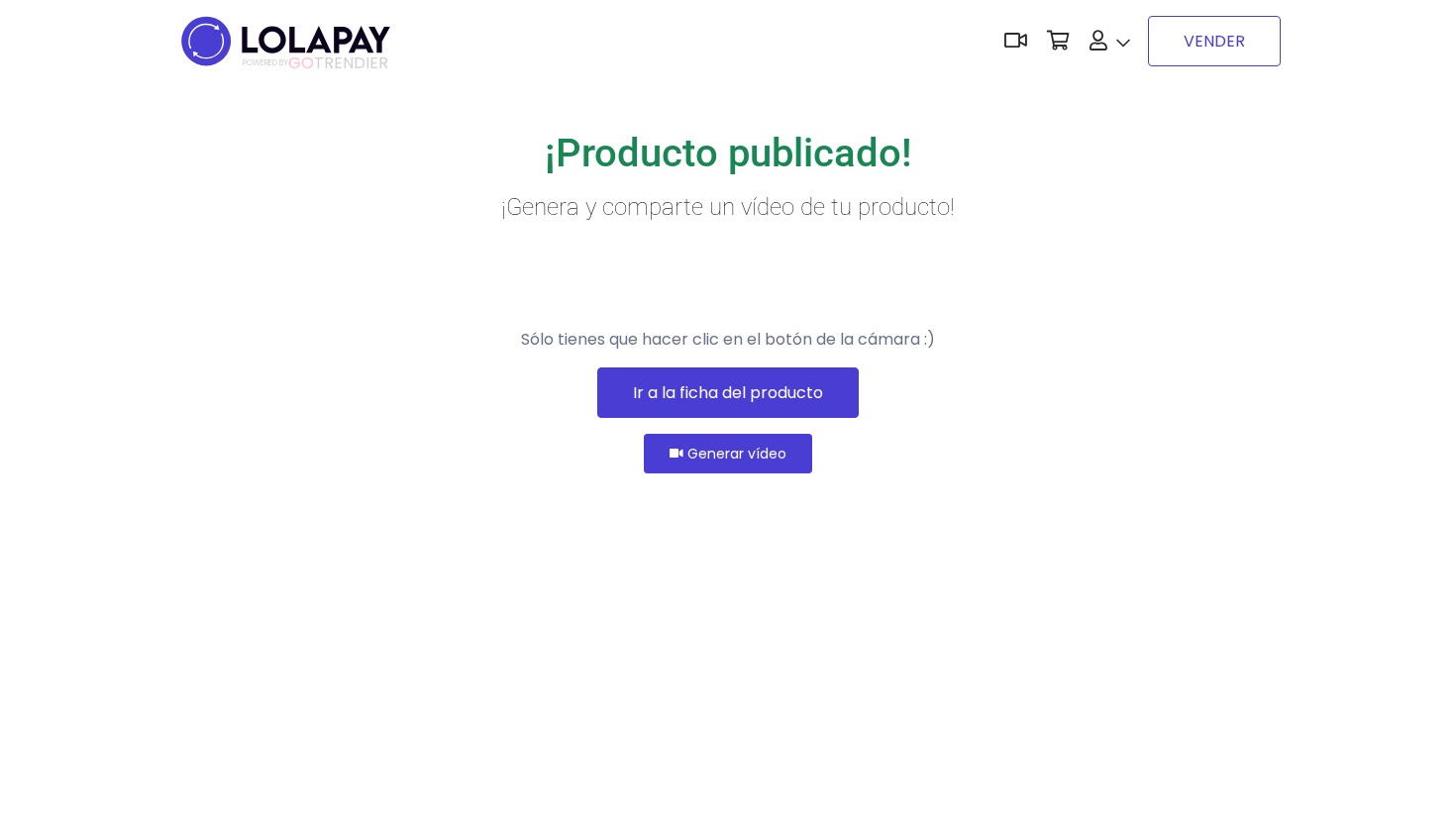 click on "VENDER" at bounding box center (1214, 41) 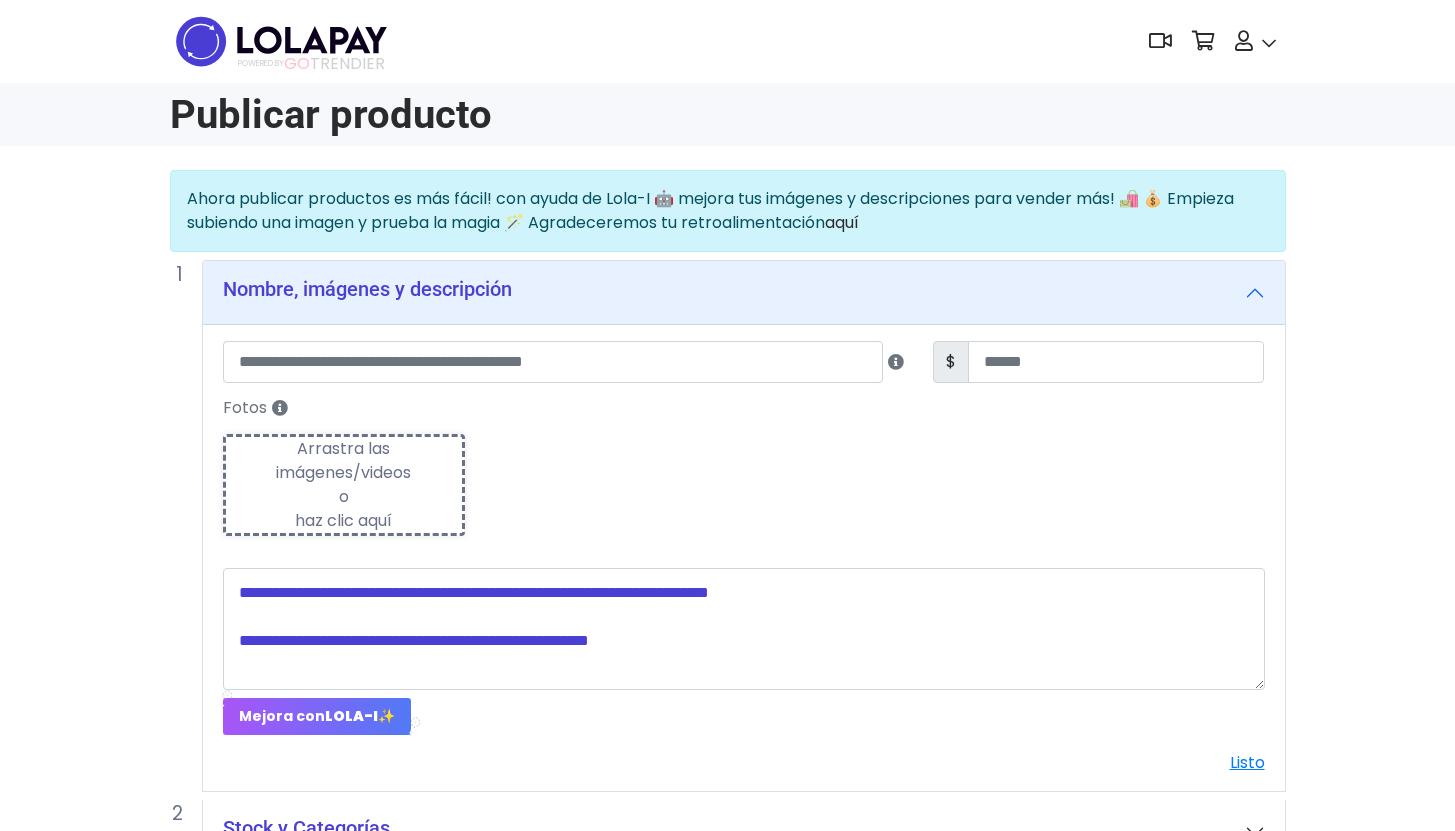 scroll, scrollTop: 0, scrollLeft: 0, axis: both 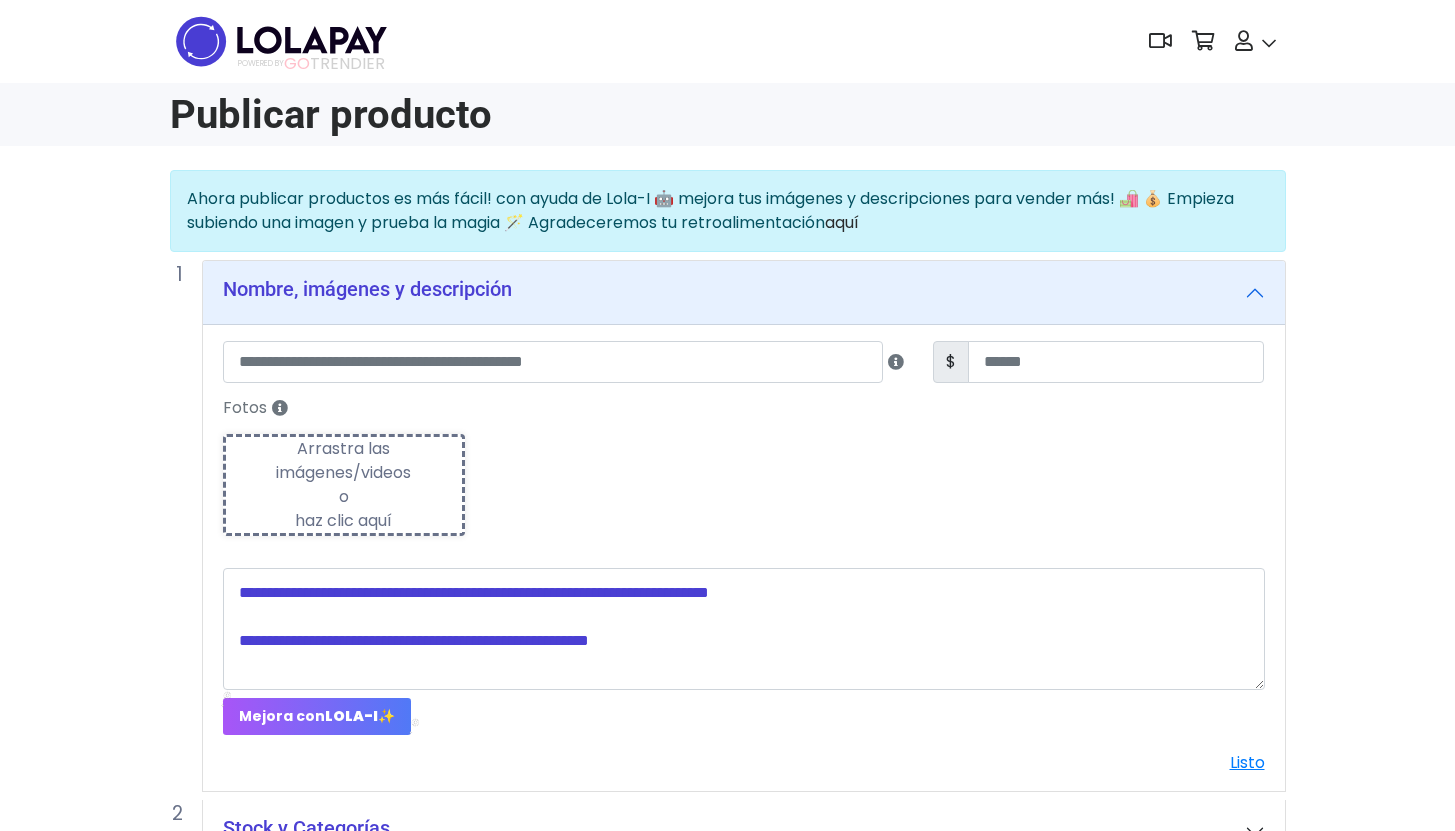 click on "Arrastra las
imágenes/videos
o
haz clic aquí" at bounding box center (344, 485) 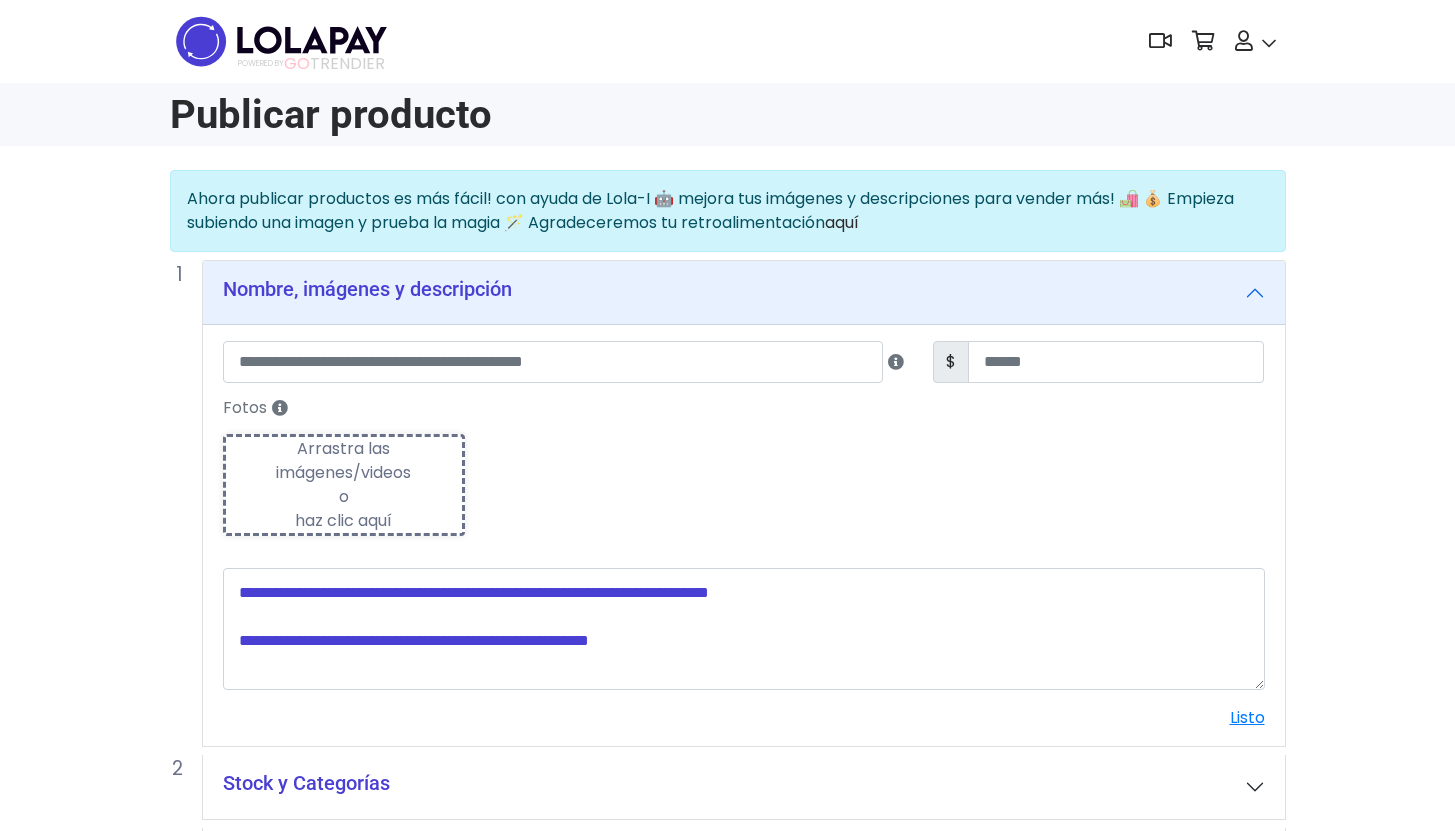 click on "Arrastra las
imágenes/videos
o
haz clic aquí" at bounding box center (344, 485) 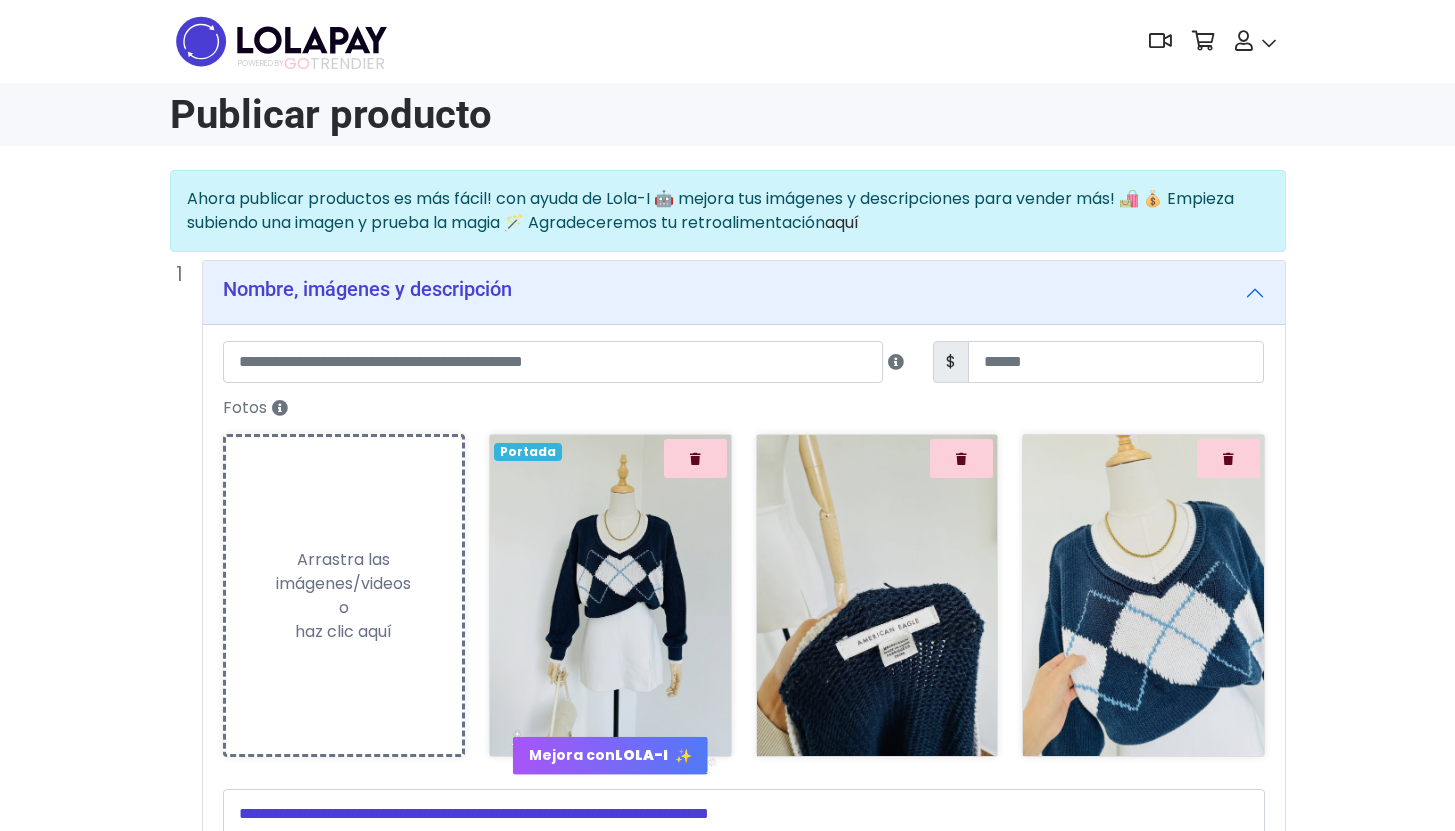 drag, startPoint x: 1121, startPoint y: 564, endPoint x: 826, endPoint y: 3, distance: 633.83435 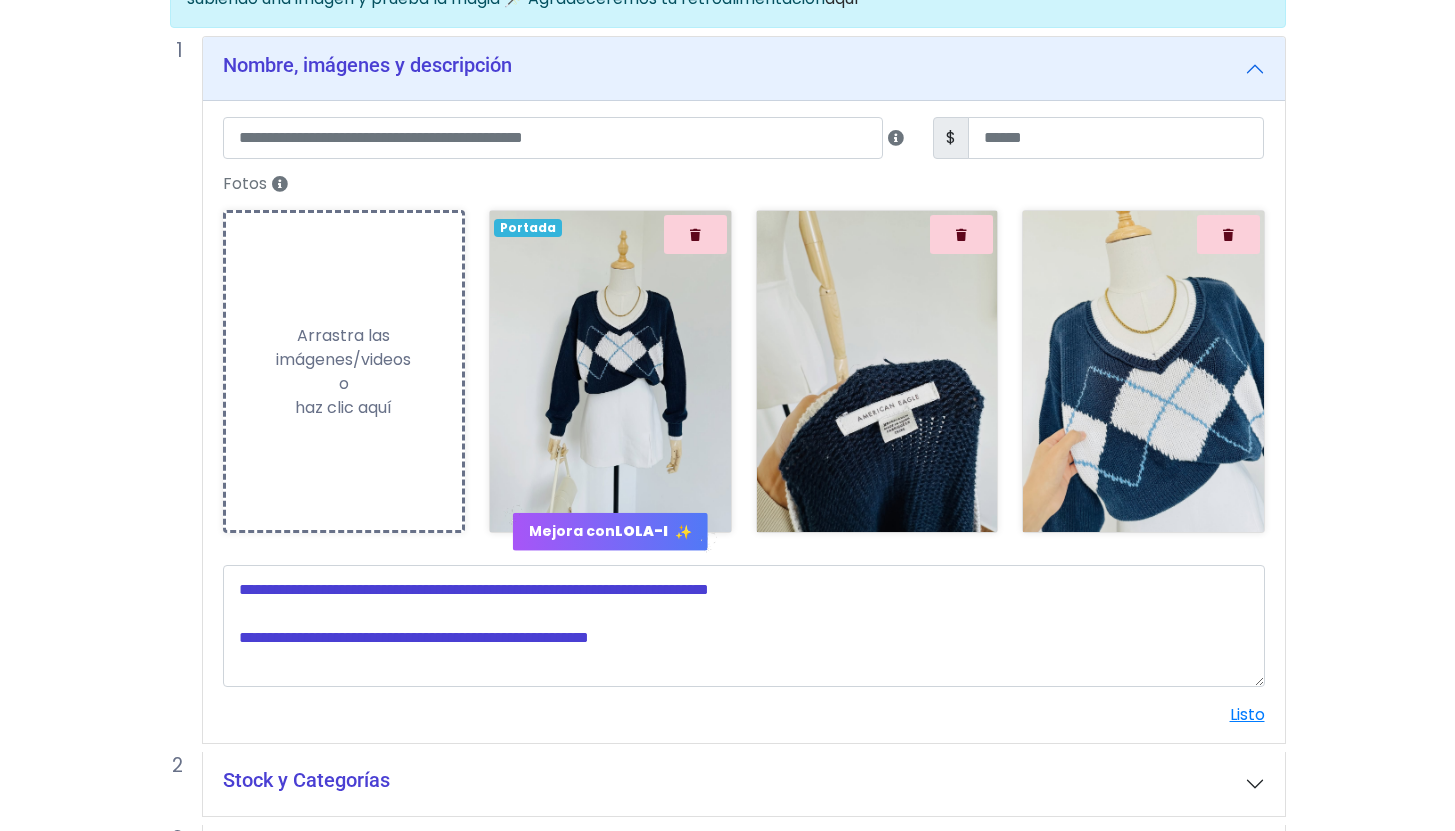 scroll, scrollTop: 281, scrollLeft: 0, axis: vertical 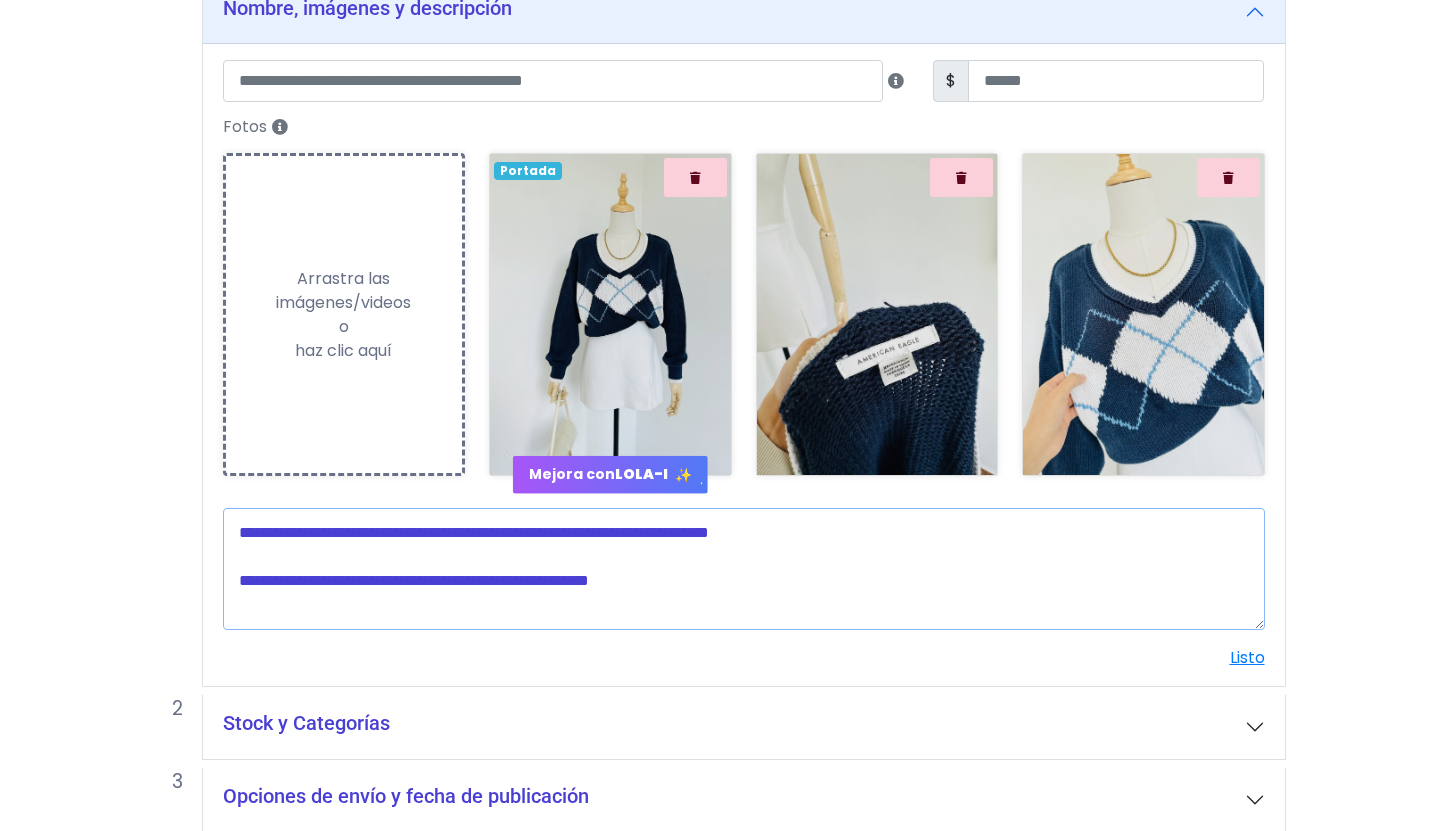 click at bounding box center [744, 569] 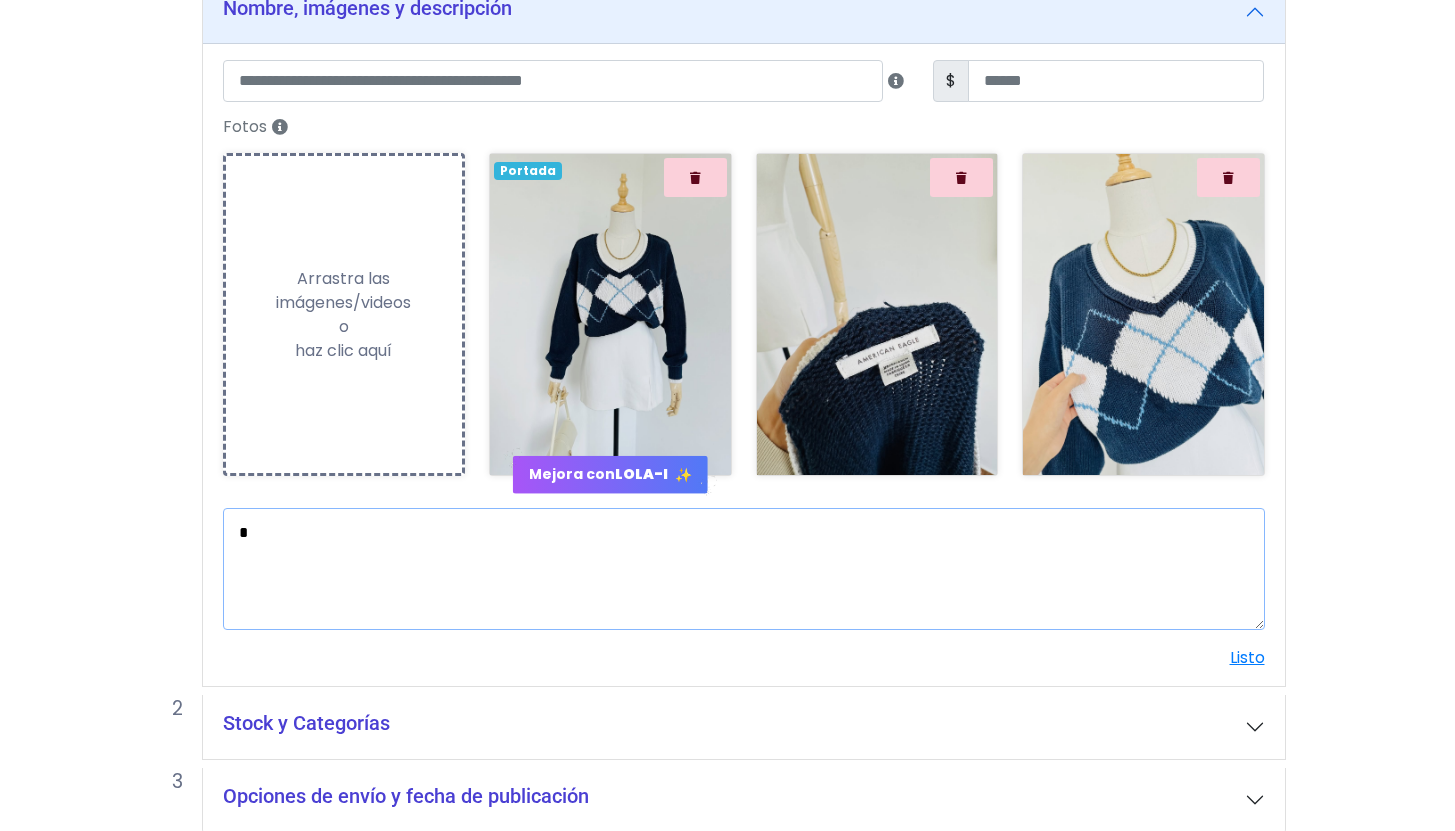 paste on "**********" 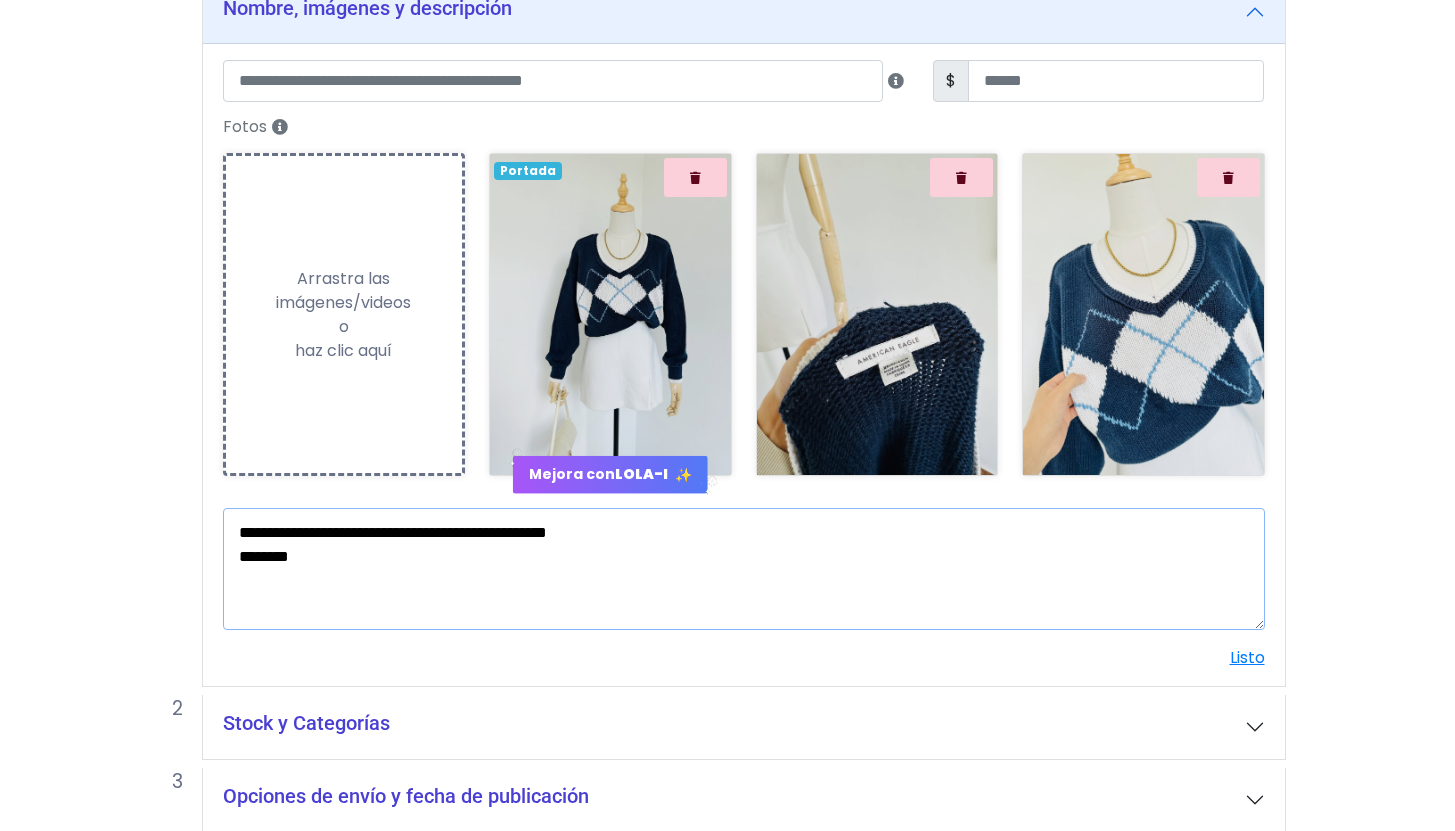 click on "**********" at bounding box center (744, 569) 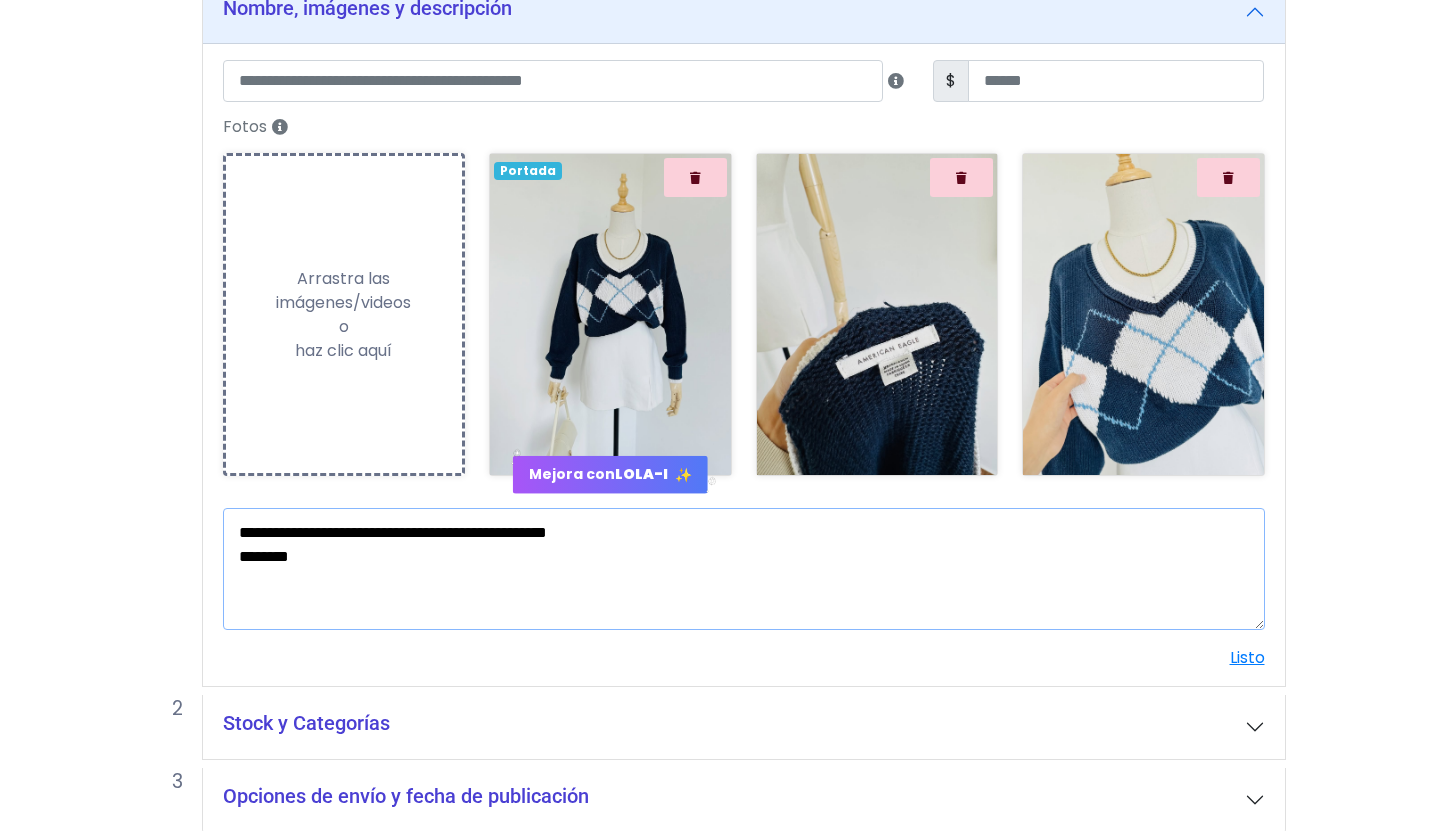 type on "**********" 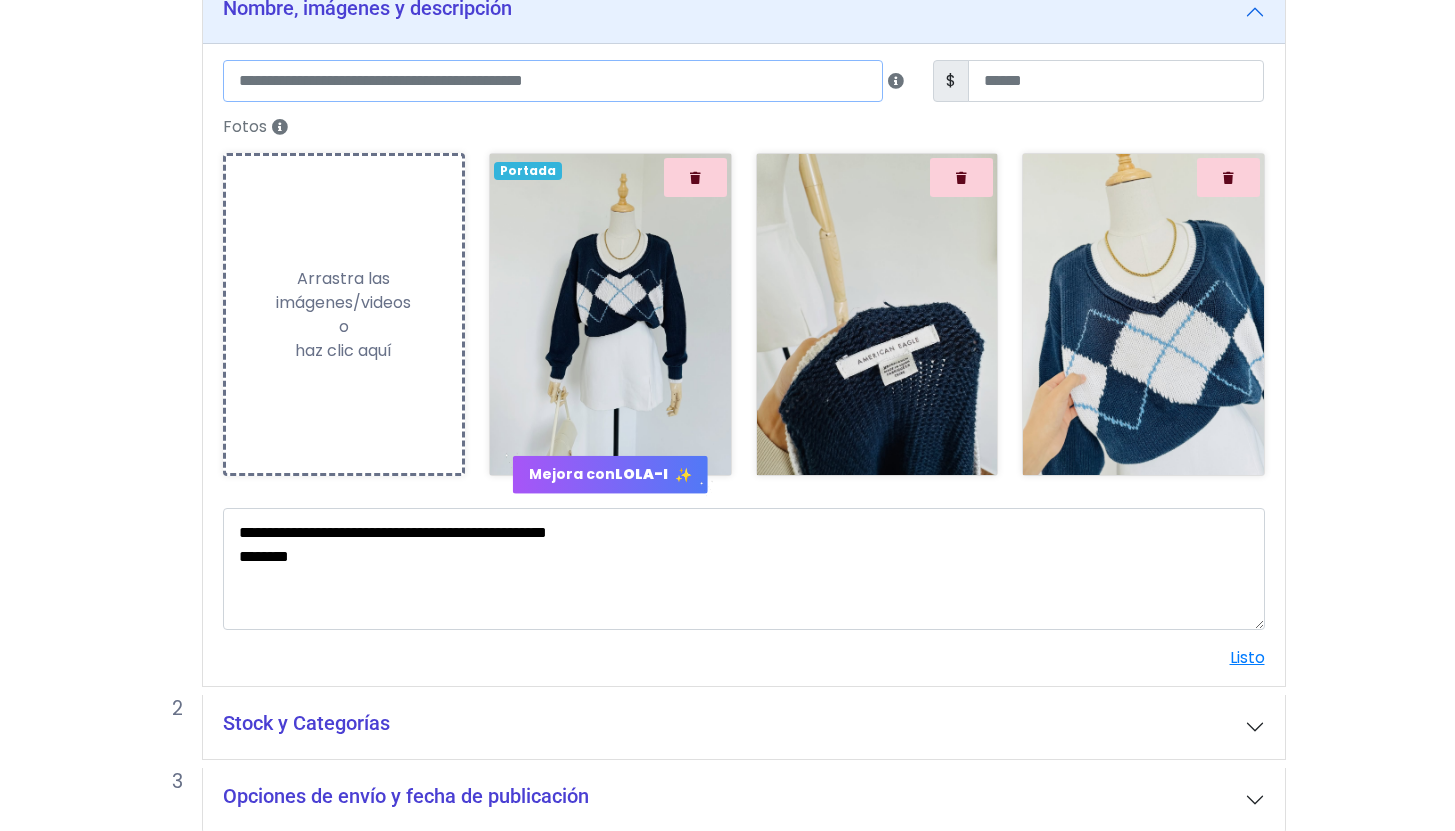 click at bounding box center [553, 81] 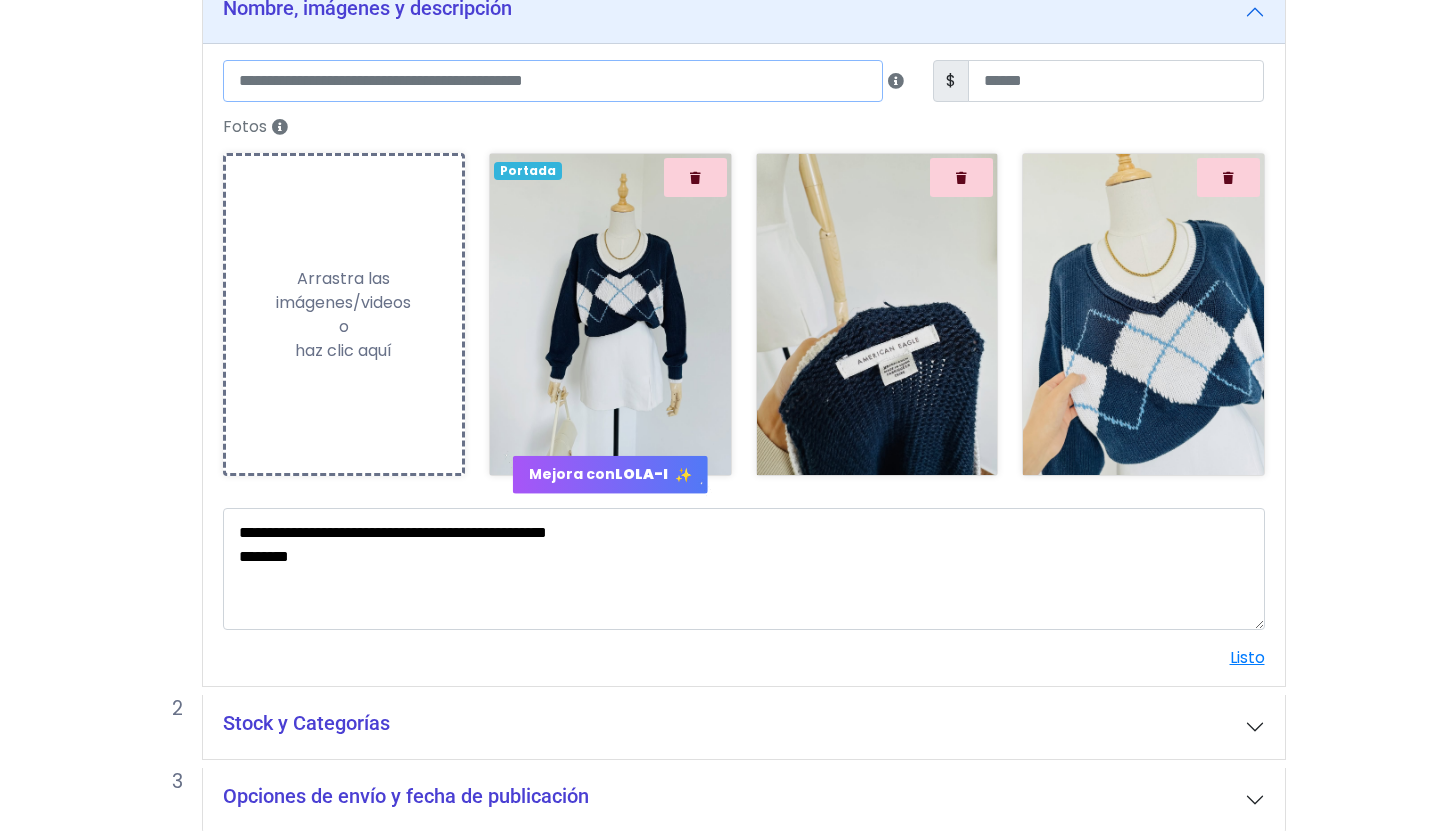 paste on "**********" 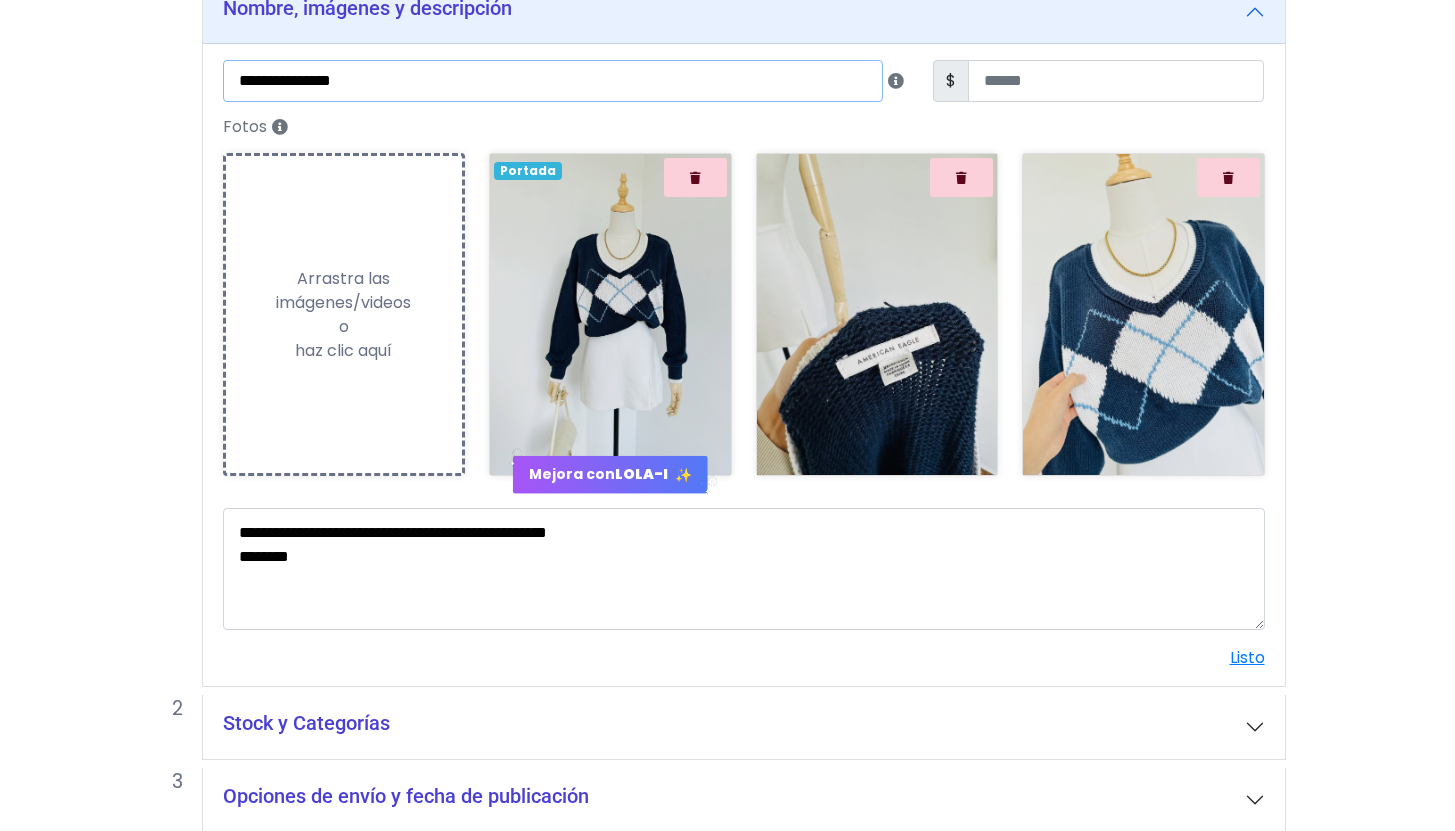 type on "**********" 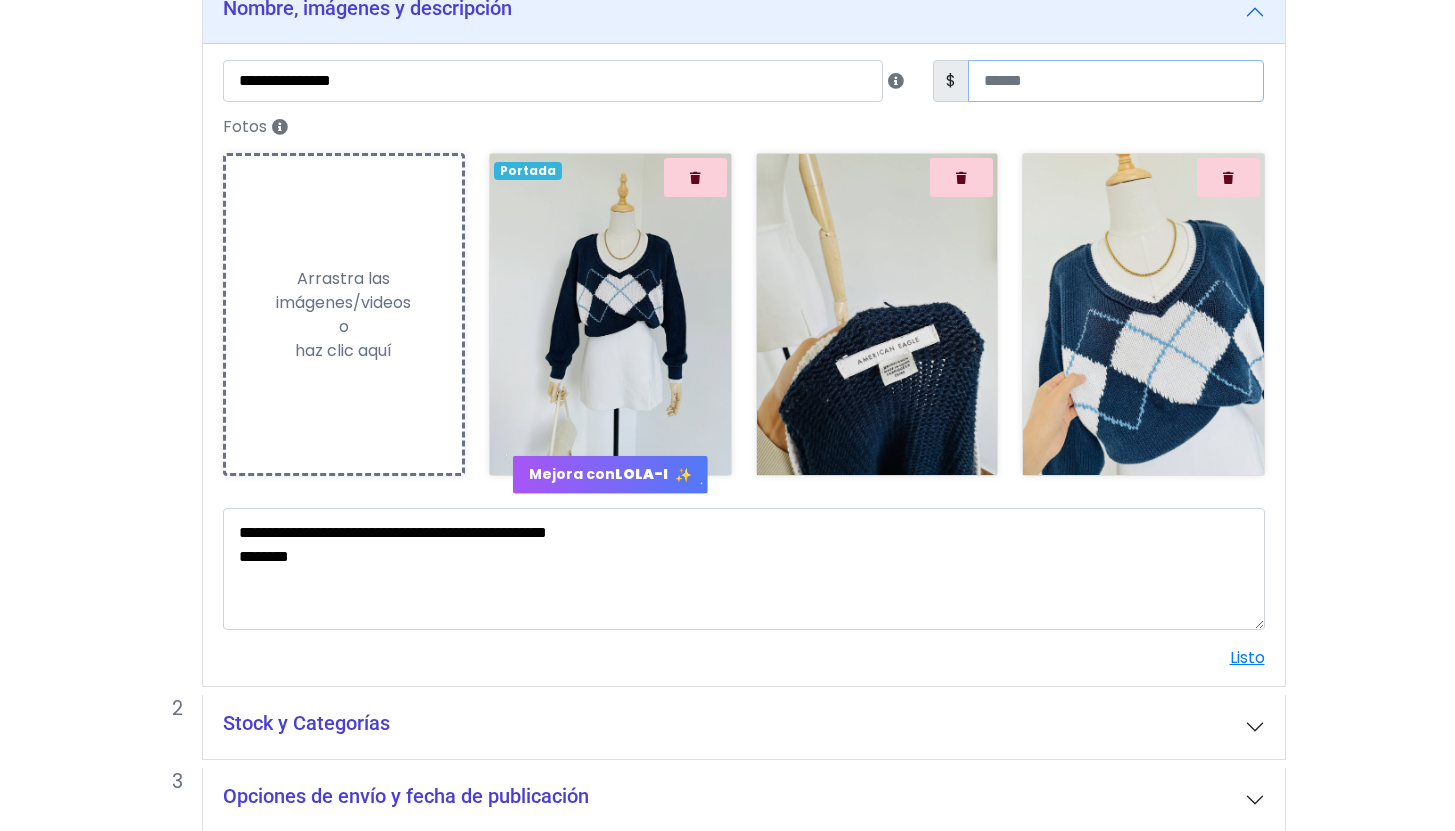 scroll, scrollTop: 372, scrollLeft: 0, axis: vertical 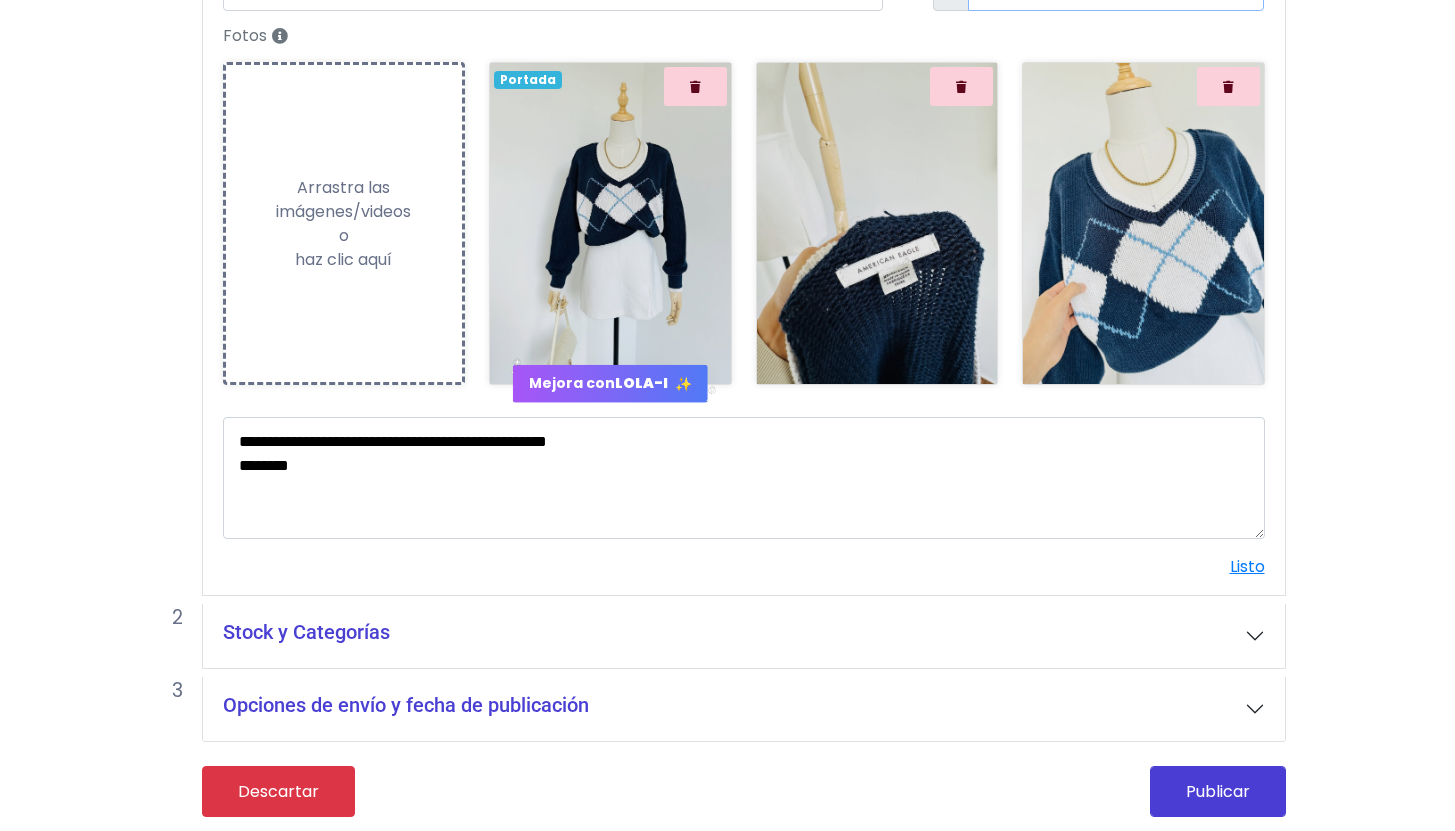 type on "***" 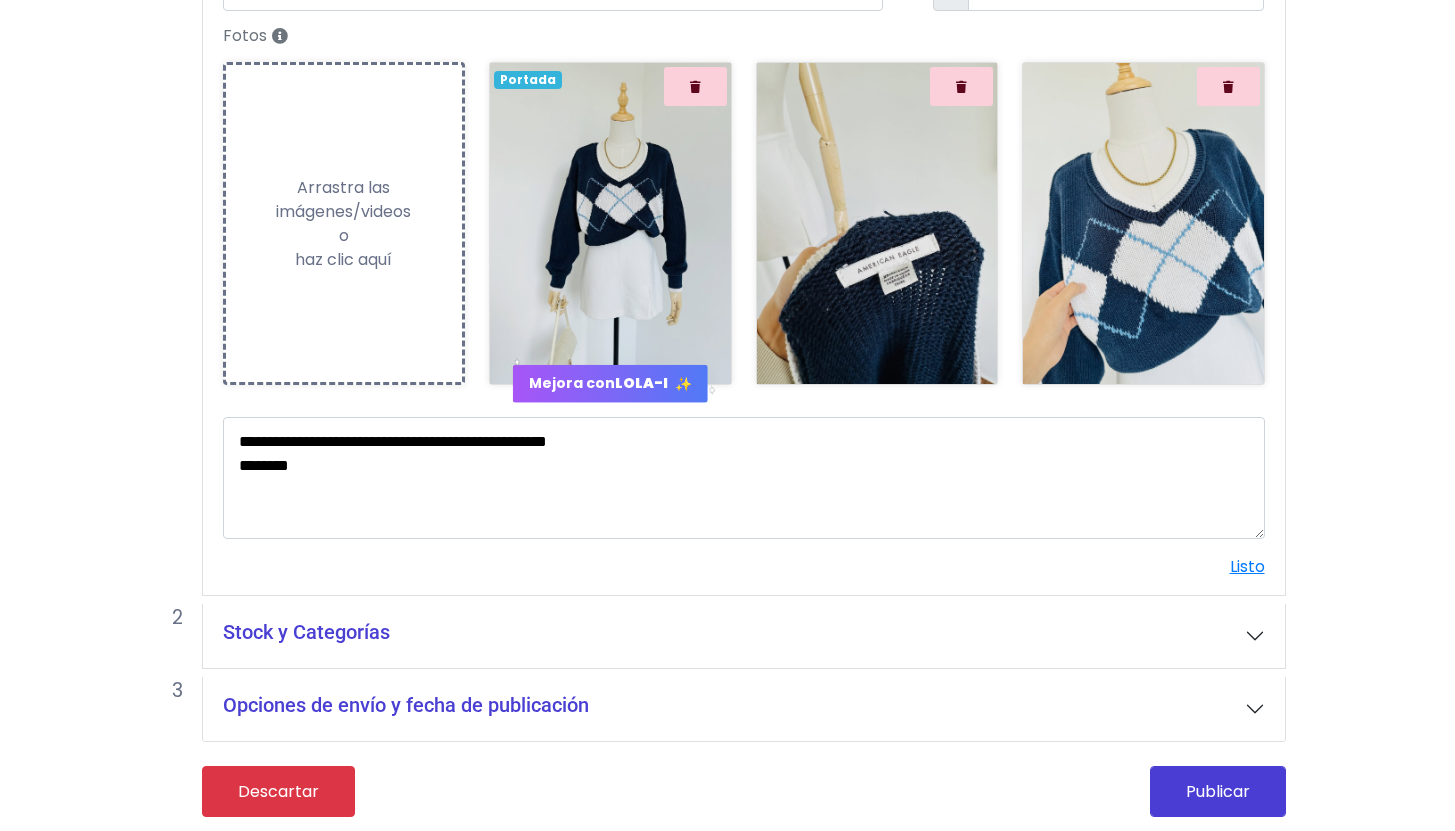 click on "Stock y Categorías" at bounding box center (306, 632) 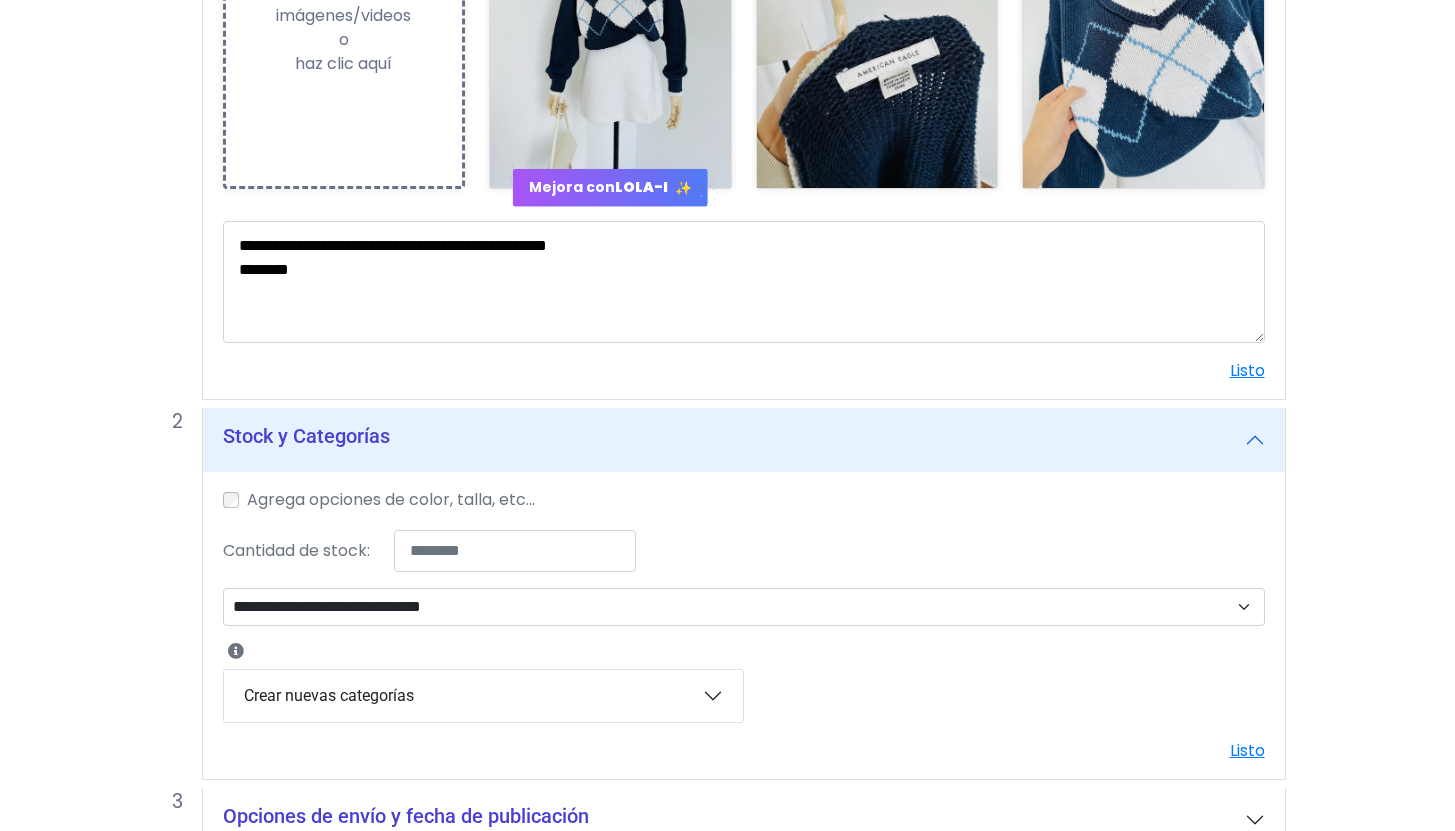 scroll, scrollTop: 583, scrollLeft: 0, axis: vertical 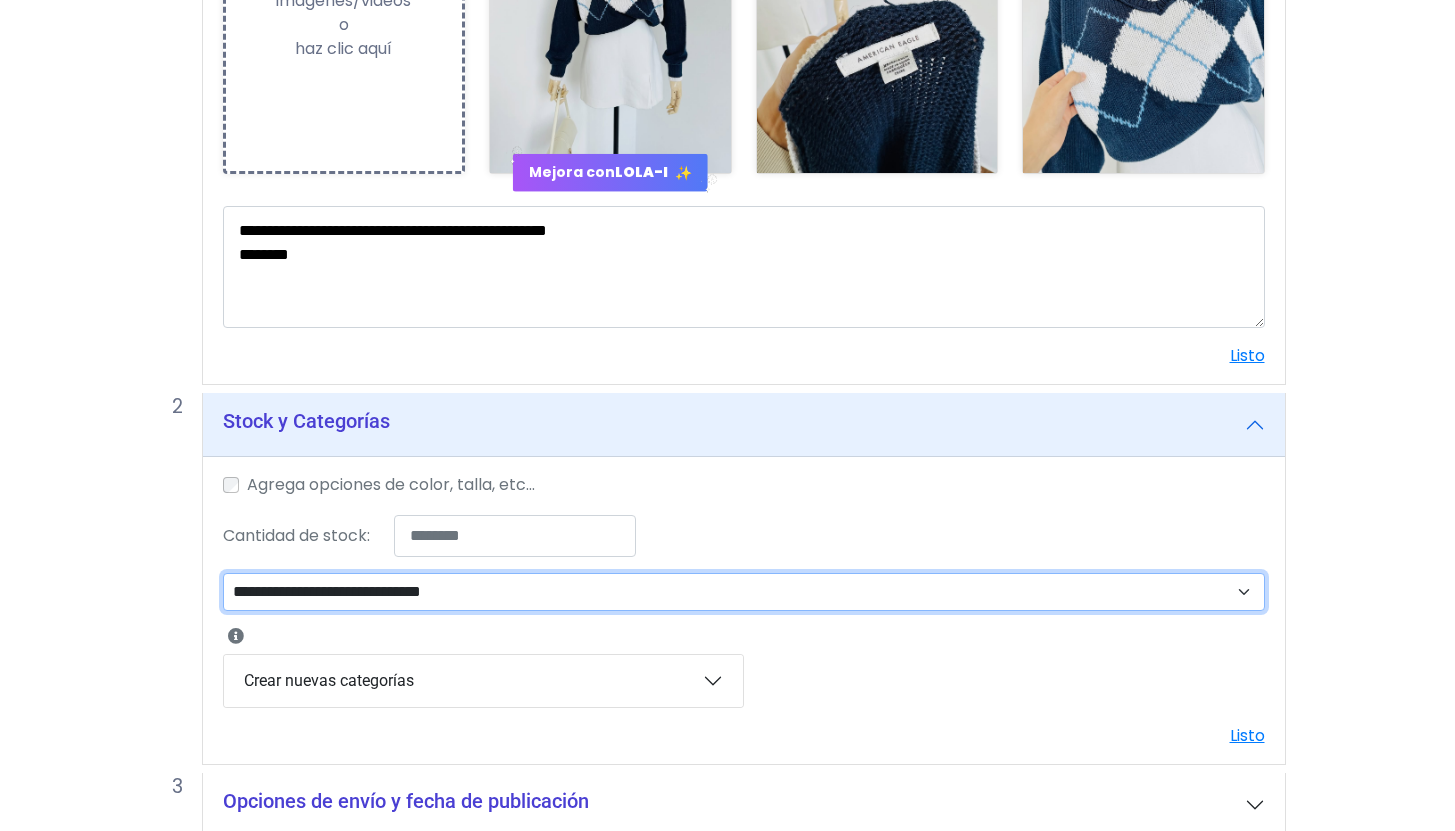click on "**********" at bounding box center [744, 592] 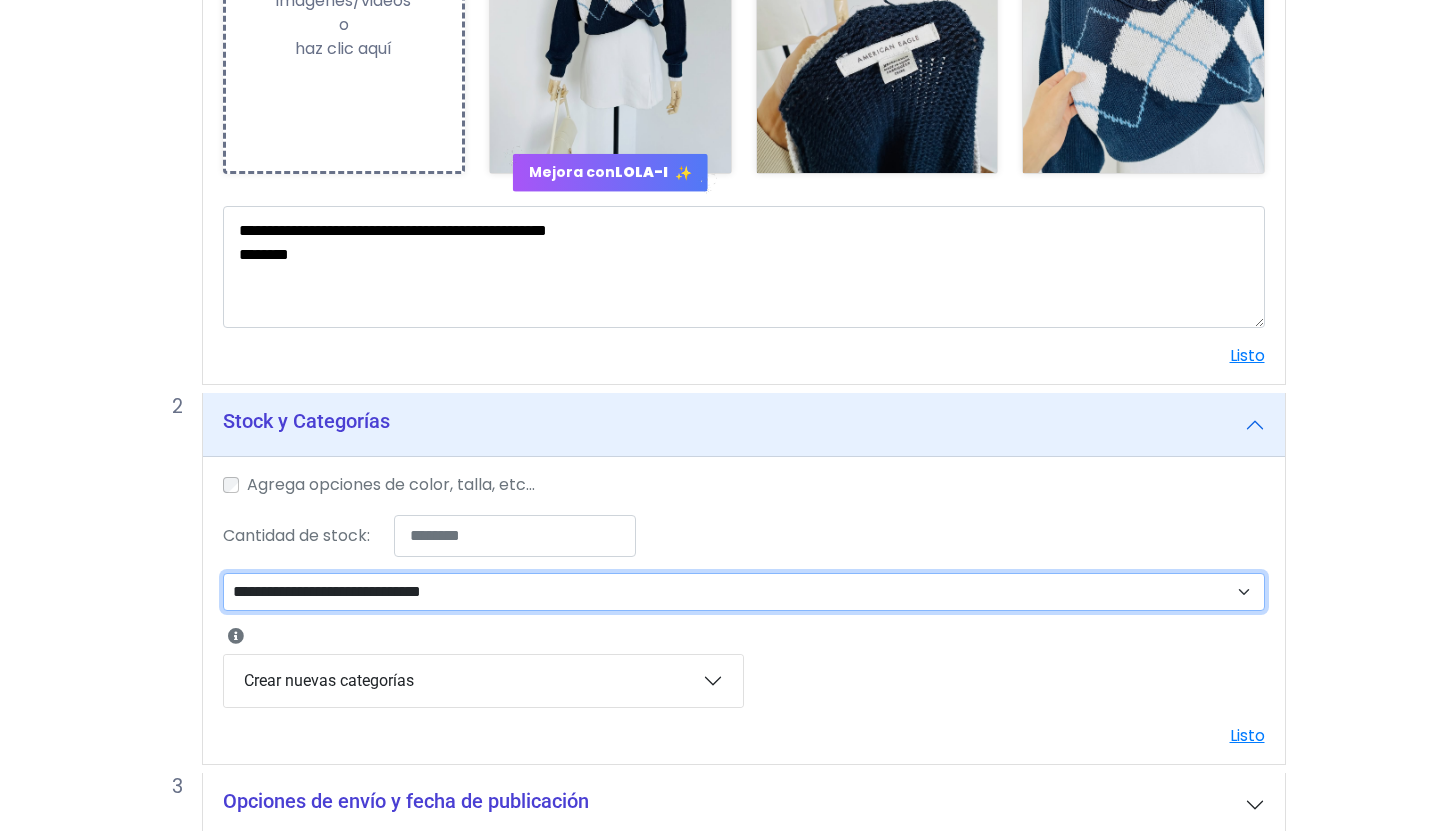select on "**" 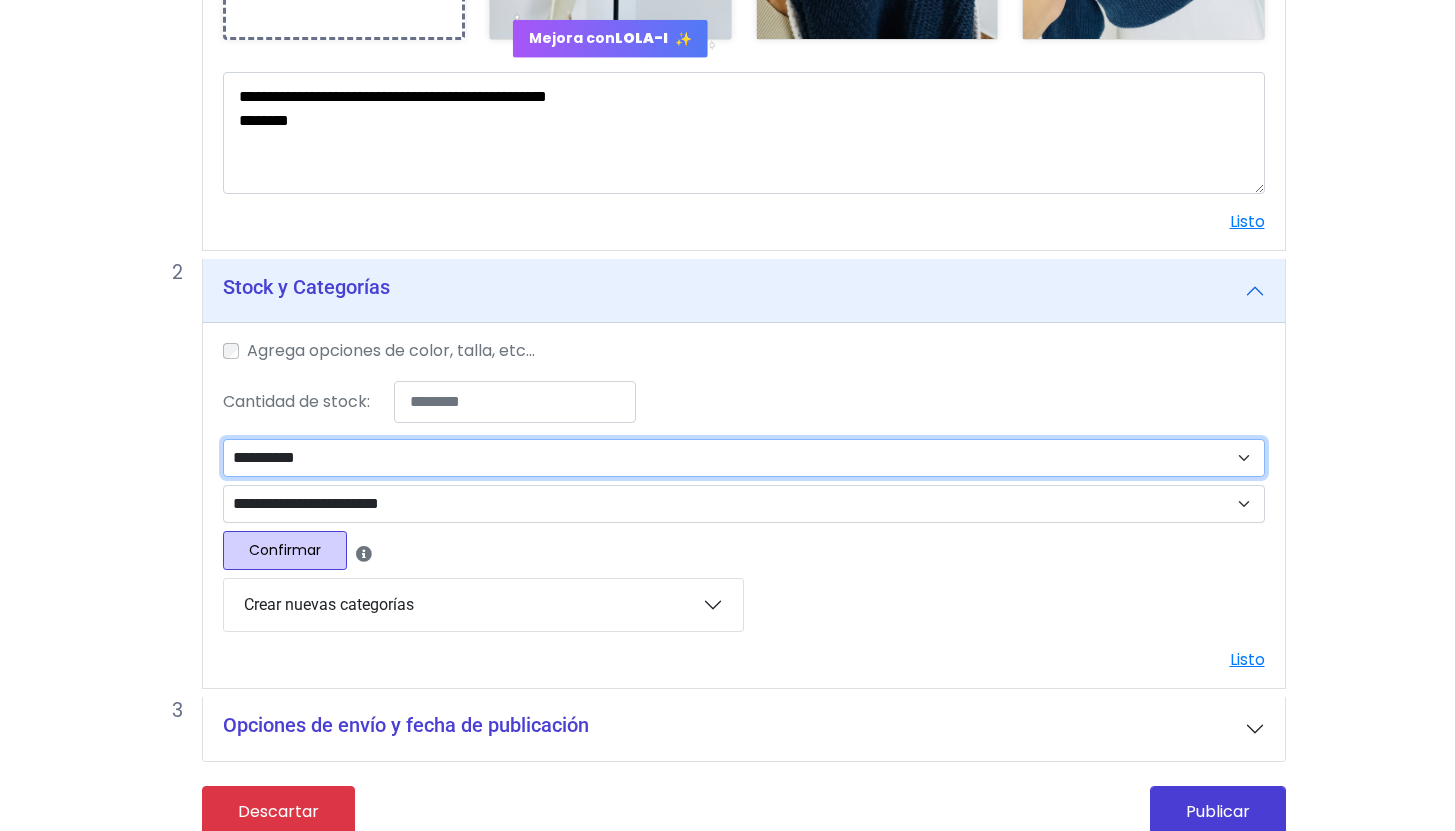 scroll, scrollTop: 727, scrollLeft: 0, axis: vertical 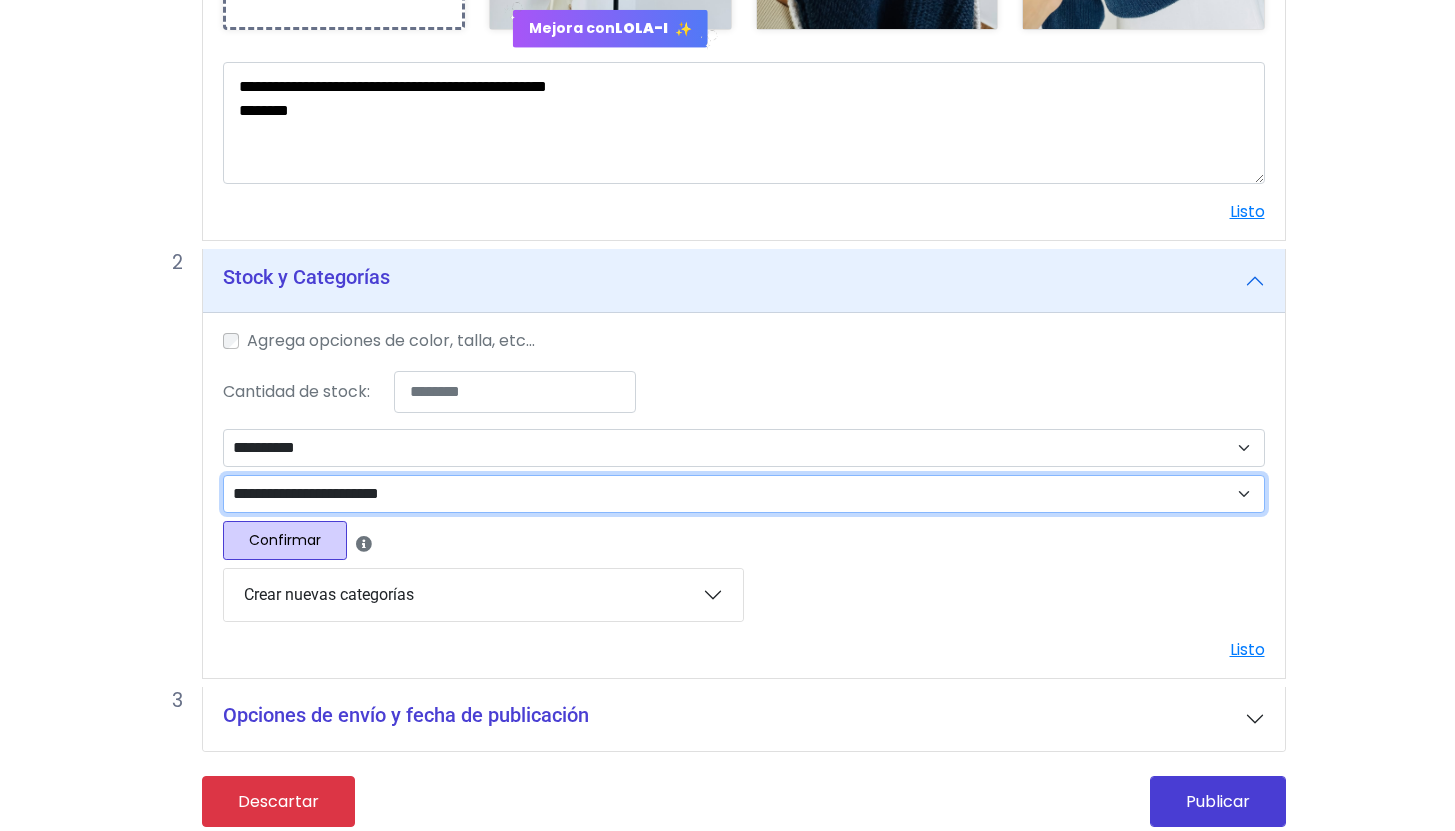 click on "**********" at bounding box center [744, 494] 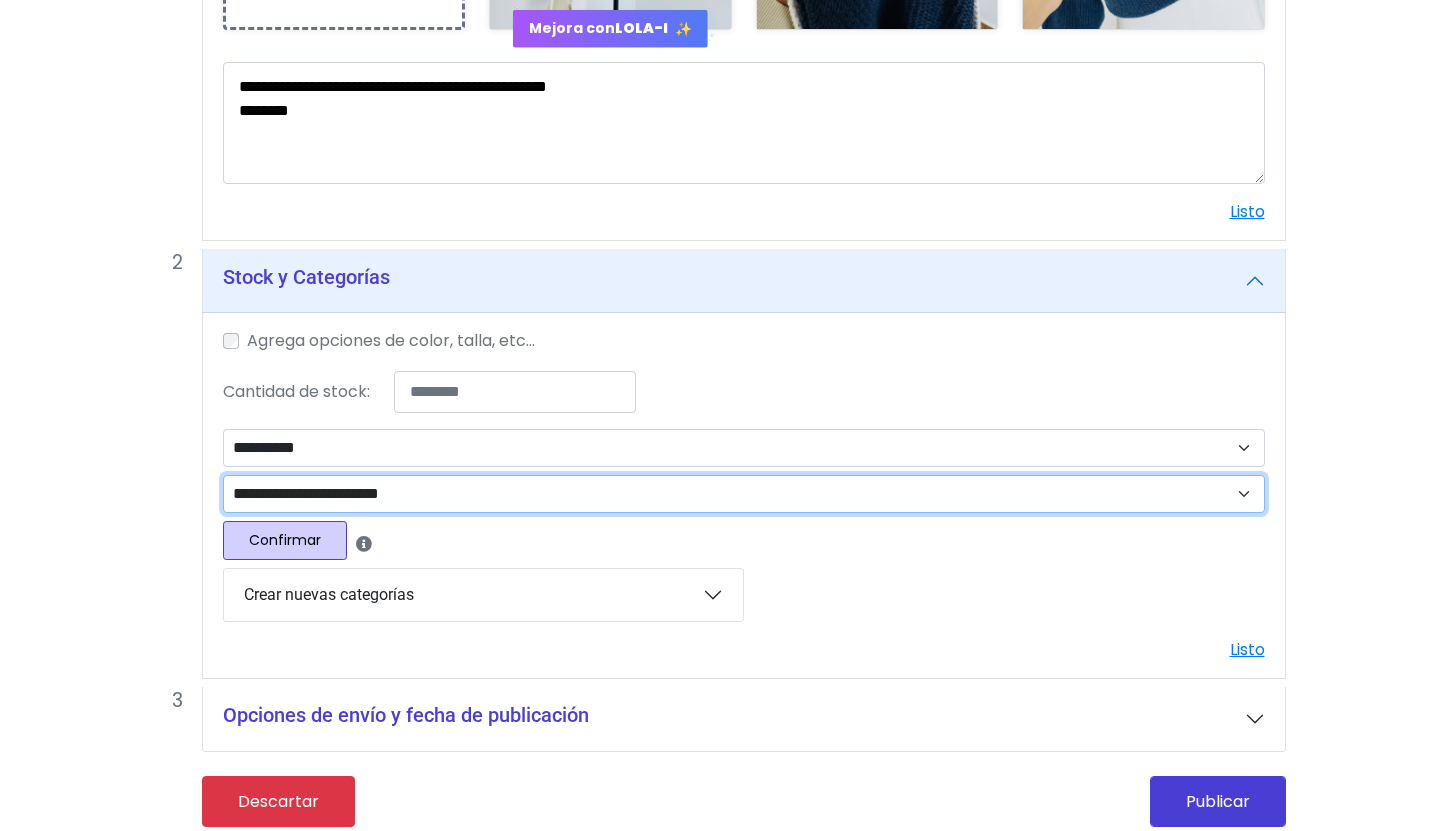 select on "****" 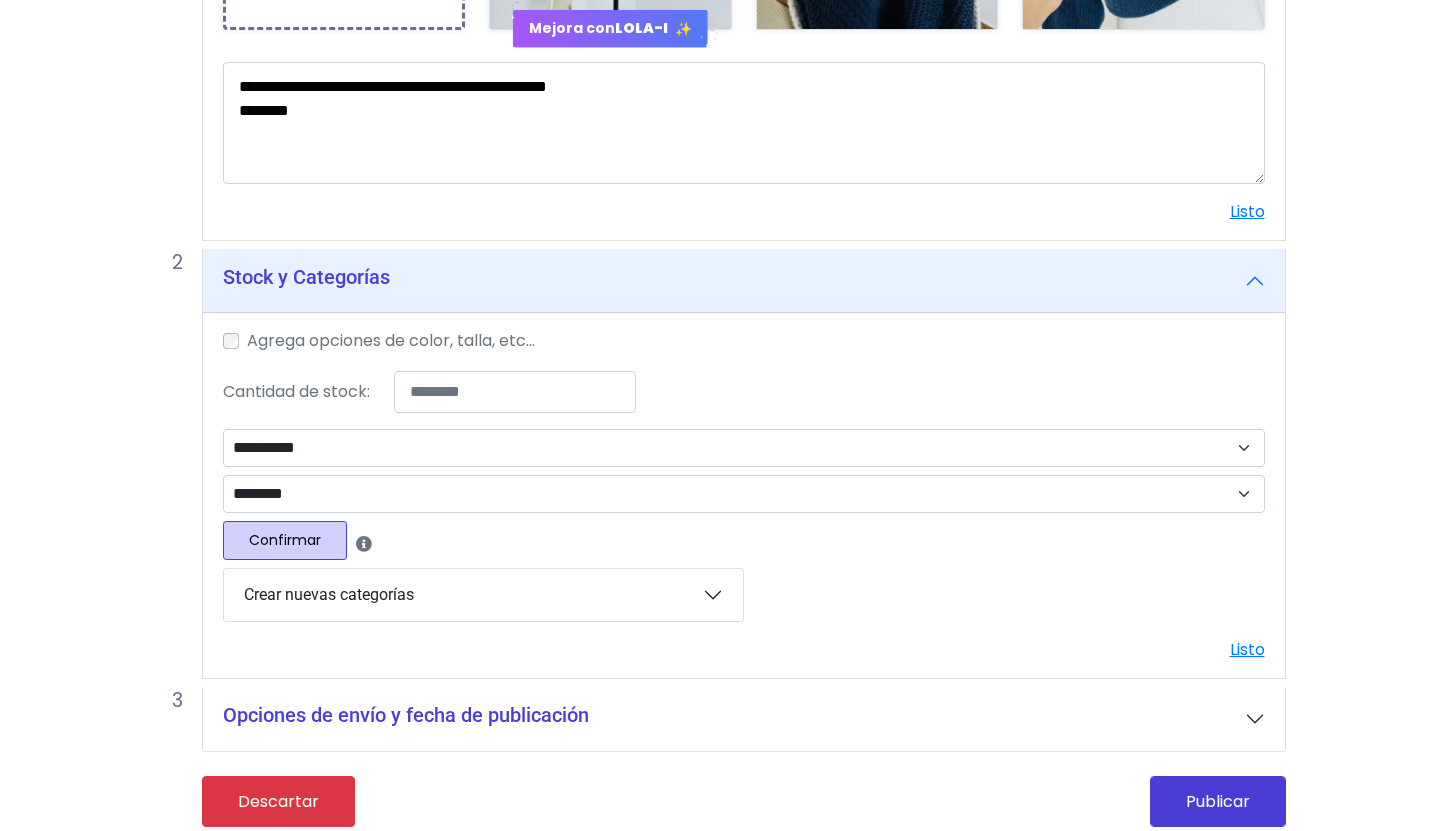 click on "Confirmar" at bounding box center (285, 540) 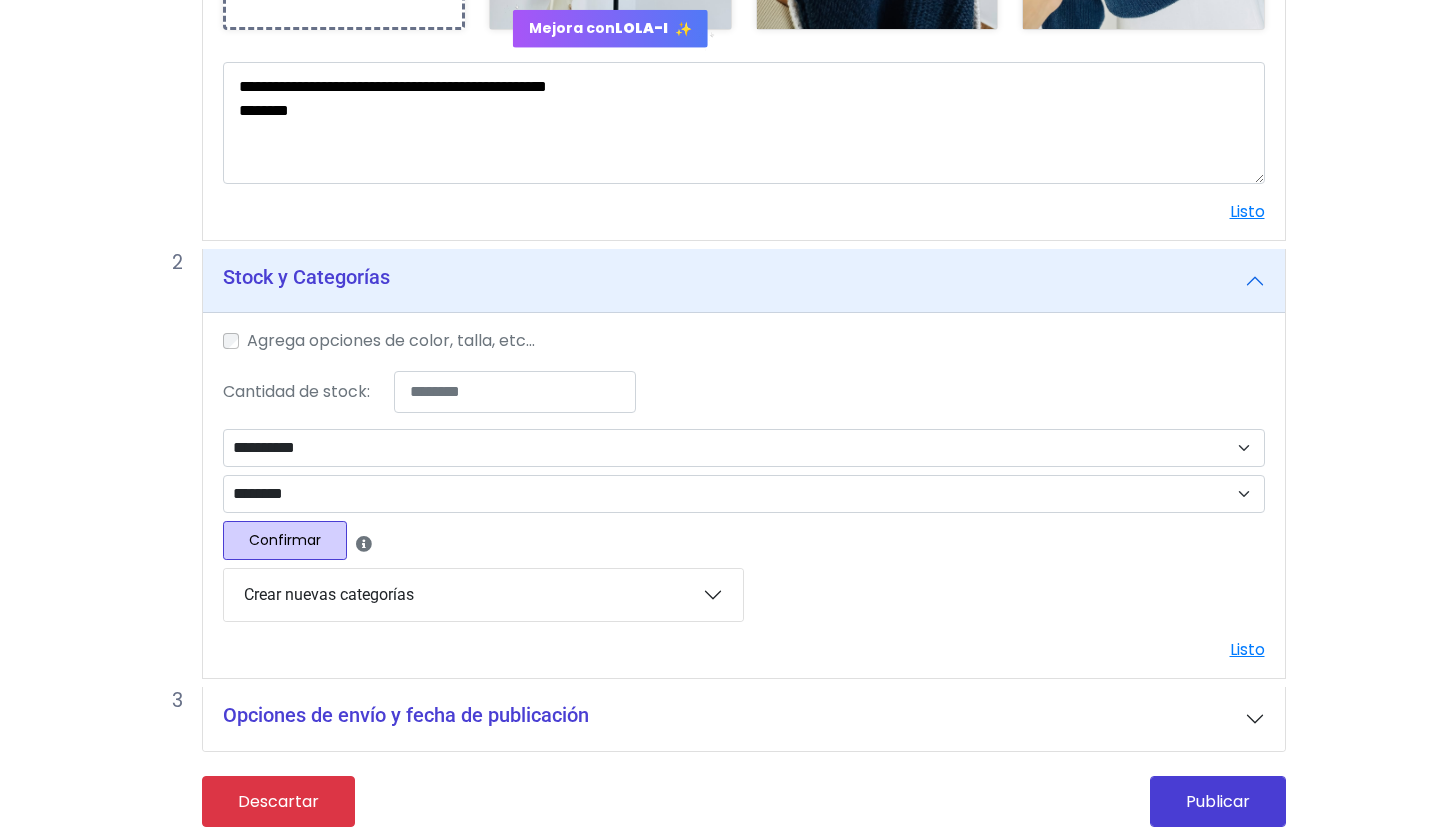 select 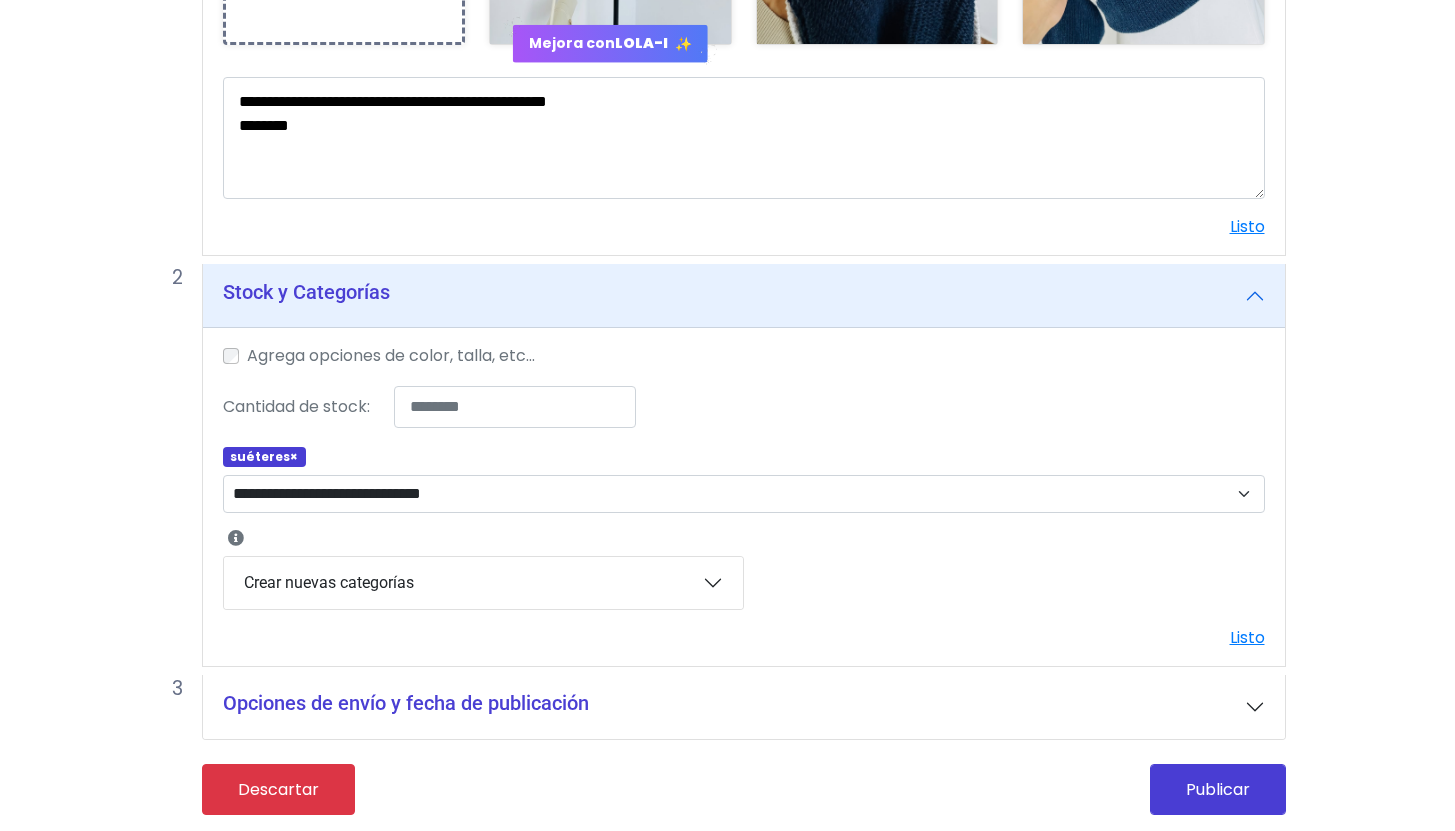 scroll, scrollTop: 709, scrollLeft: 0, axis: vertical 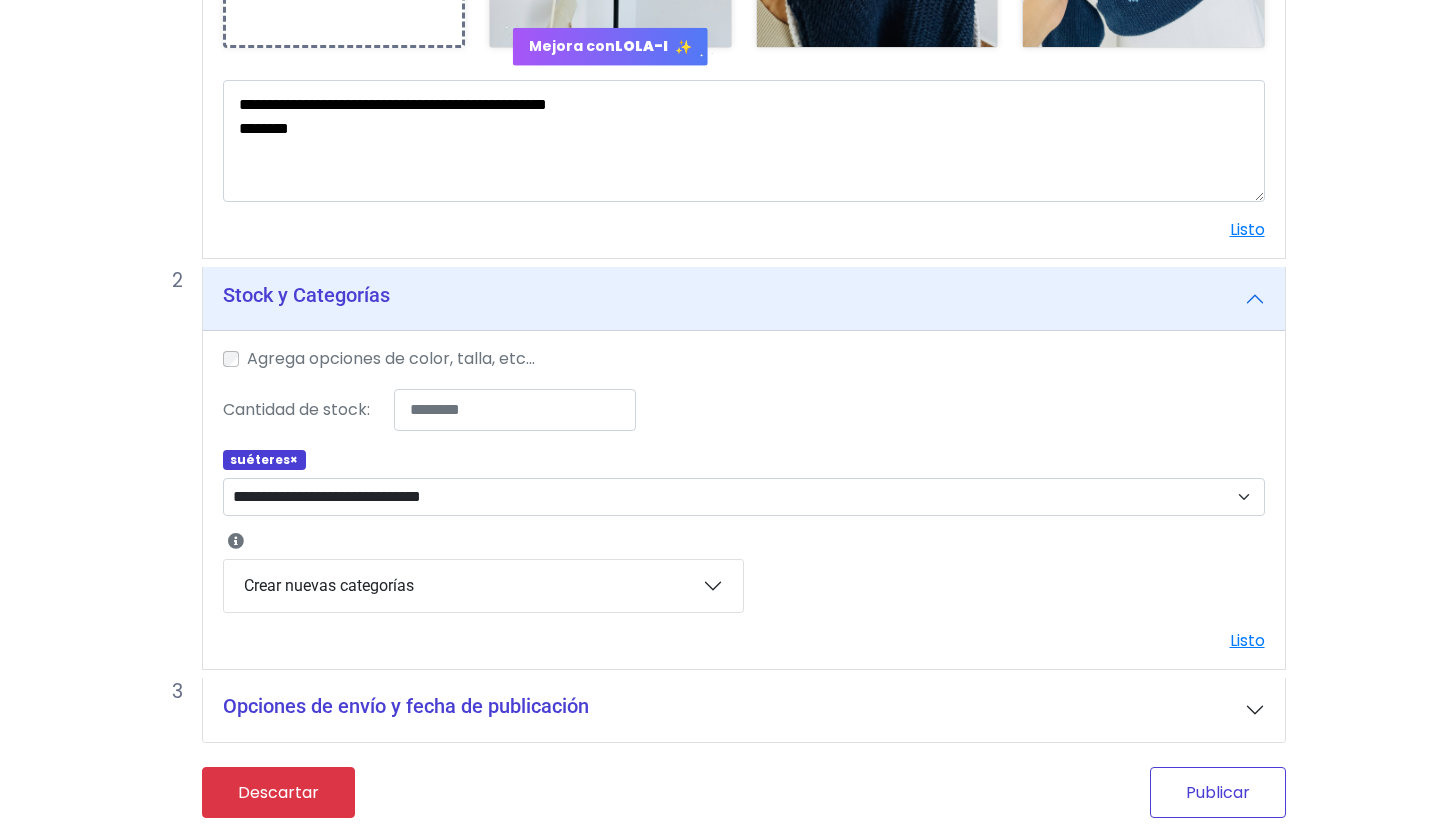 click on "Publicar" at bounding box center (1218, 792) 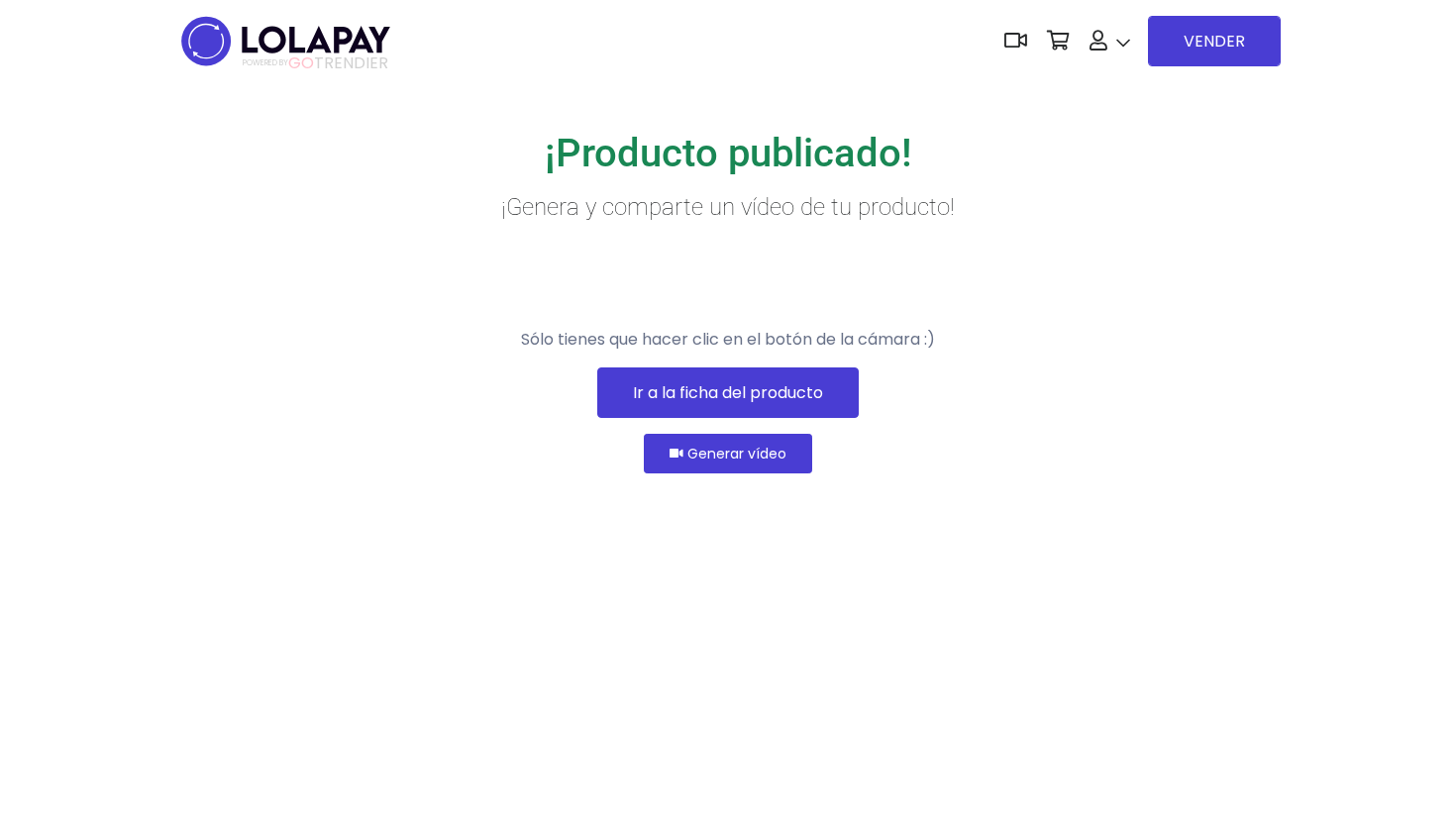 scroll, scrollTop: 0, scrollLeft: 0, axis: both 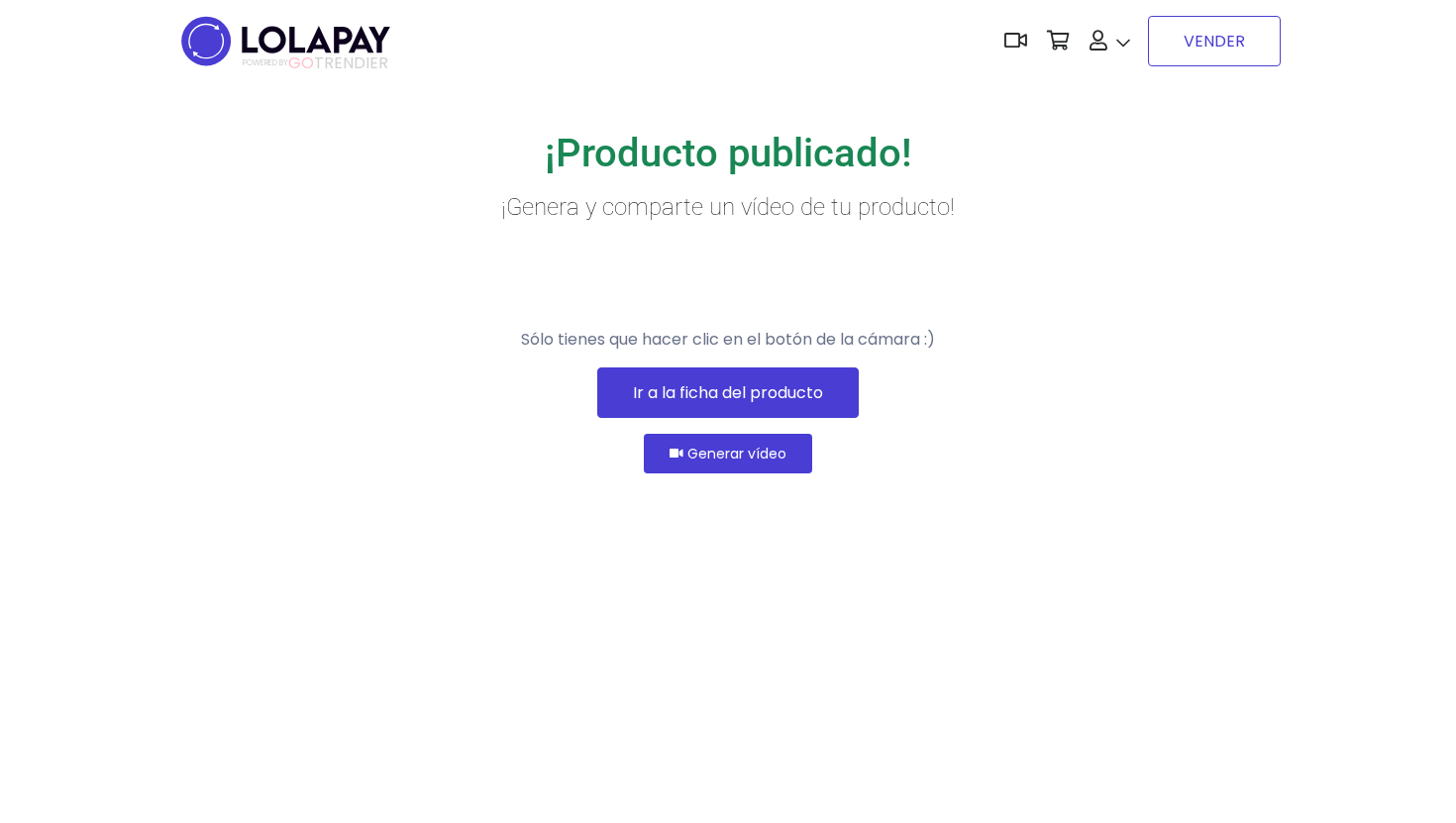 click on "VENDER" at bounding box center (1214, 41) 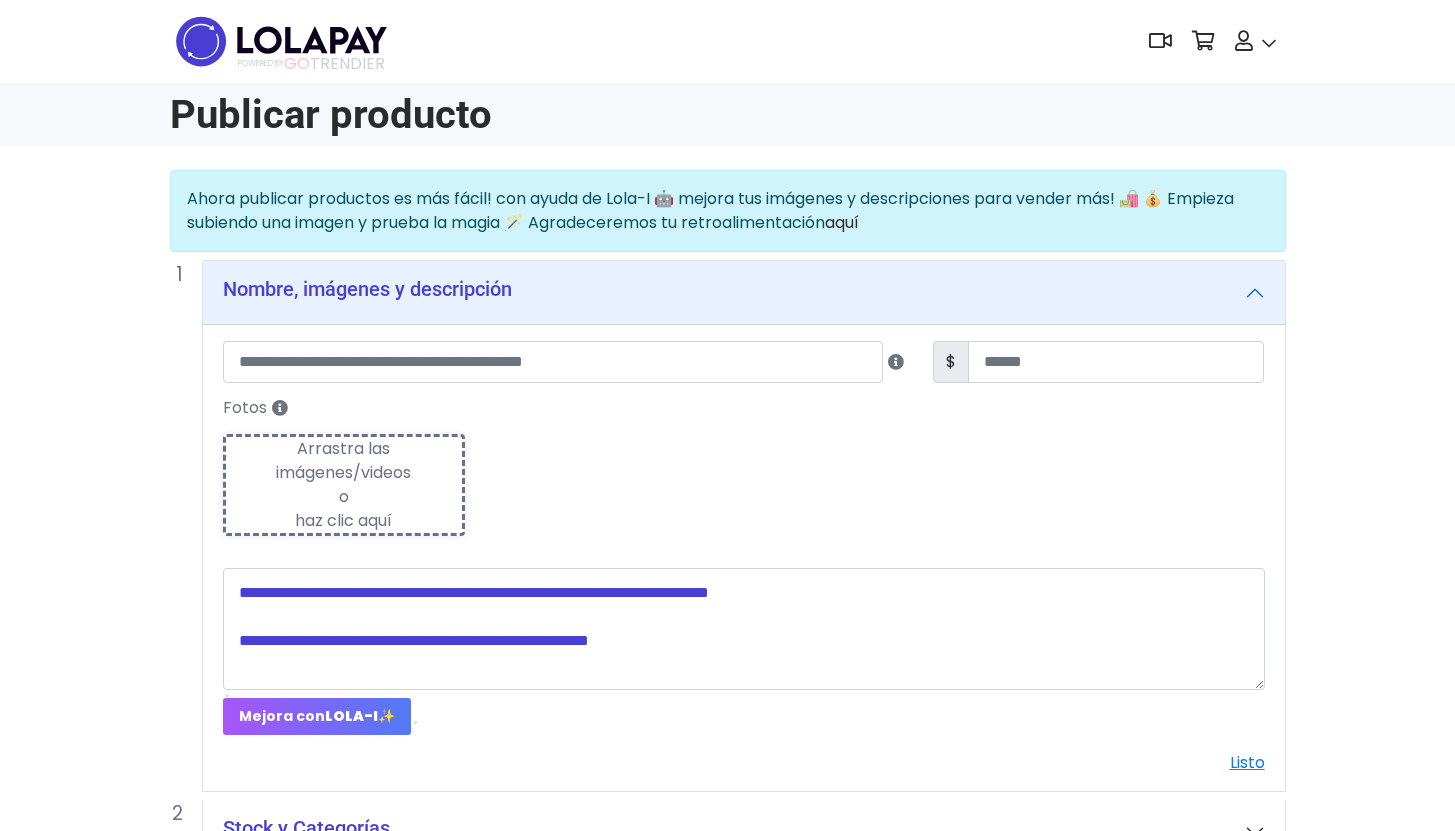 scroll, scrollTop: 0, scrollLeft: 0, axis: both 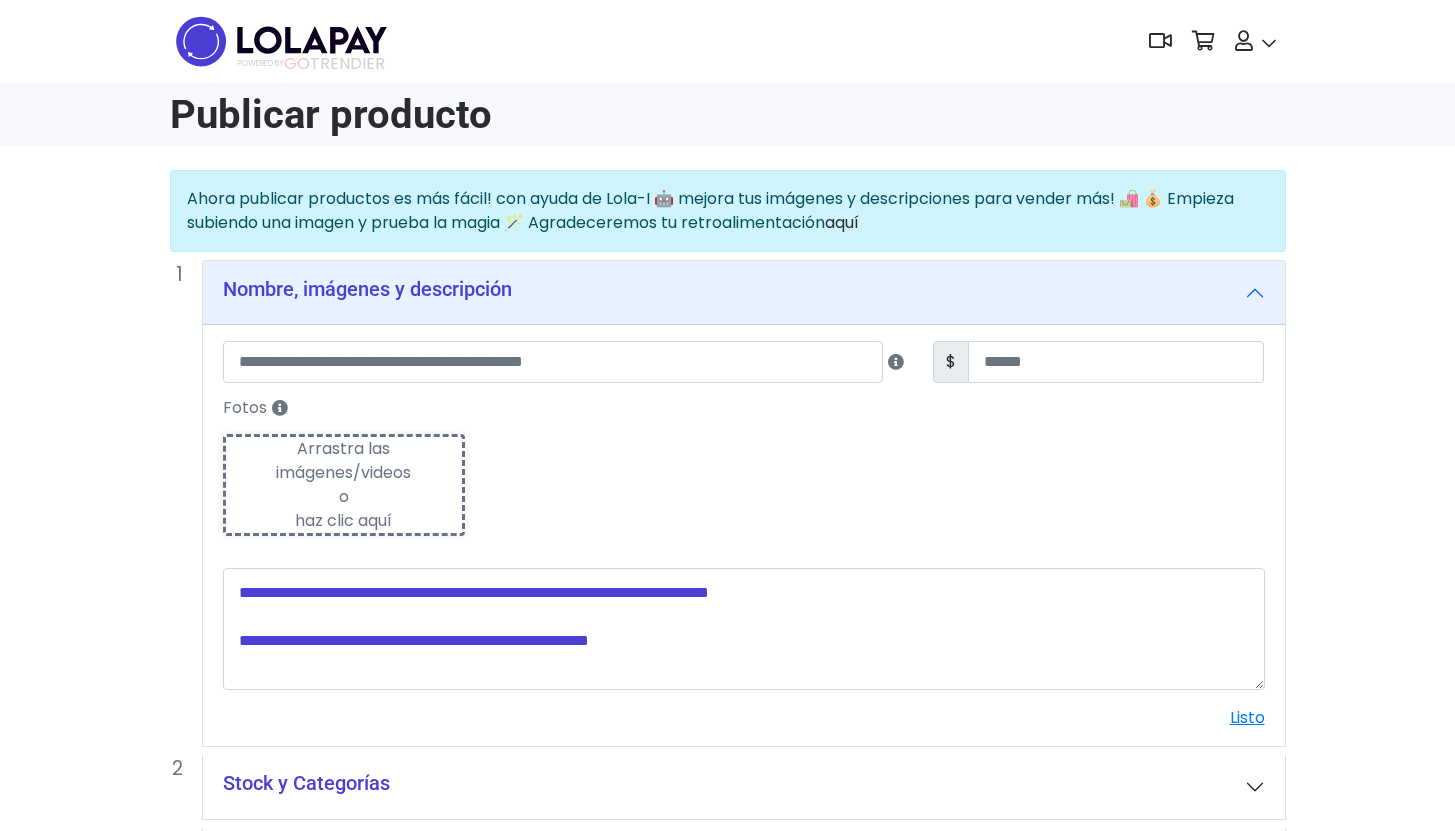click on "Arrastra las
imágenes/videos
o
haz clic aquí" at bounding box center (344, 485) 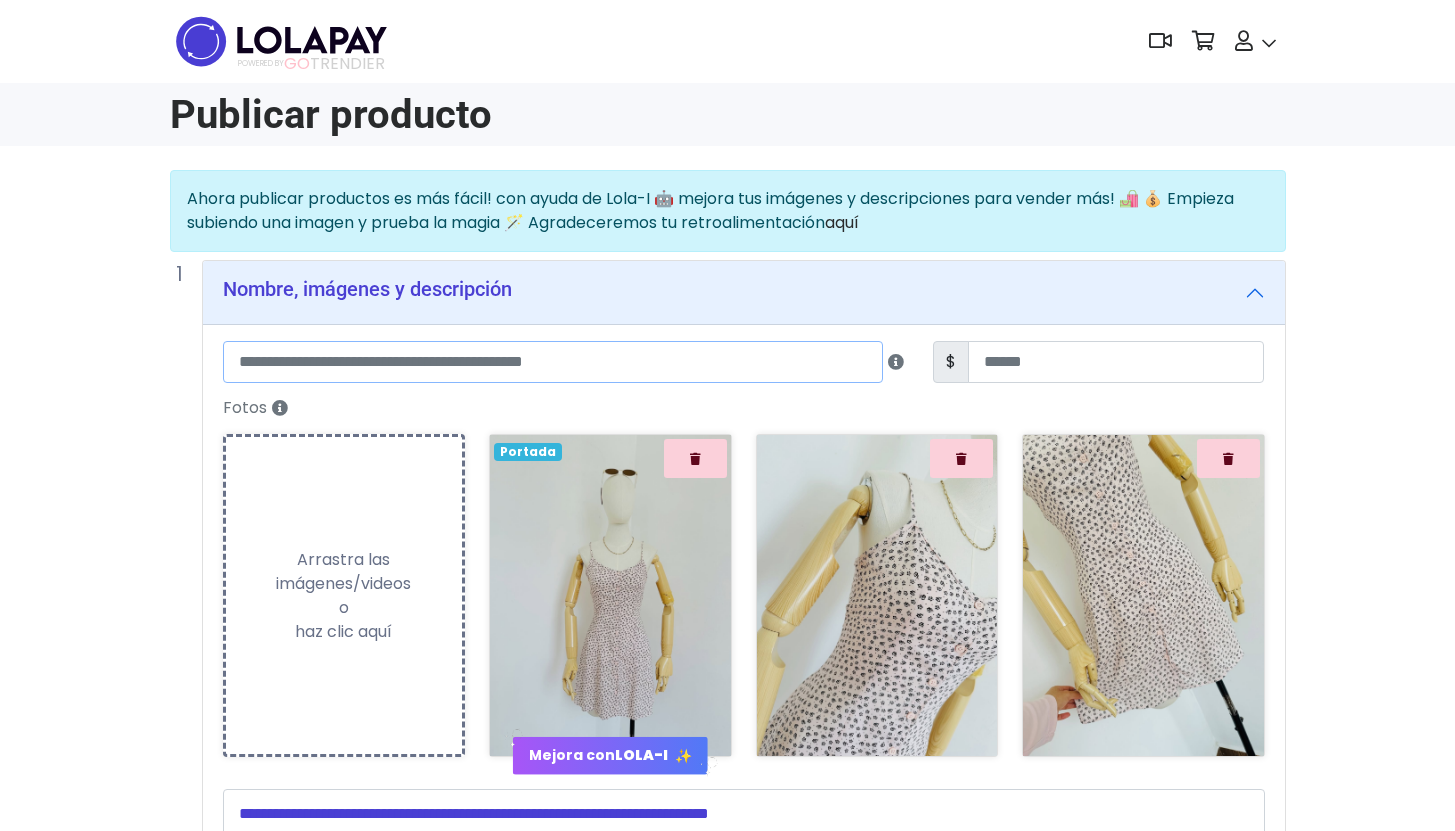 click at bounding box center [553, 362] 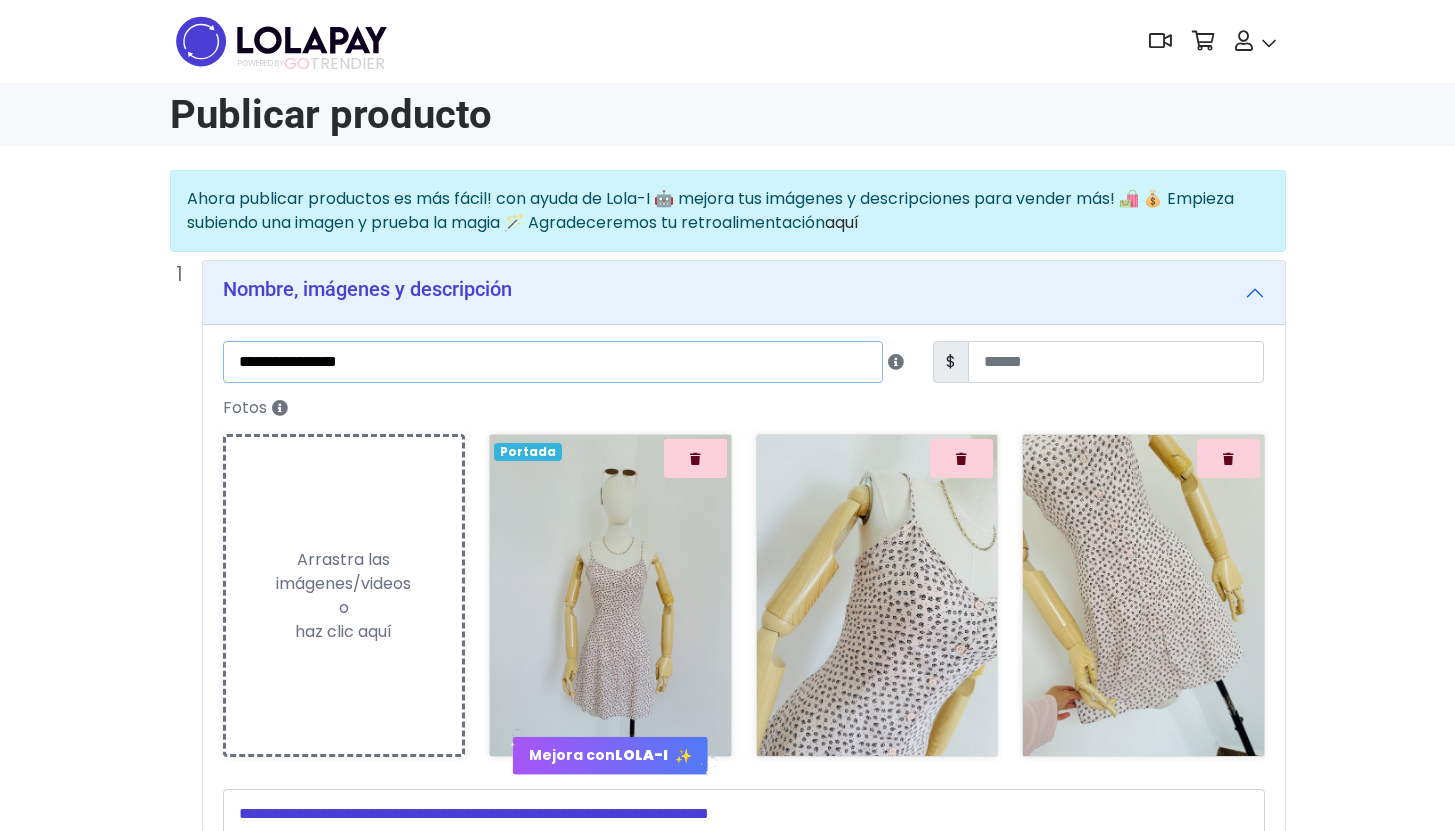 type on "**********" 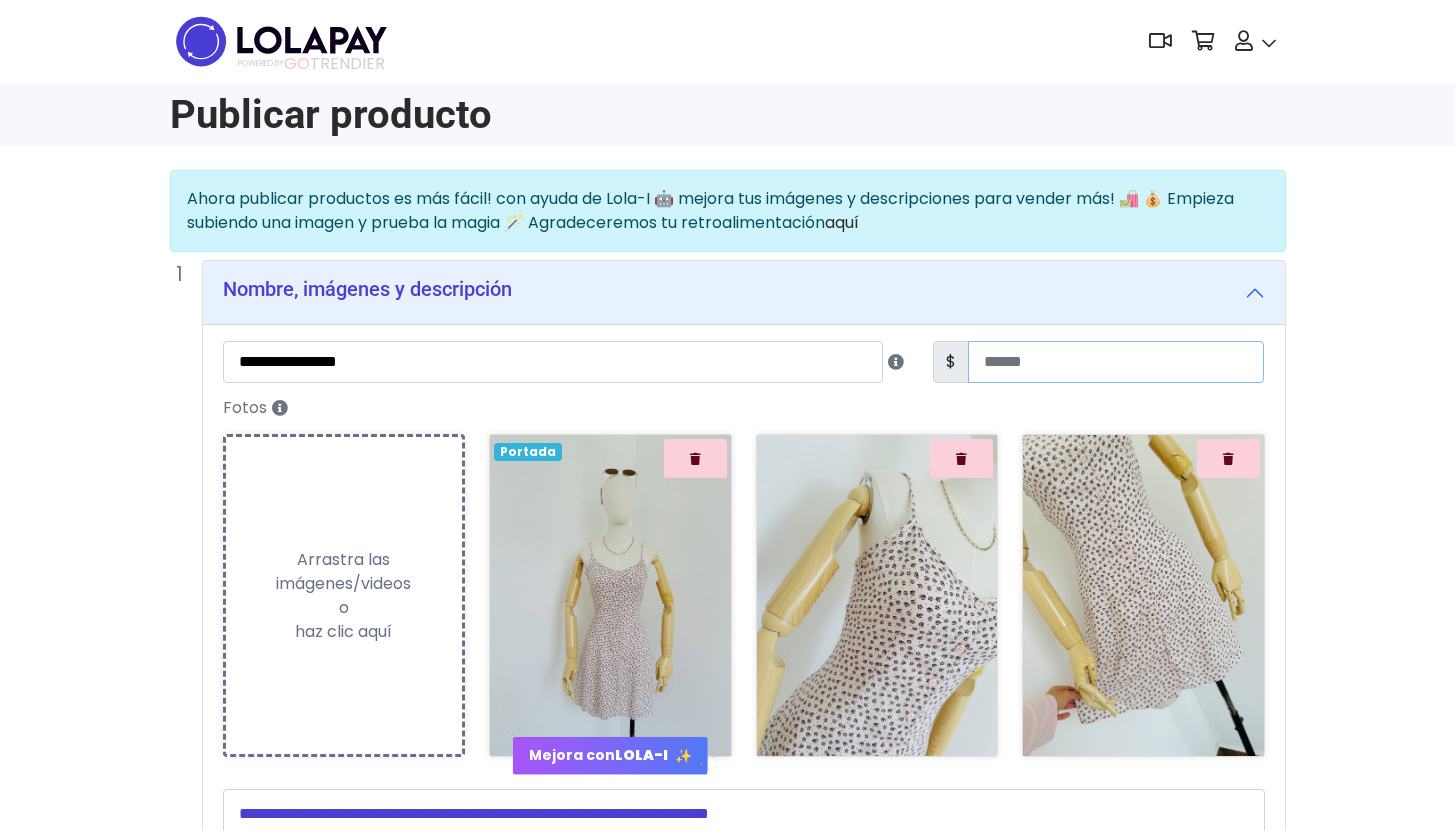 type on "***" 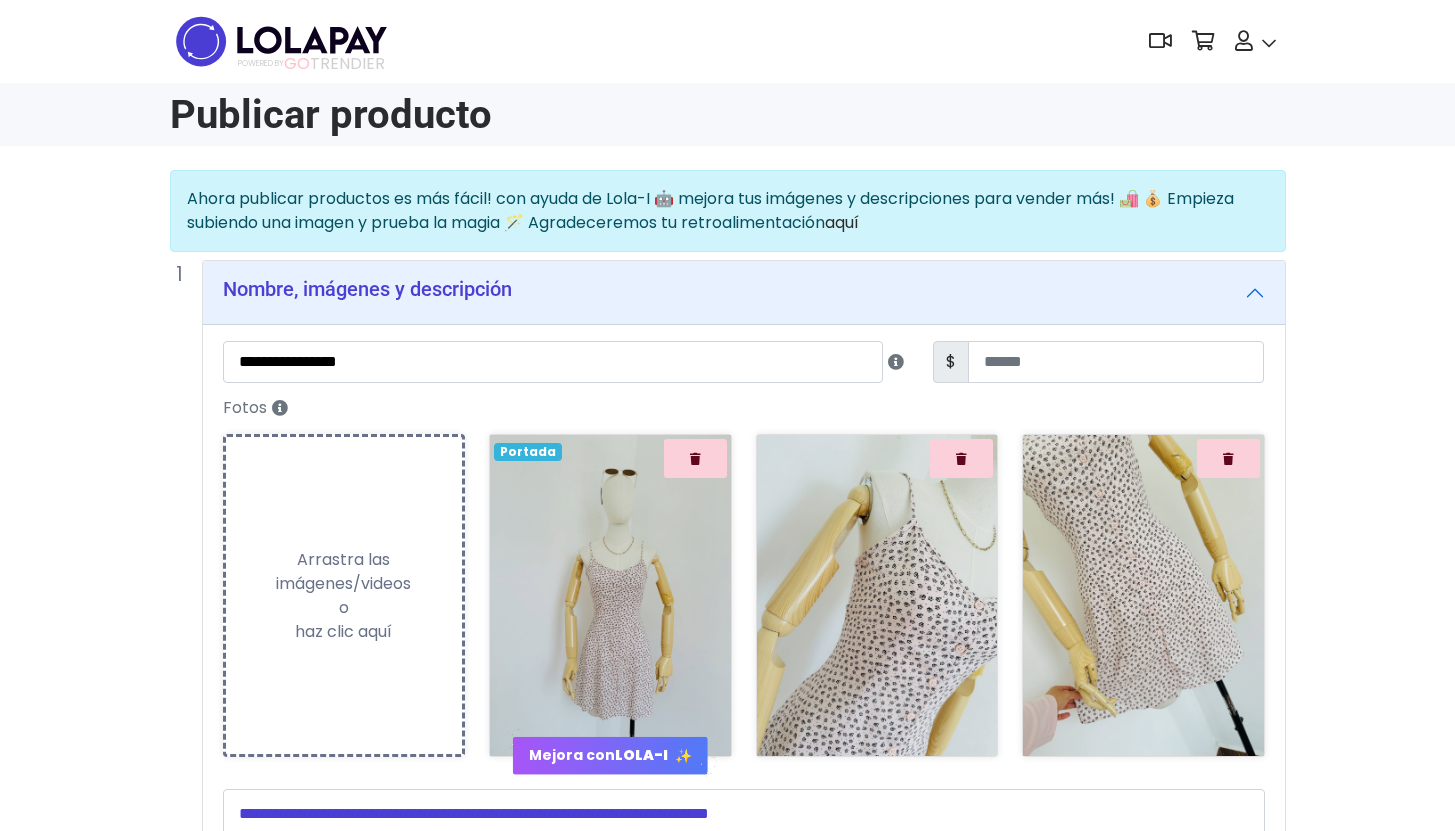type 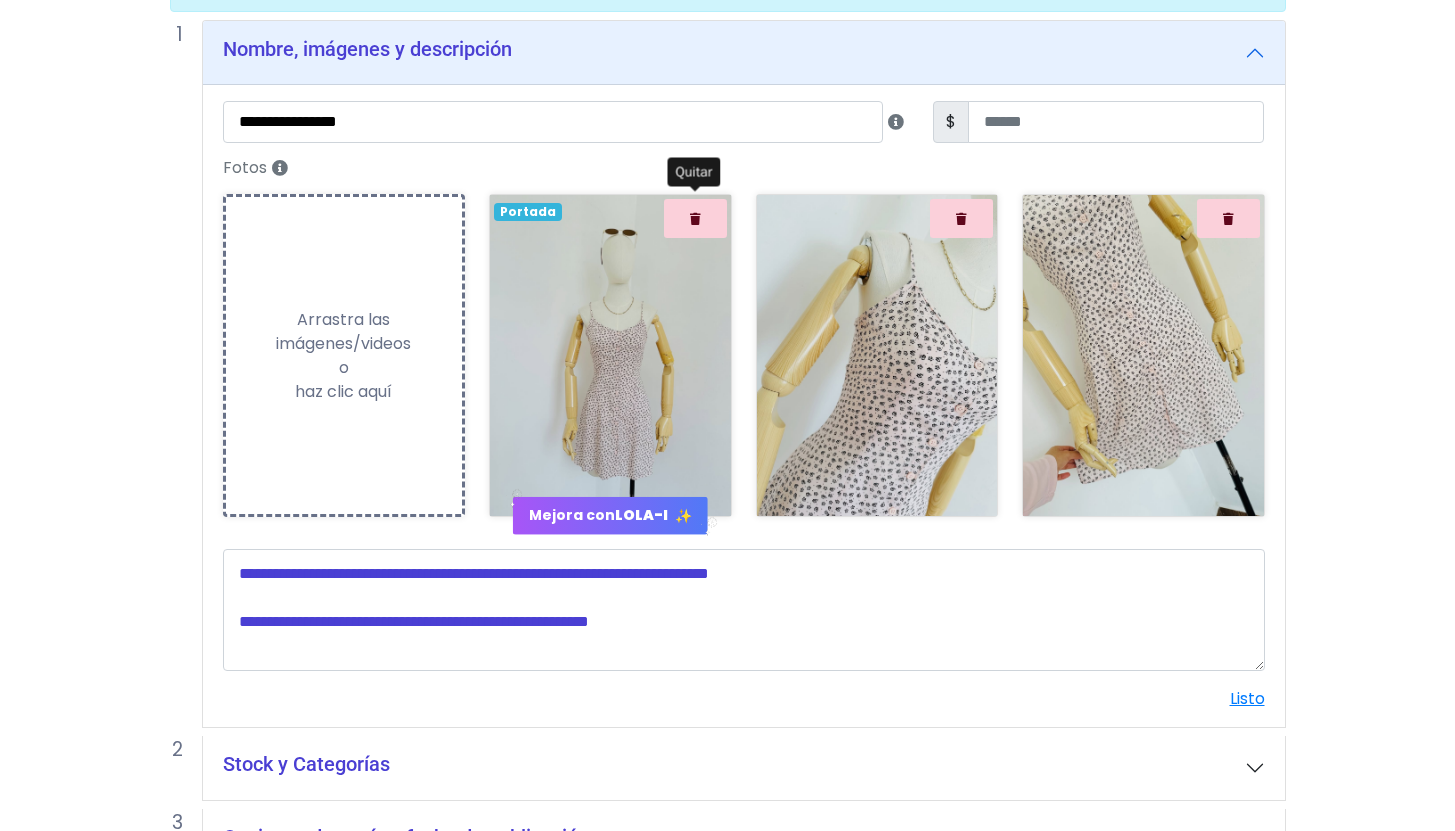 scroll, scrollTop: 243, scrollLeft: 0, axis: vertical 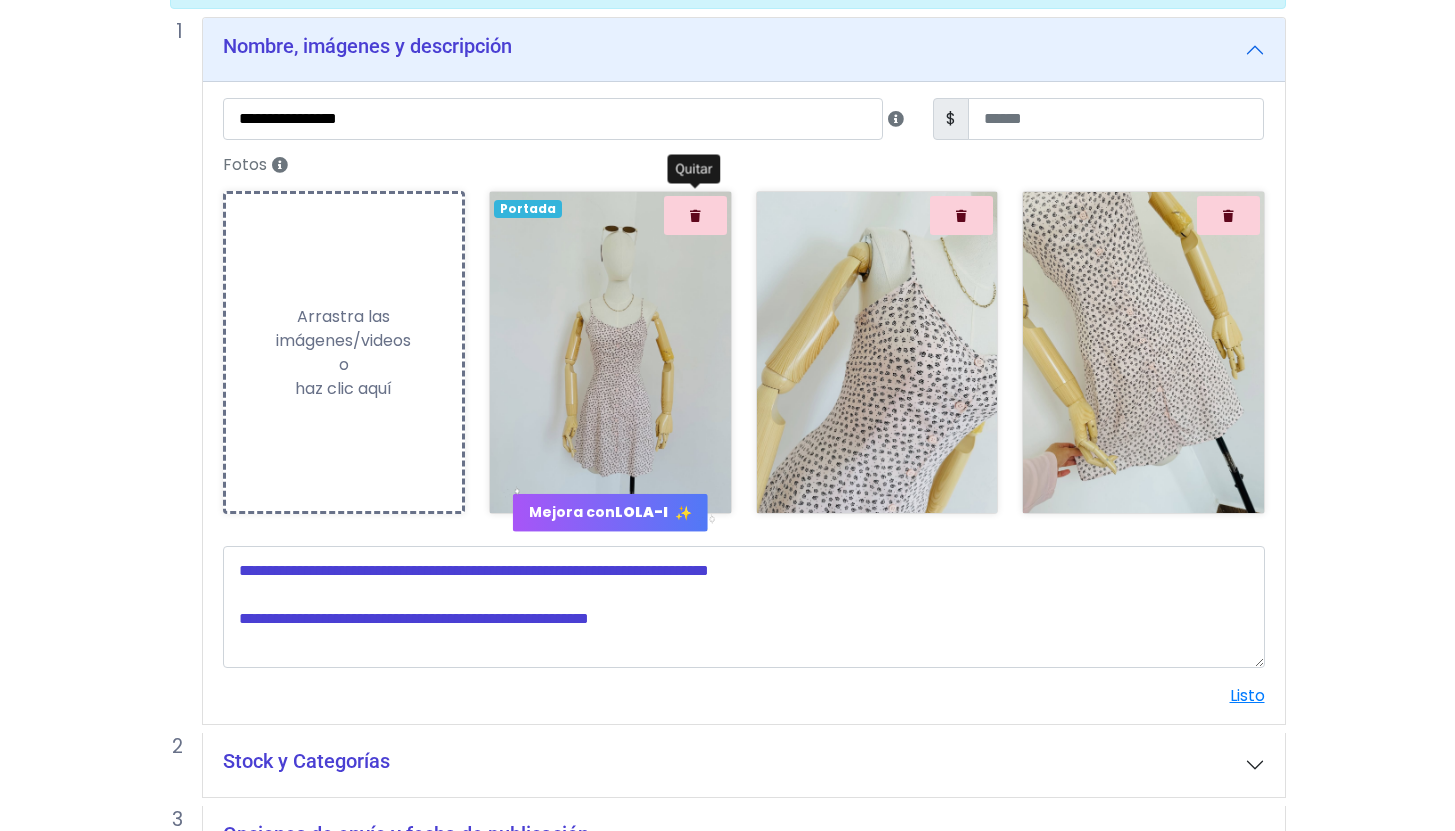 type 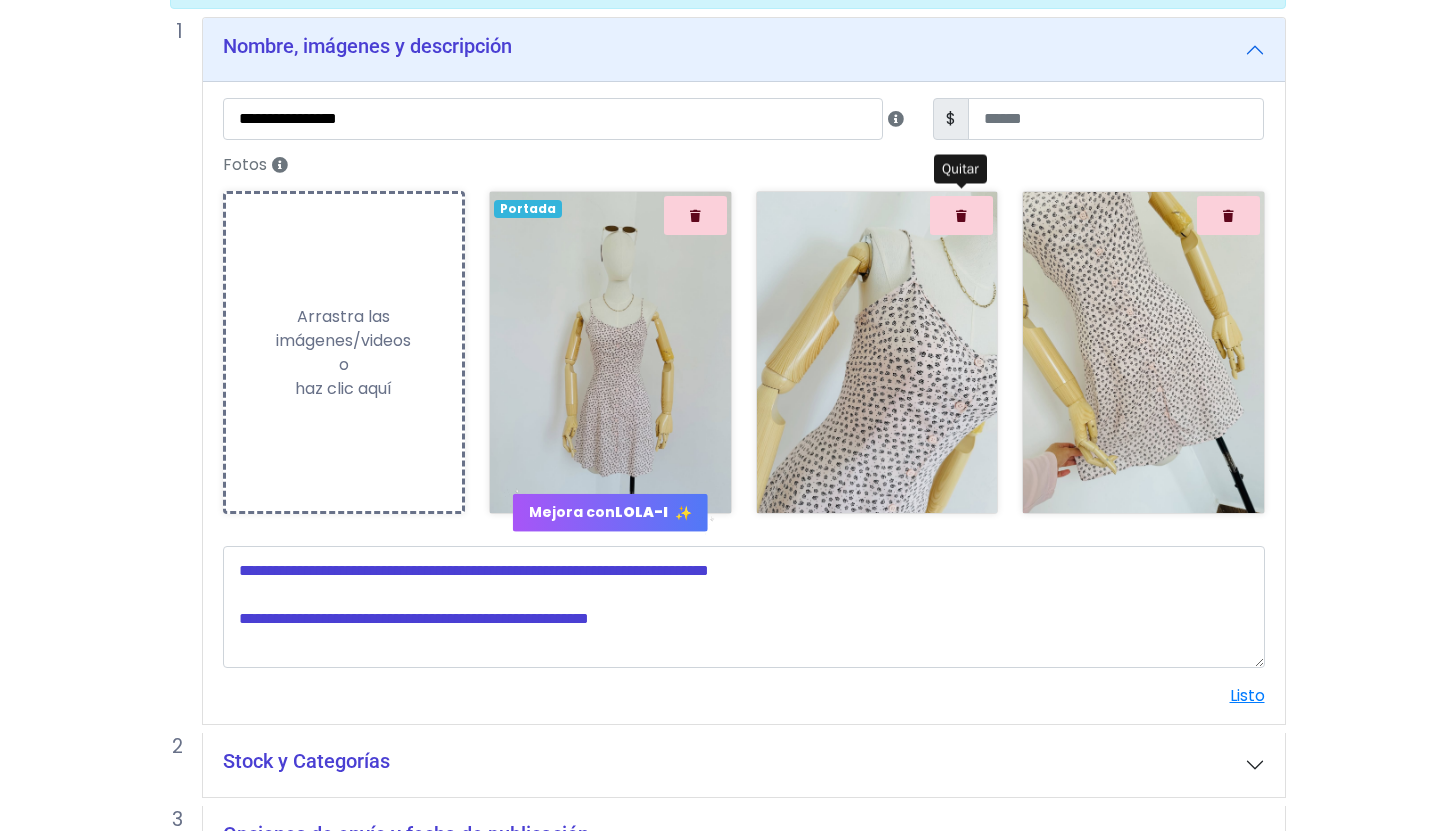 type 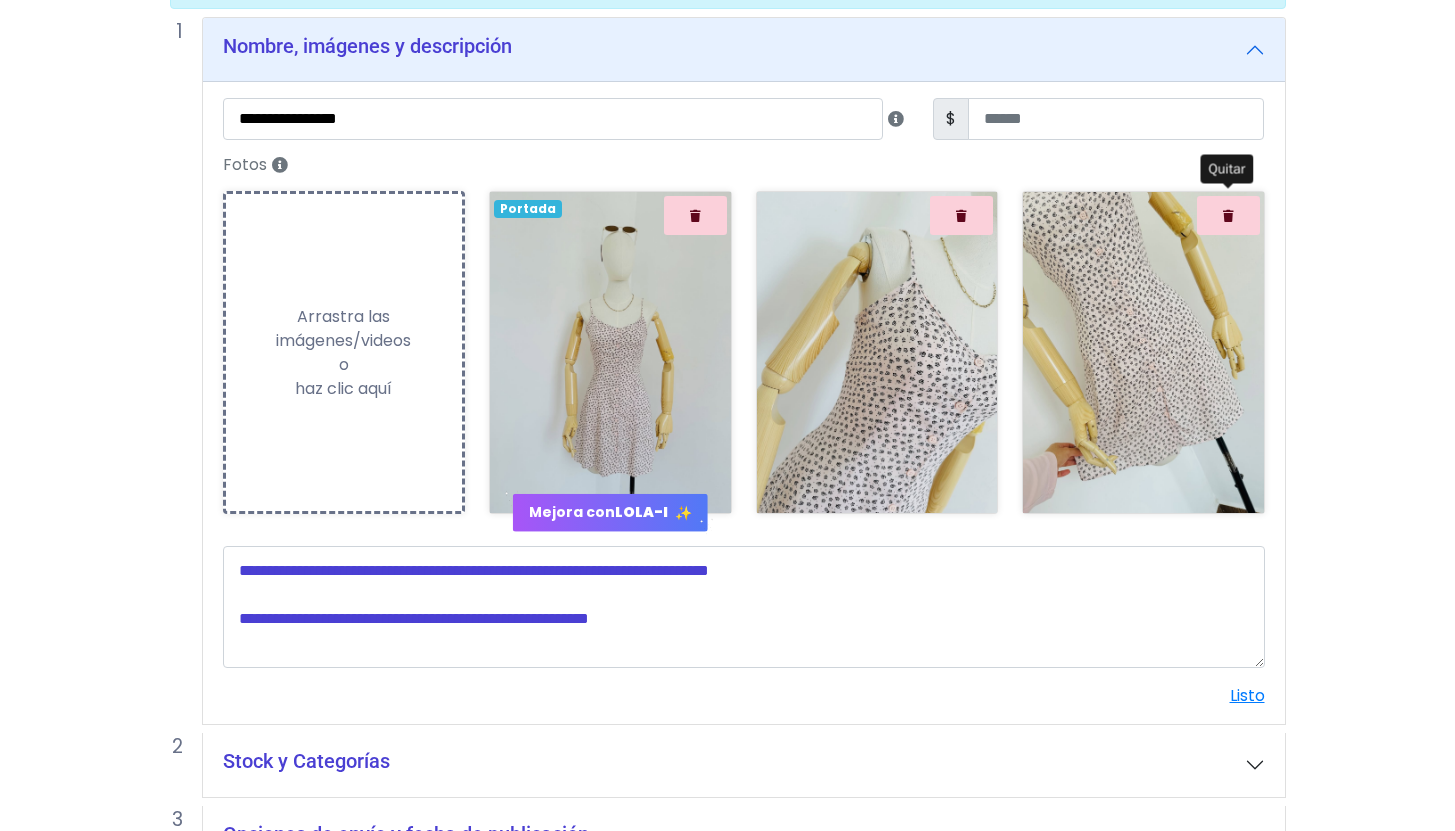 type 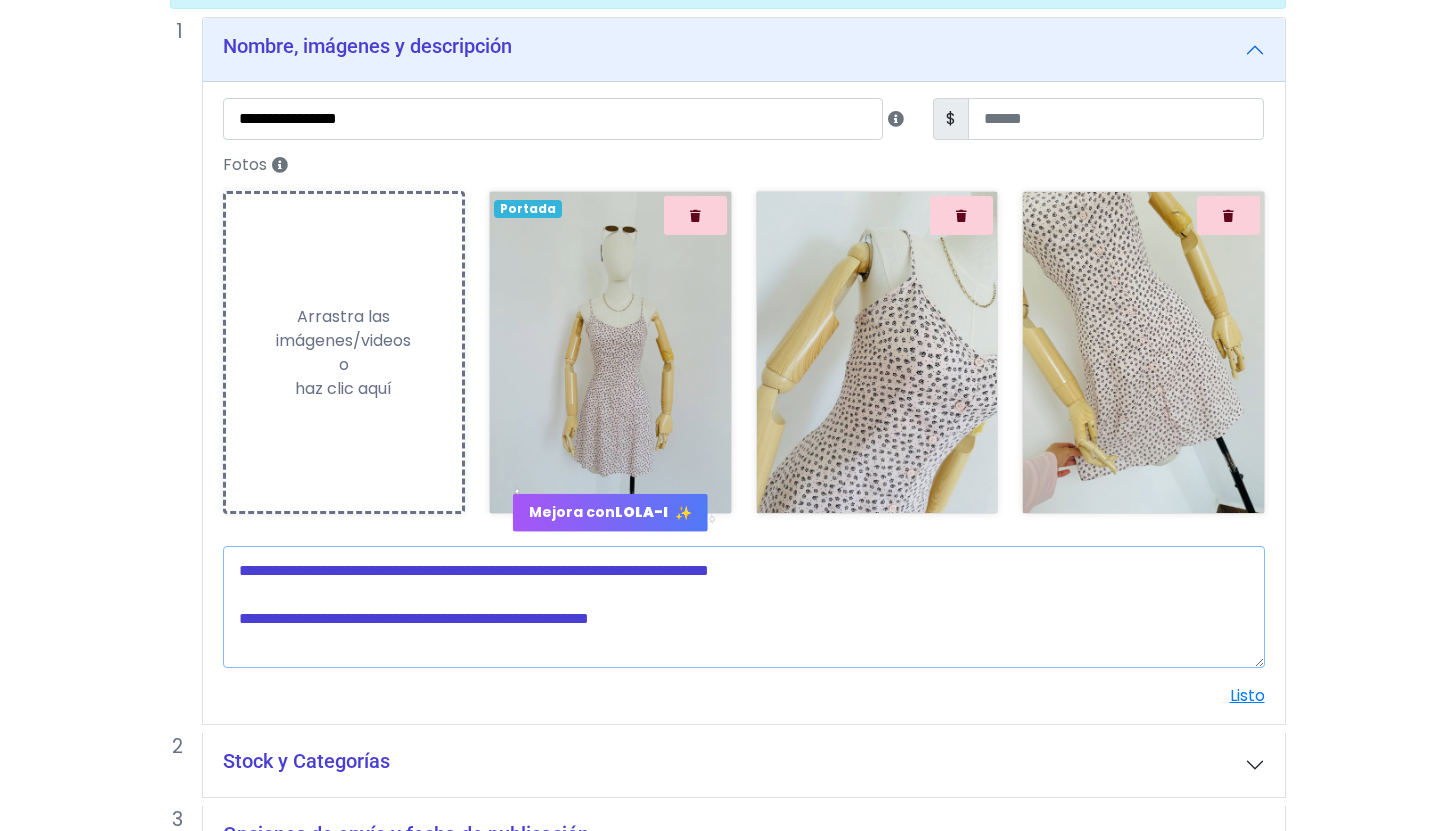 click at bounding box center [744, 607] 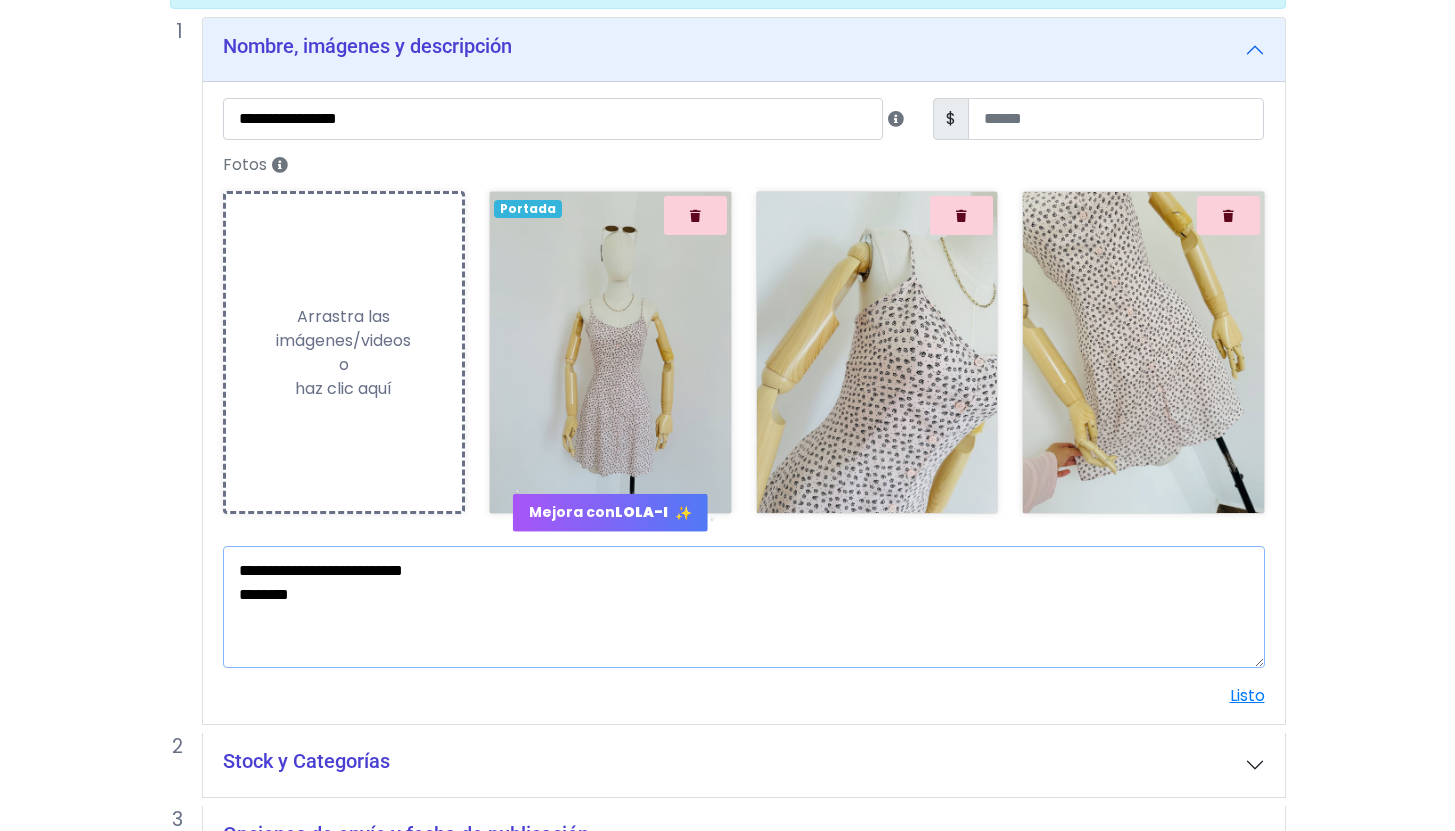 scroll, scrollTop: 372, scrollLeft: 0, axis: vertical 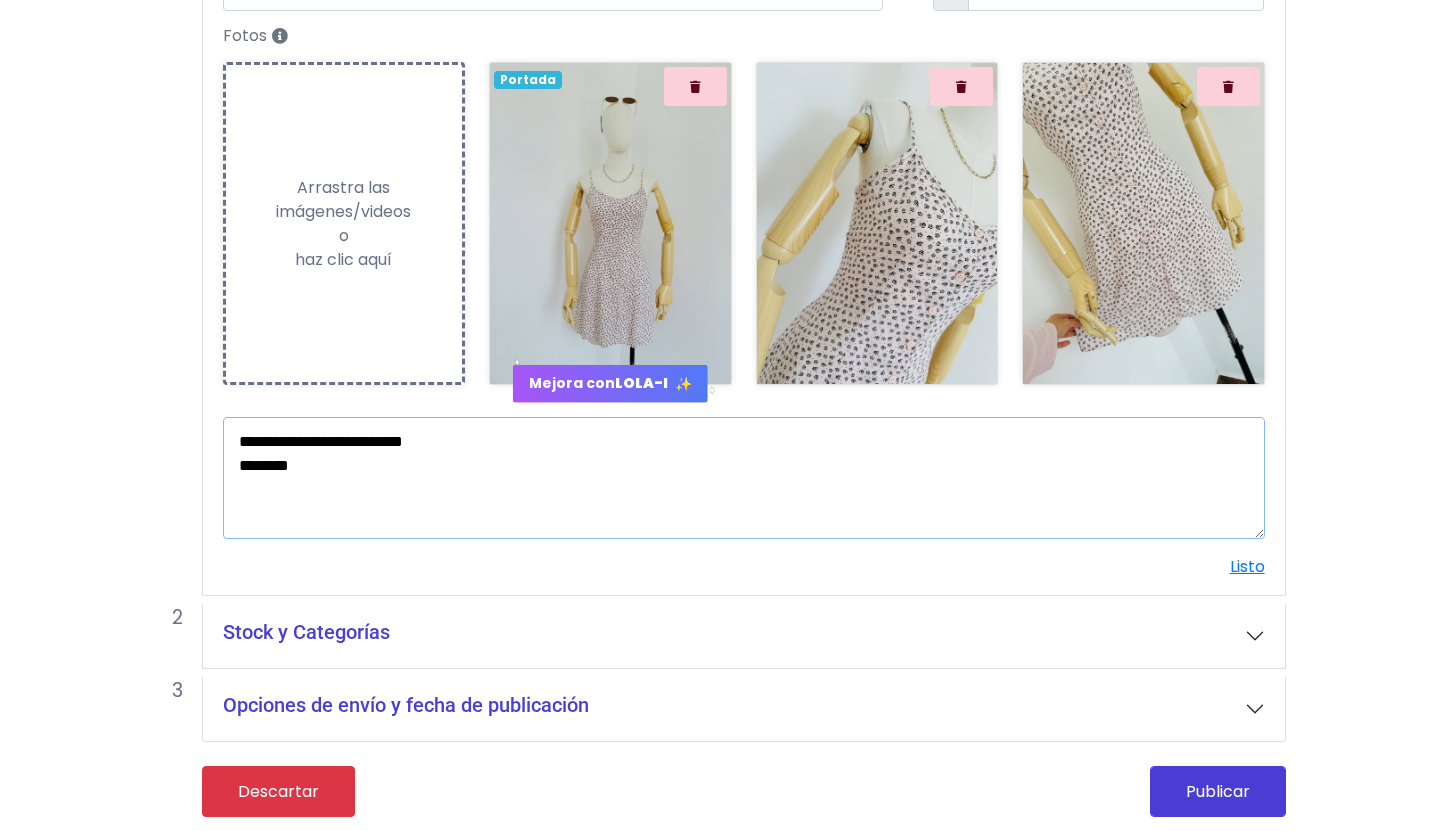 type on "**********" 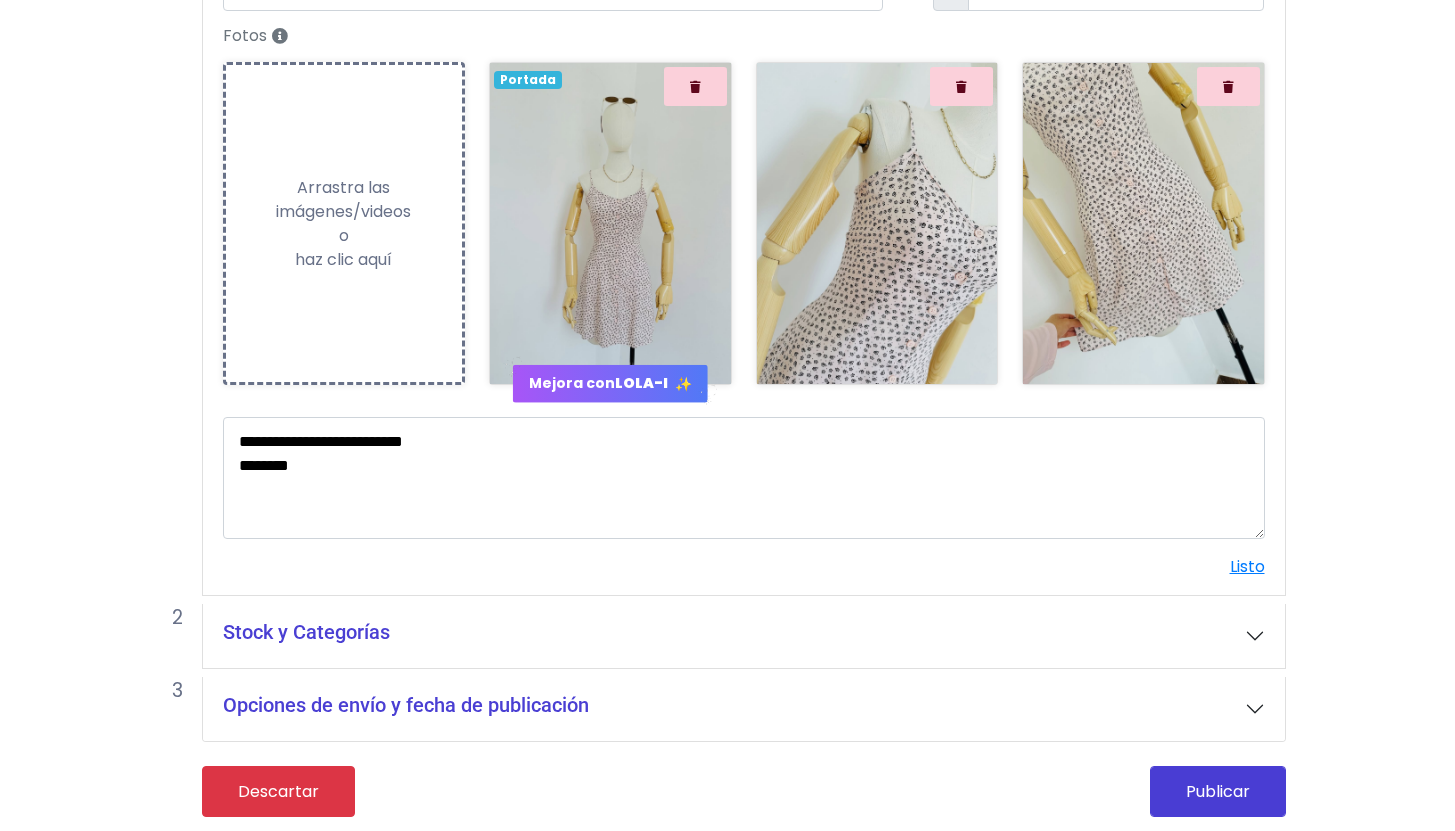 click on "Stock y Categorías" at bounding box center [744, 636] 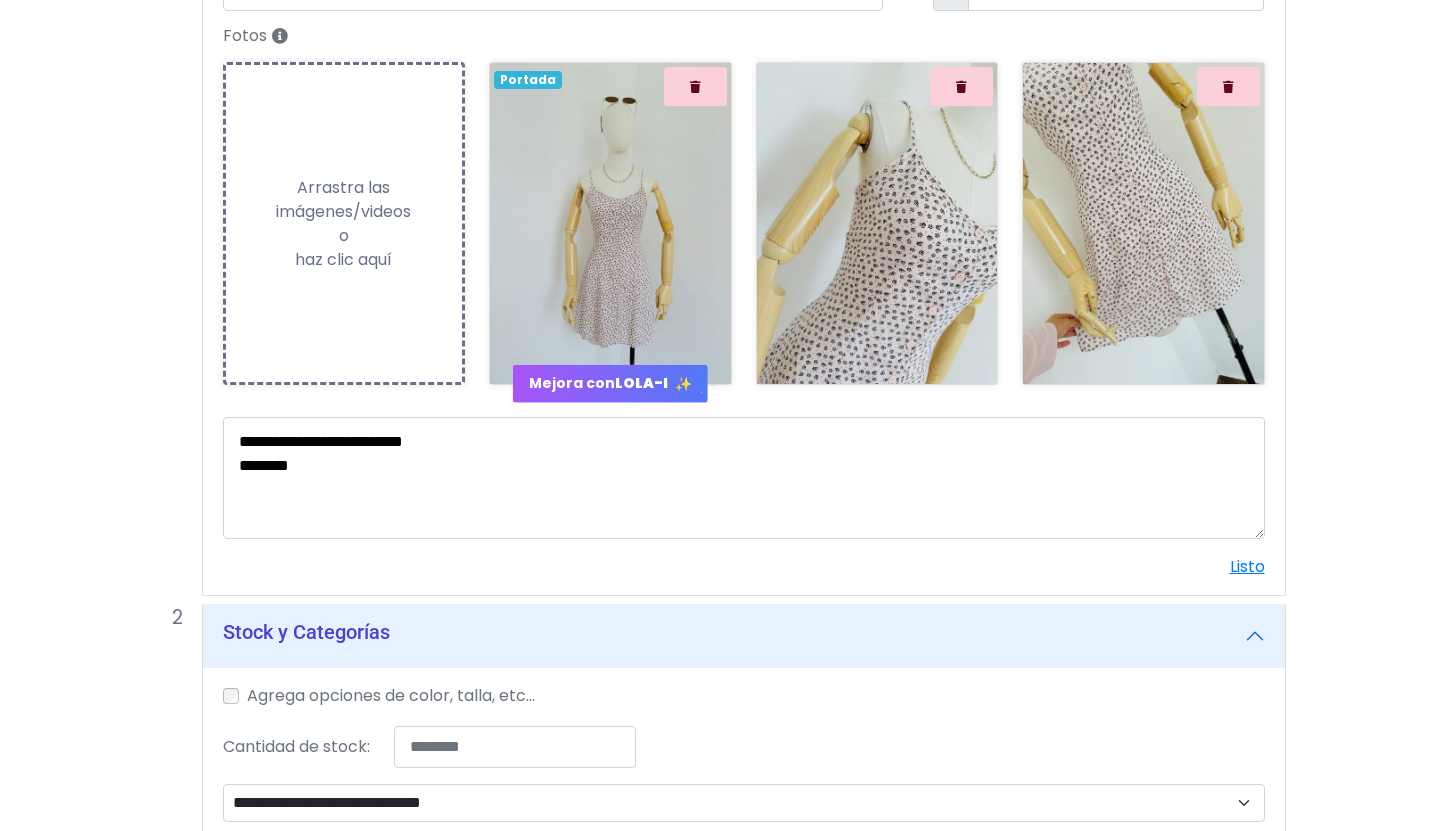 scroll, scrollTop: 678, scrollLeft: 0, axis: vertical 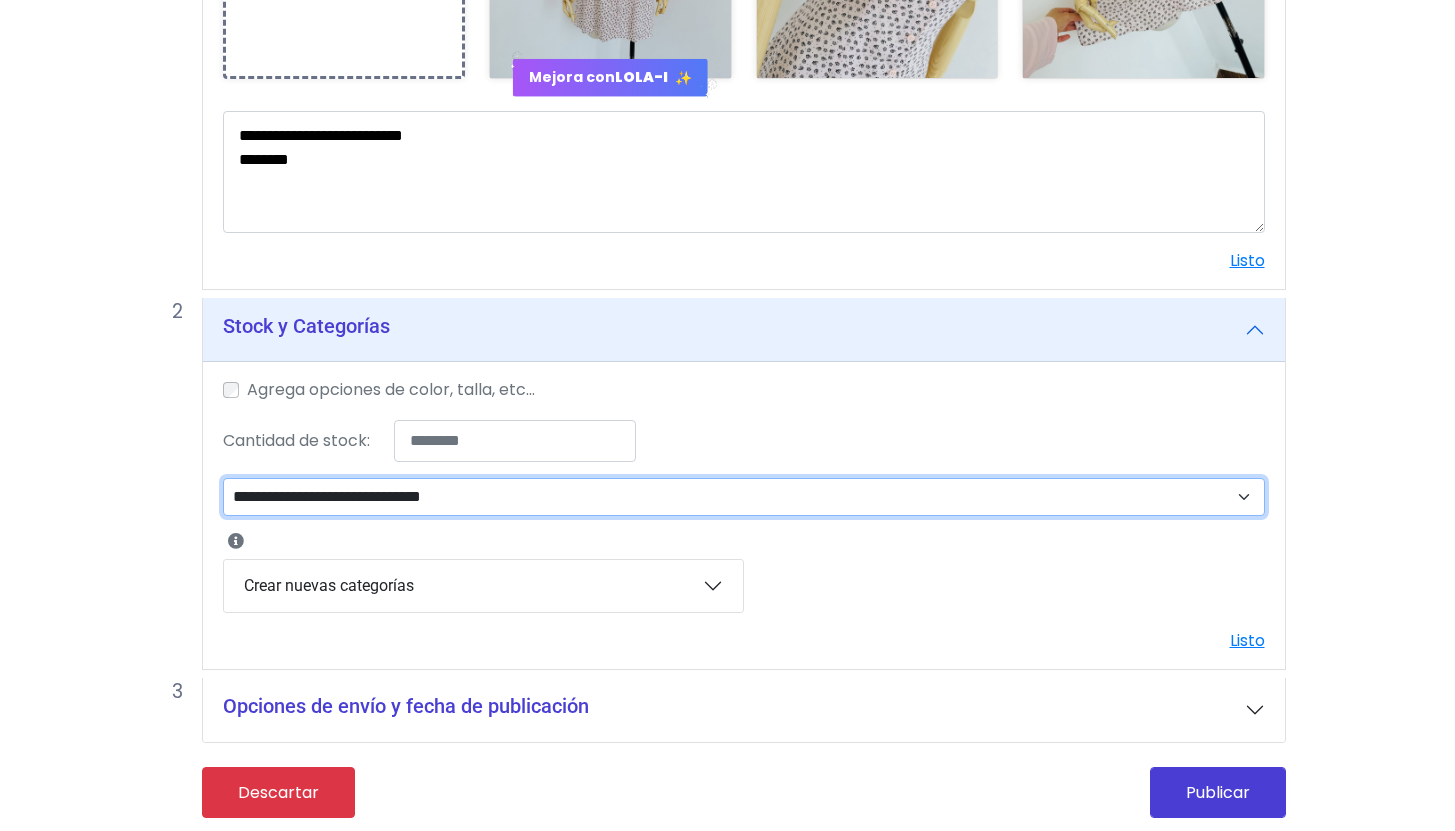 click on "**********" at bounding box center (744, 497) 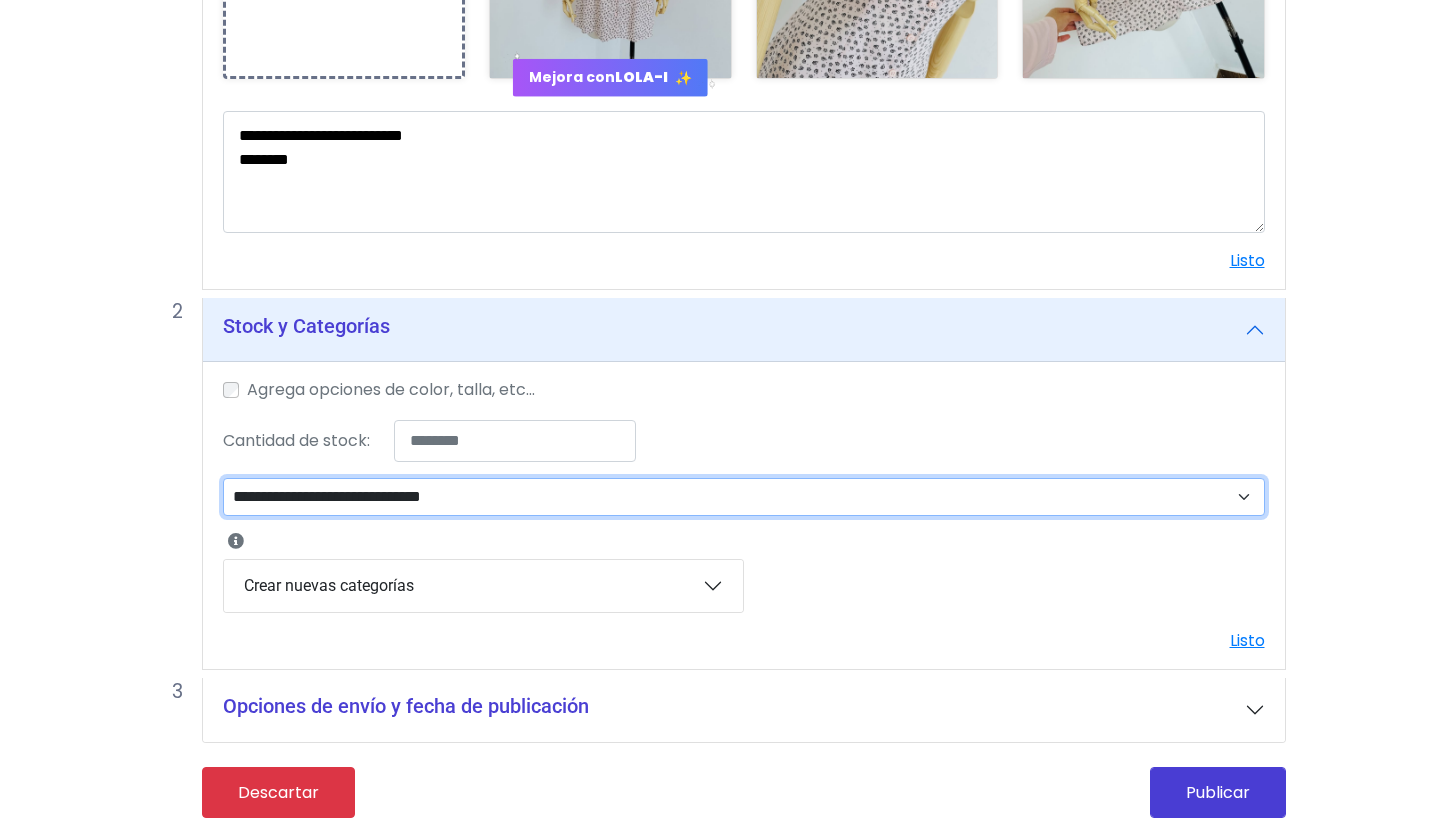 select on "**" 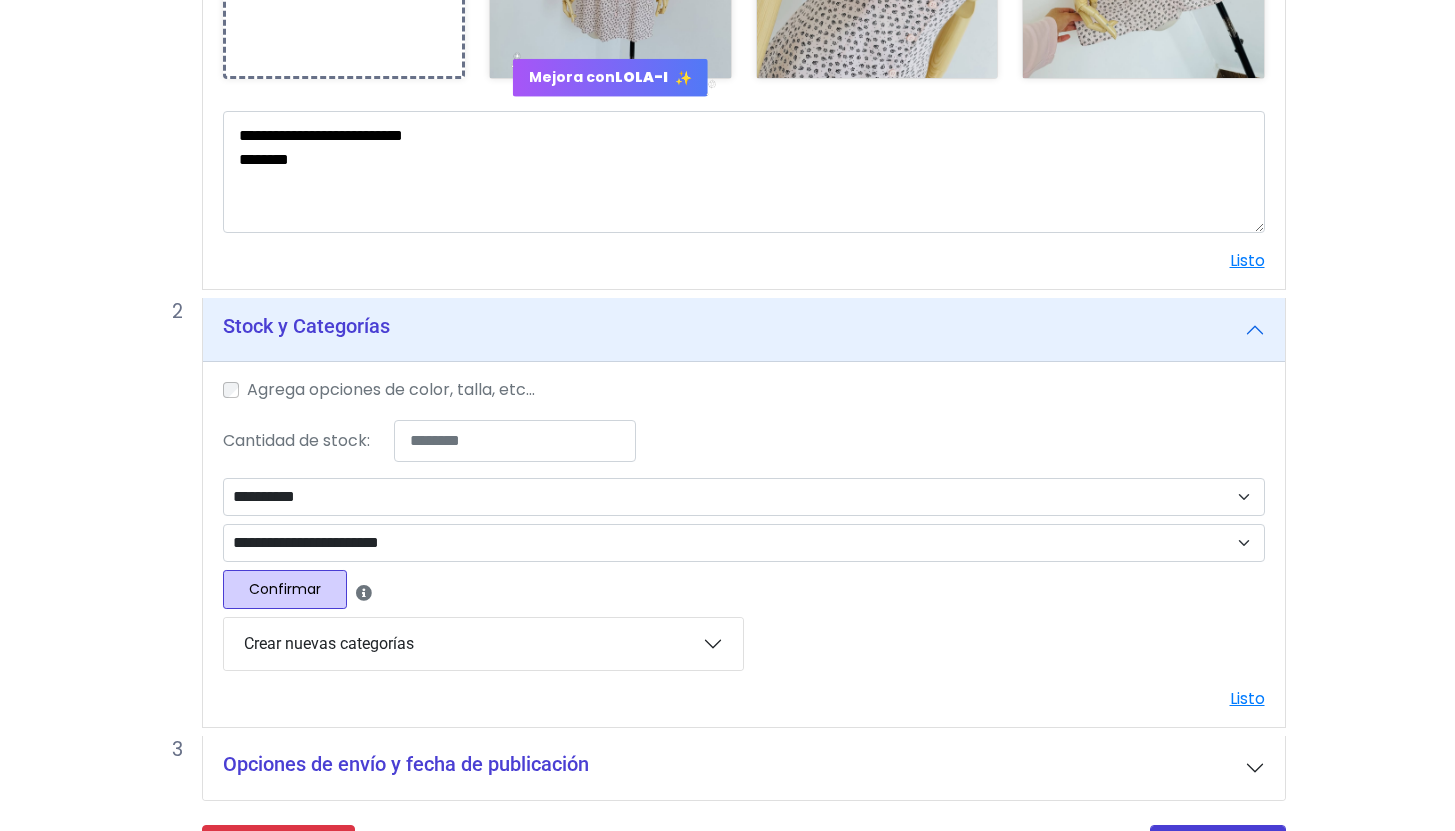 click on "**********" at bounding box center (744, 547) 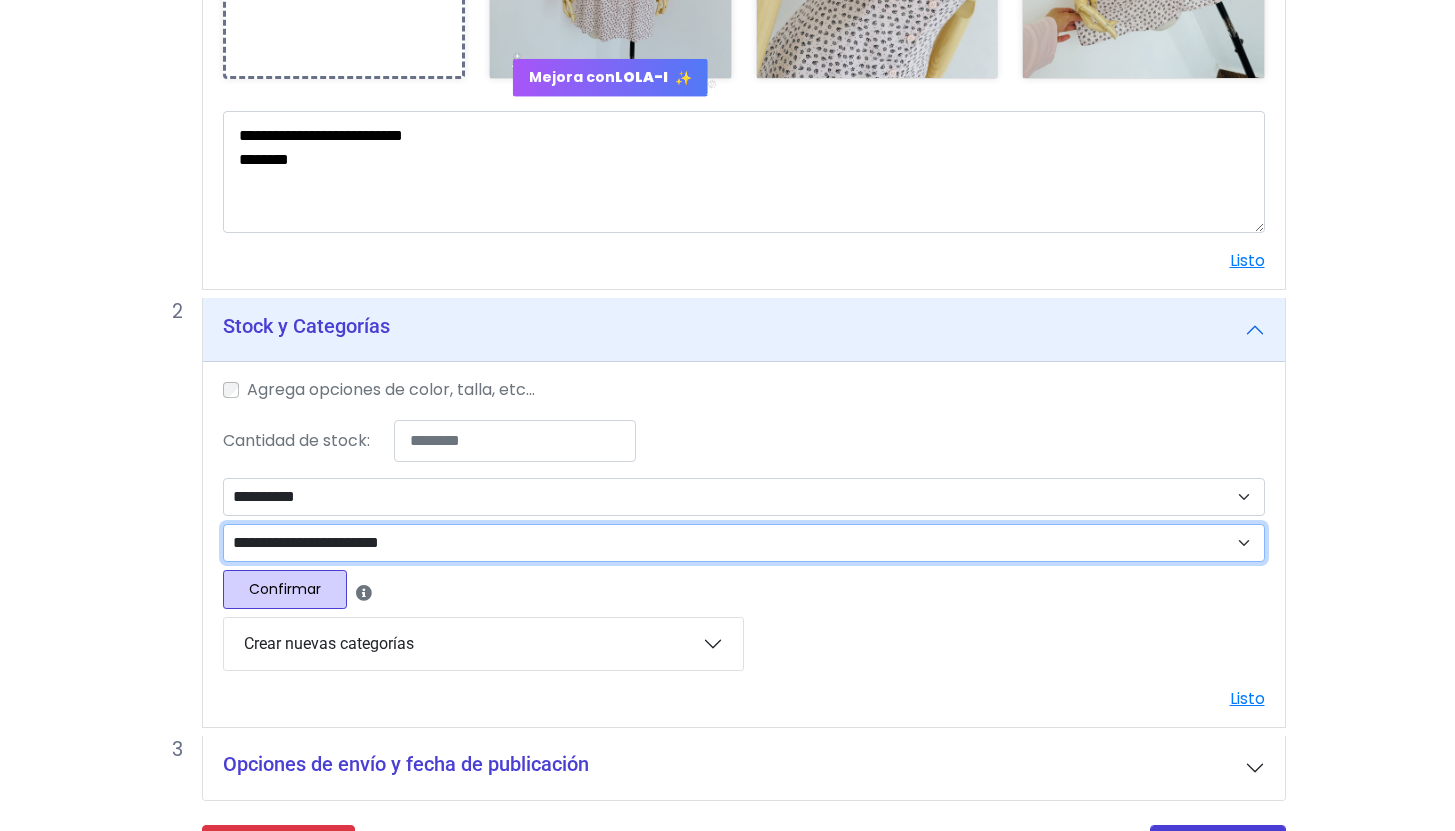 click on "**********" at bounding box center [744, 543] 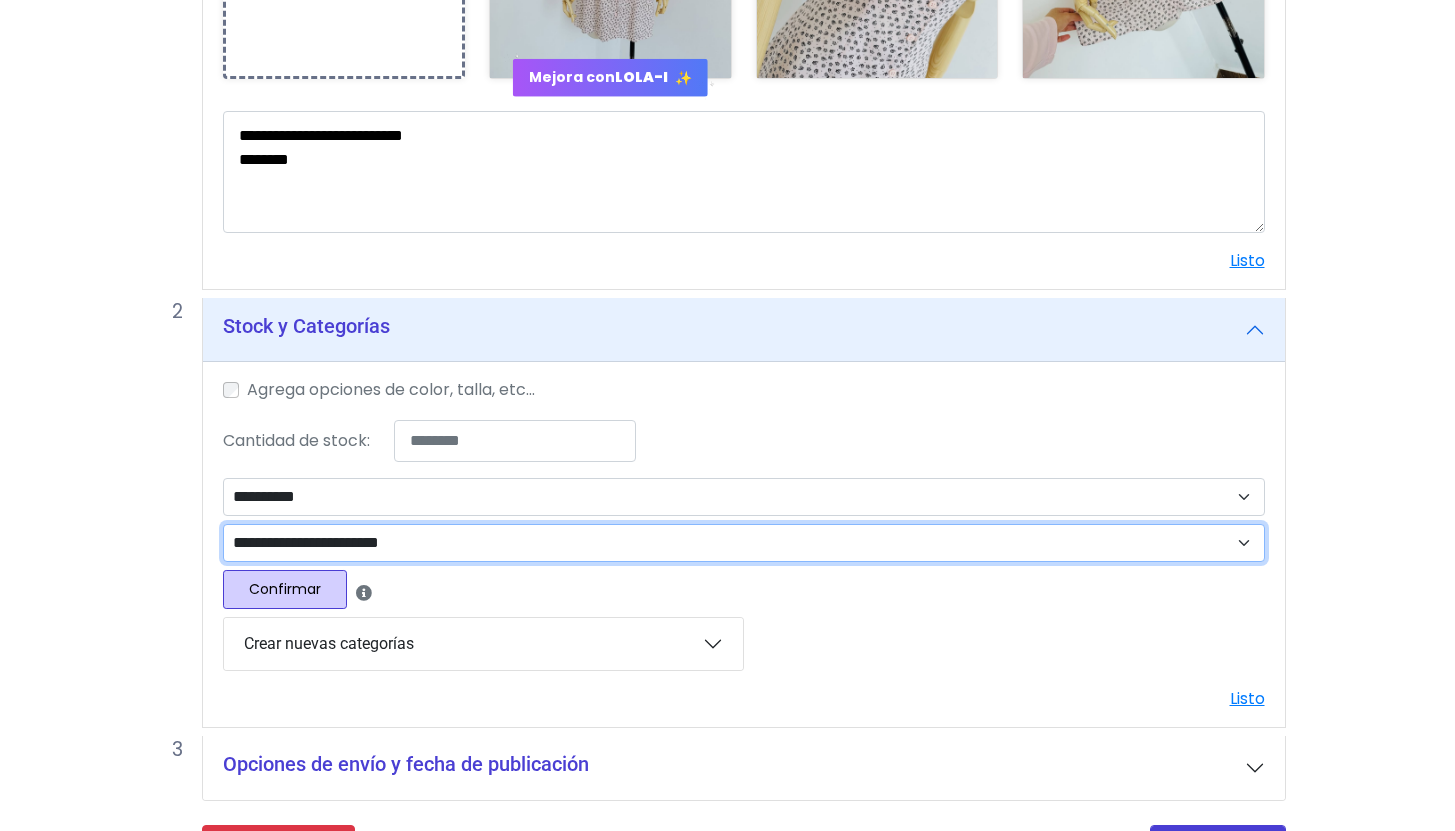 select on "***" 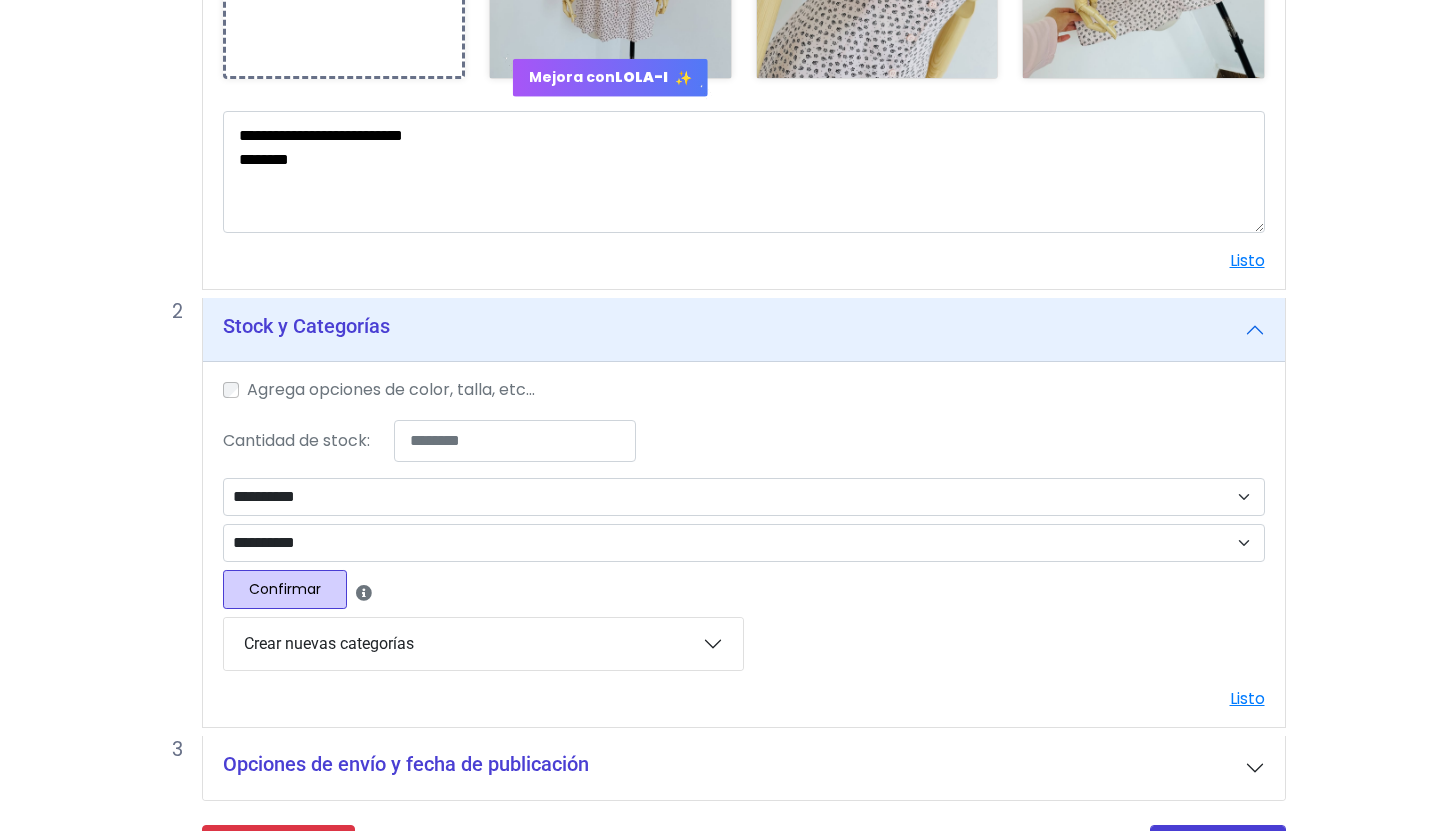 click on "Confirmar" at bounding box center [285, 589] 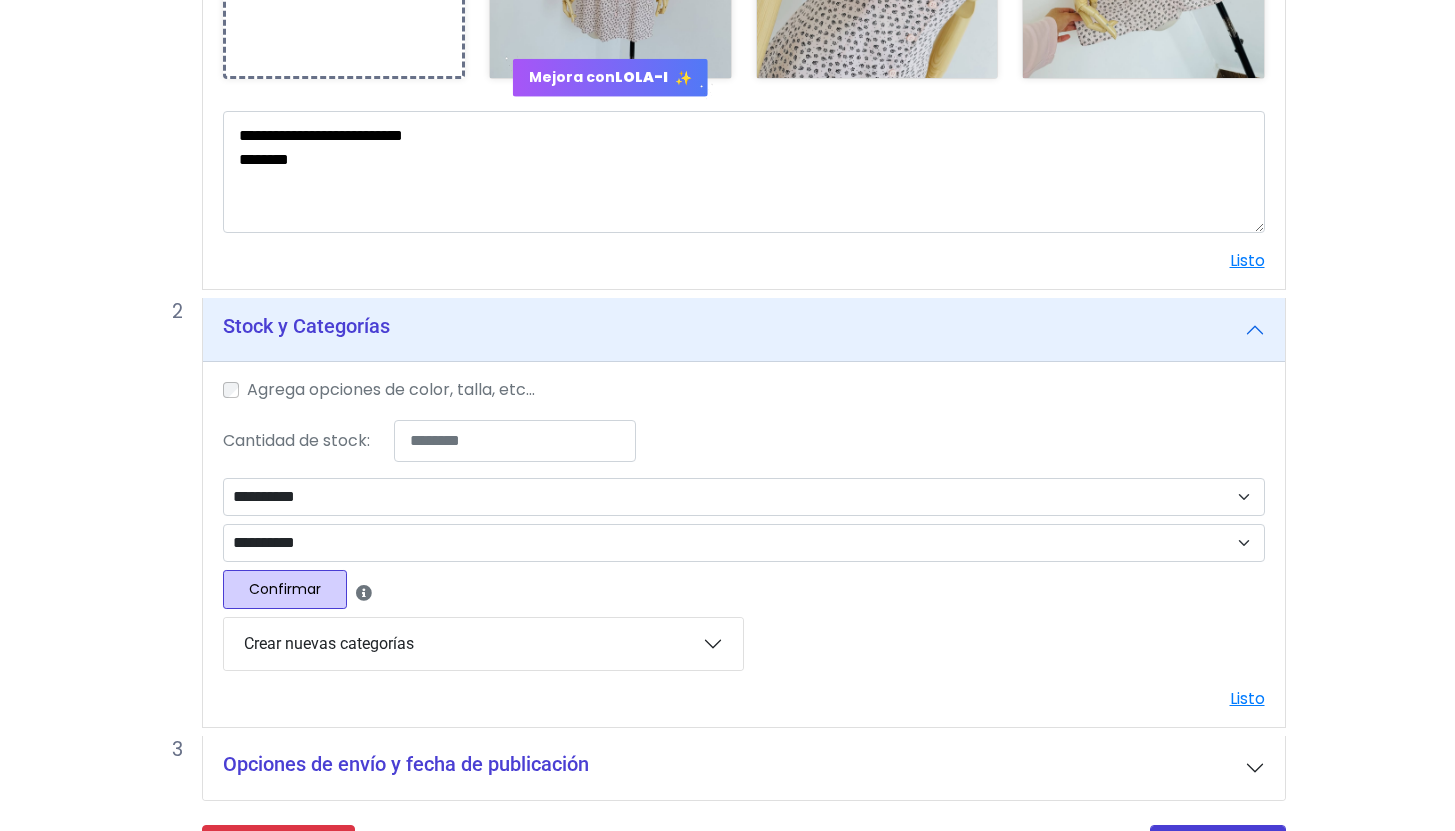 select 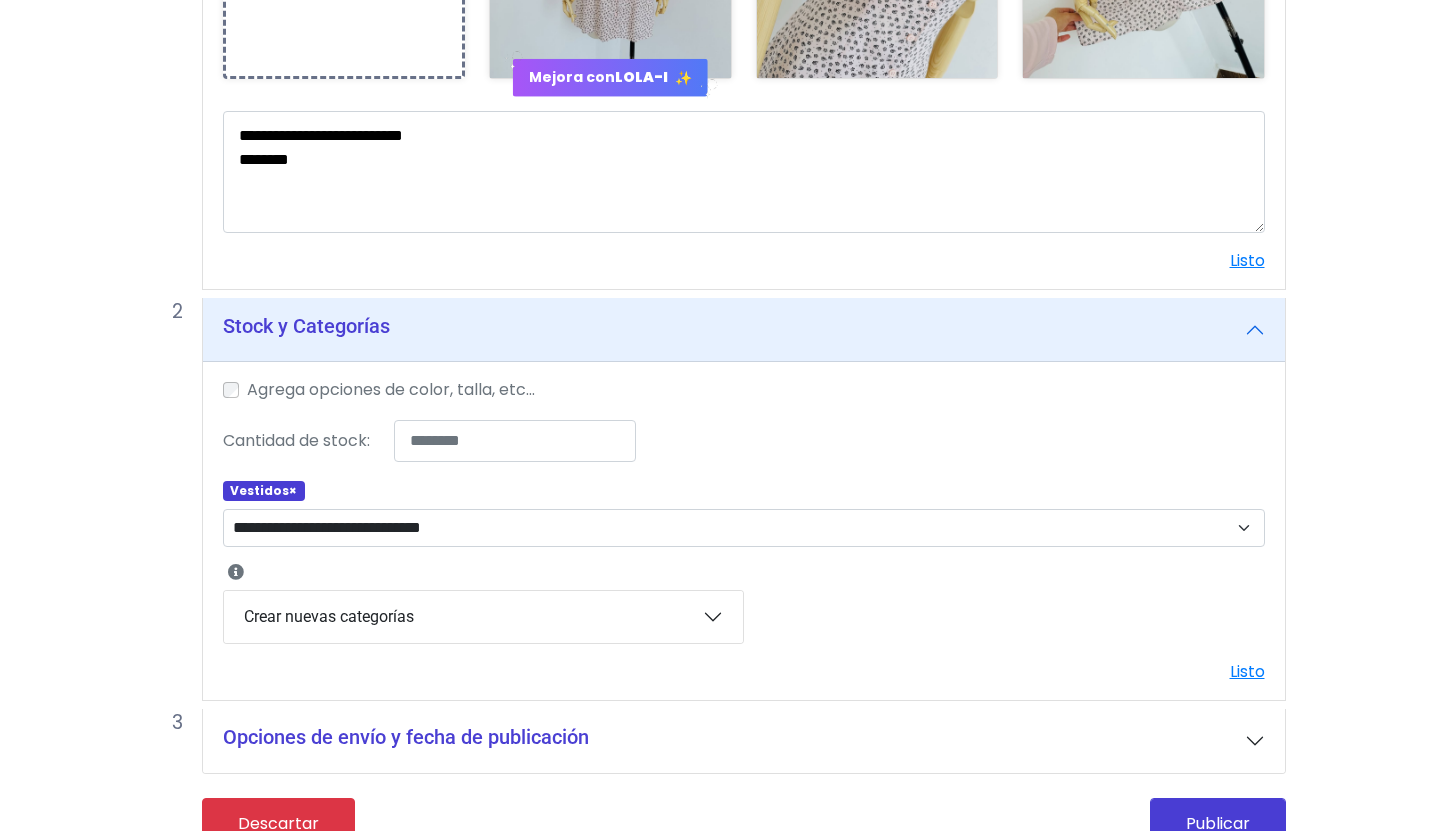 scroll, scrollTop: 709, scrollLeft: 0, axis: vertical 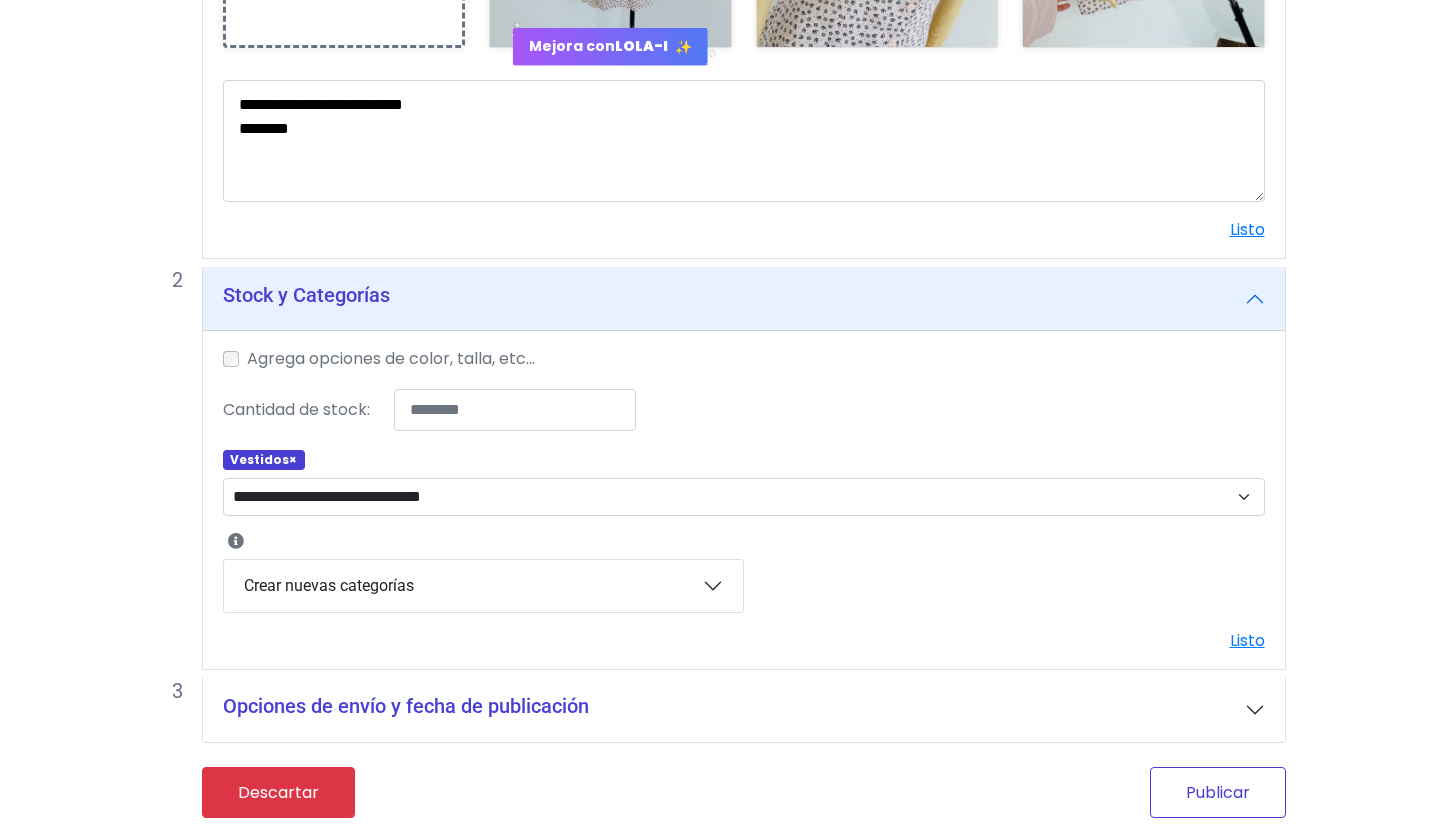 click on "Publicar" at bounding box center [1218, 792] 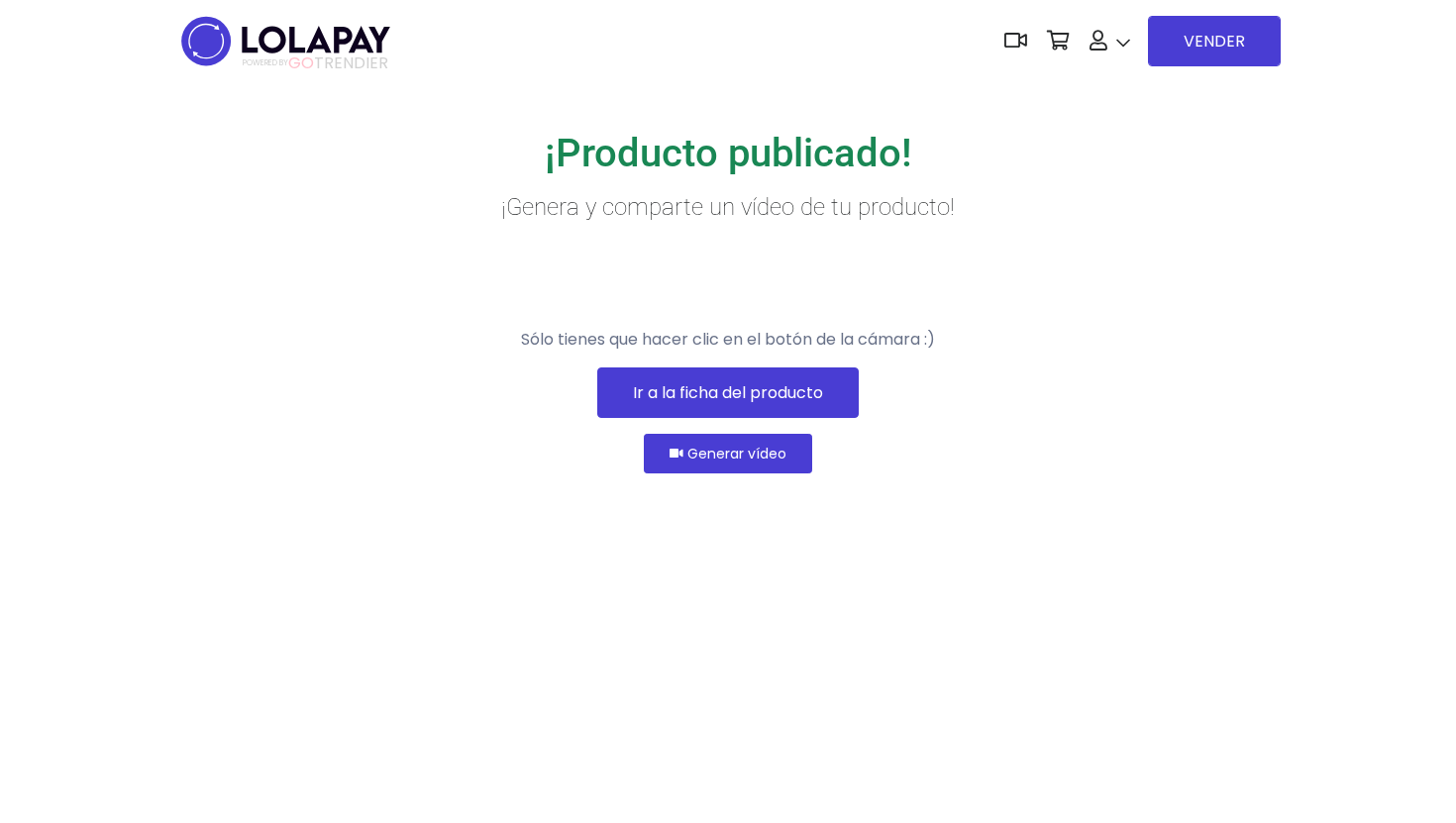 scroll, scrollTop: 0, scrollLeft: 0, axis: both 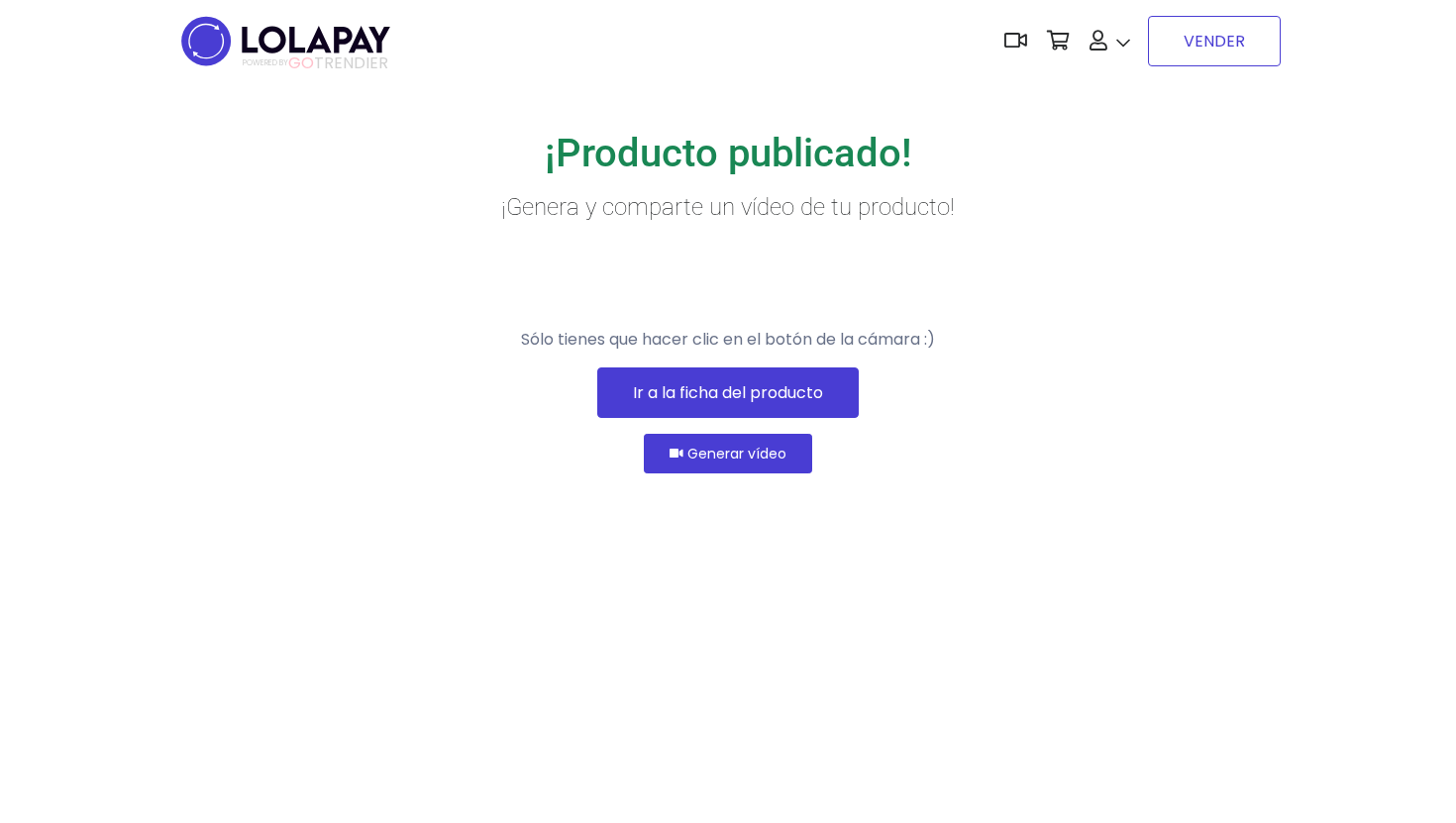 click on "VENDER" at bounding box center (1214, 41) 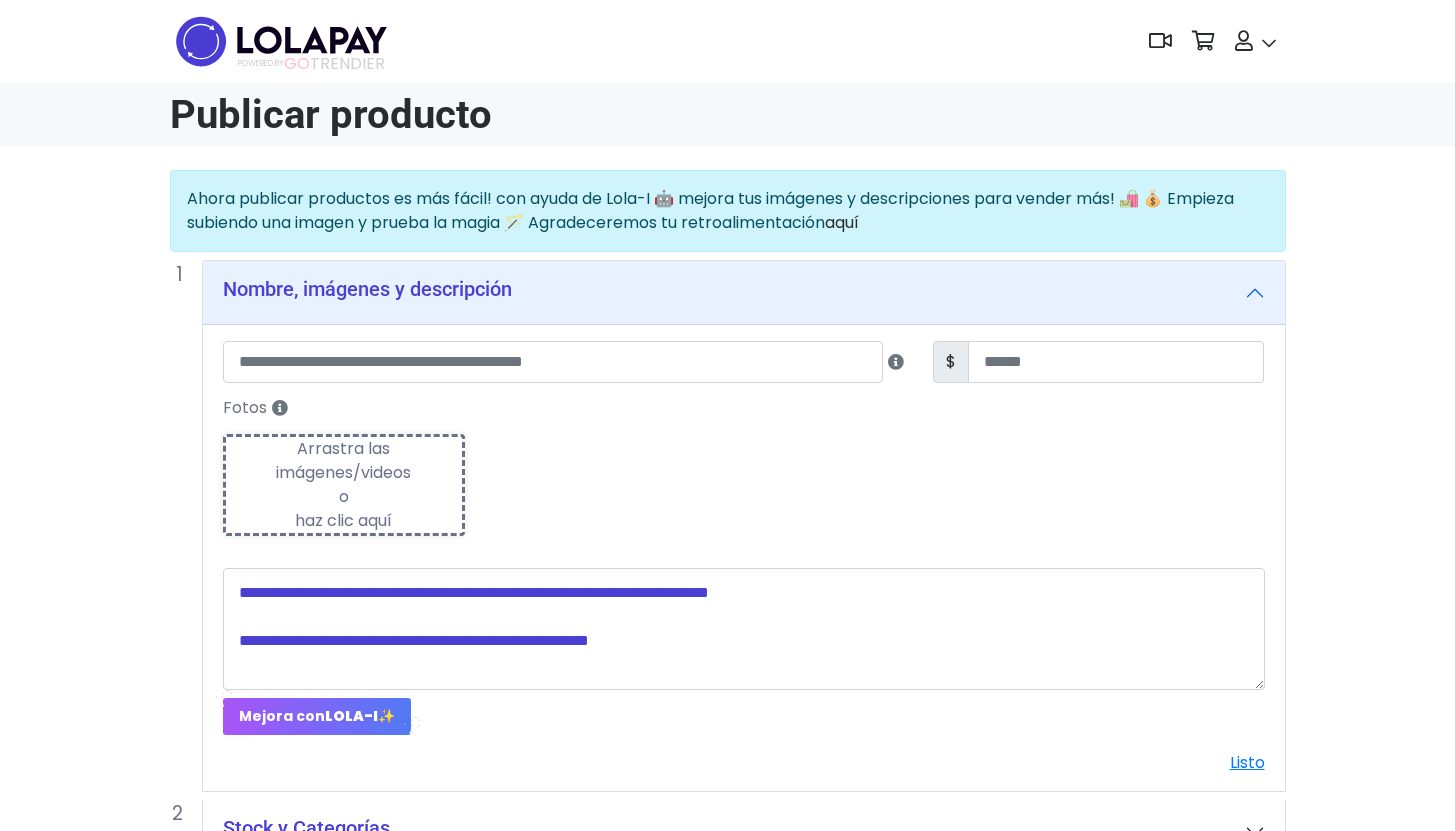 scroll, scrollTop: 0, scrollLeft: 0, axis: both 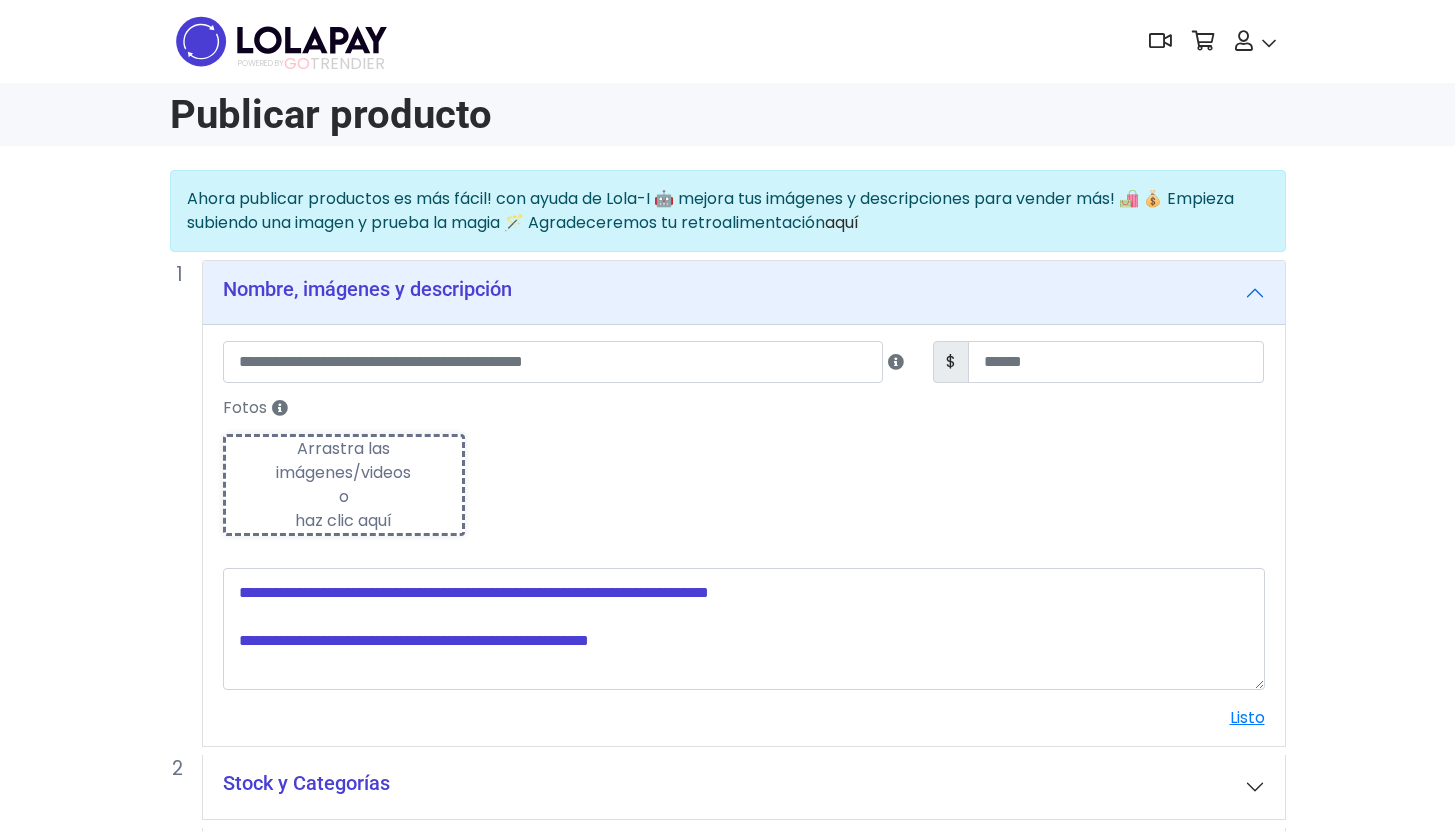 click on "Arrastra las
imágenes/videos
o
haz clic aquí" at bounding box center [344, 485] 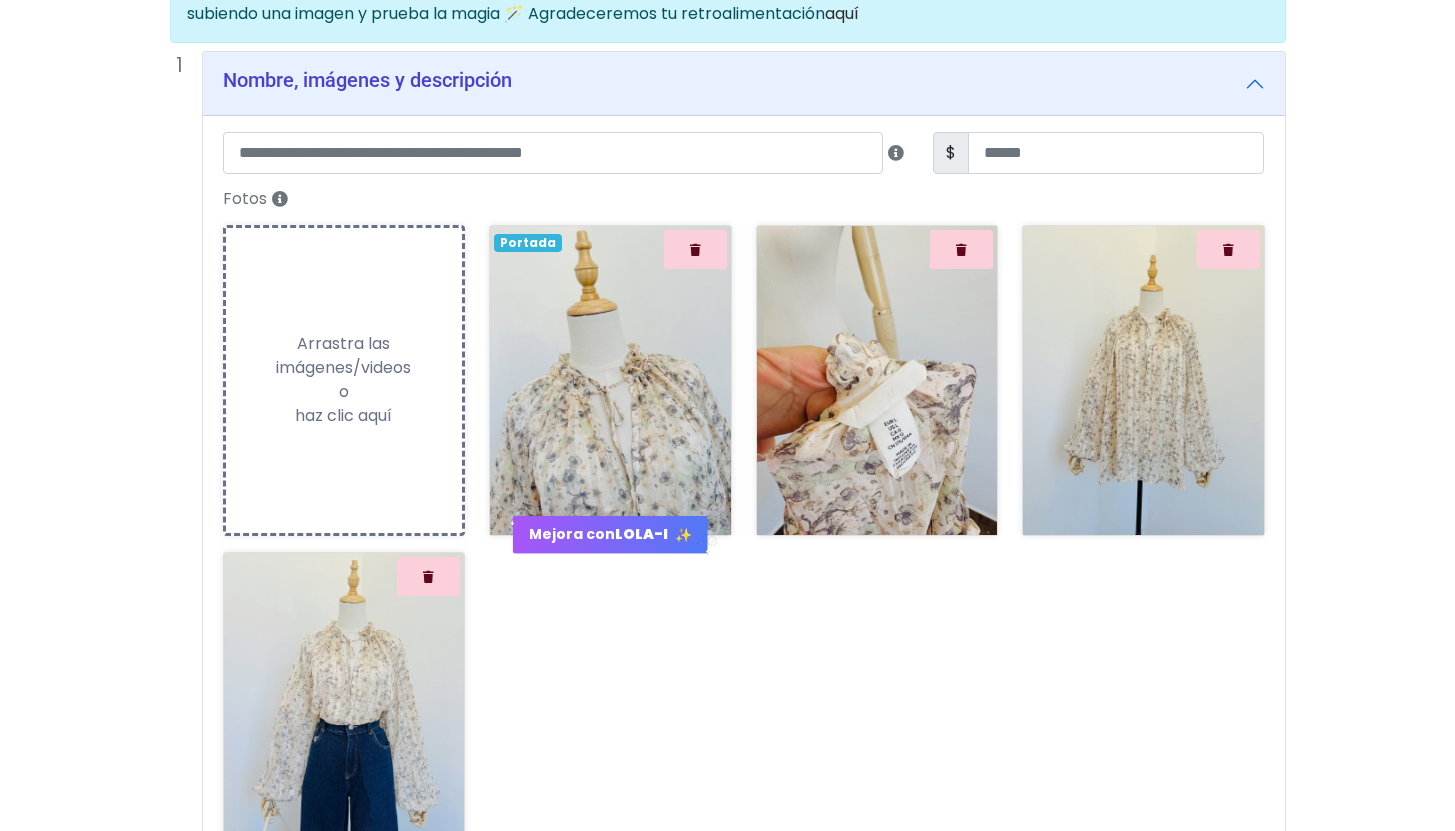 scroll, scrollTop: 278, scrollLeft: 0, axis: vertical 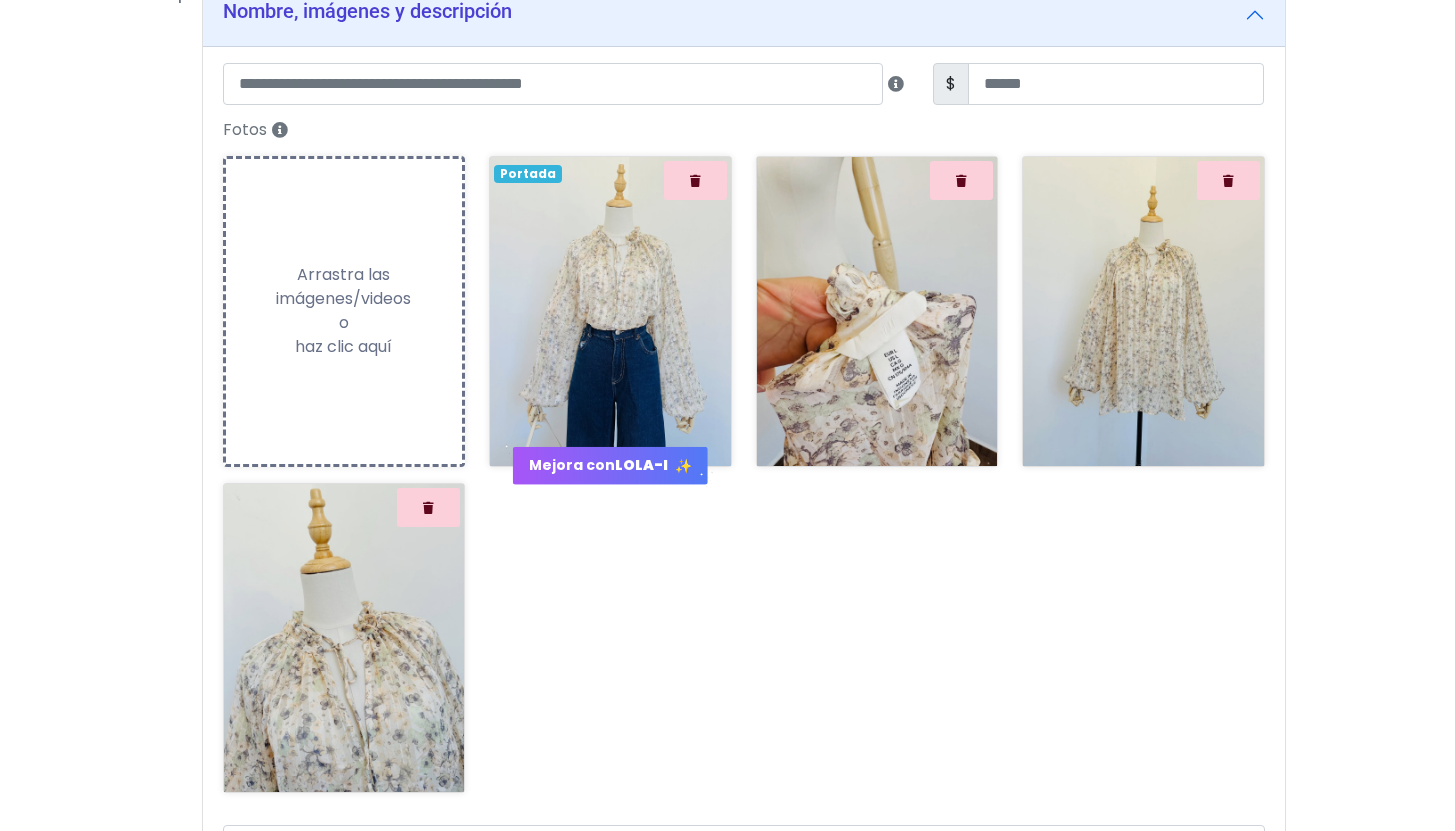 drag, startPoint x: 1116, startPoint y: 325, endPoint x: 1101, endPoint y: 328, distance: 15.297058 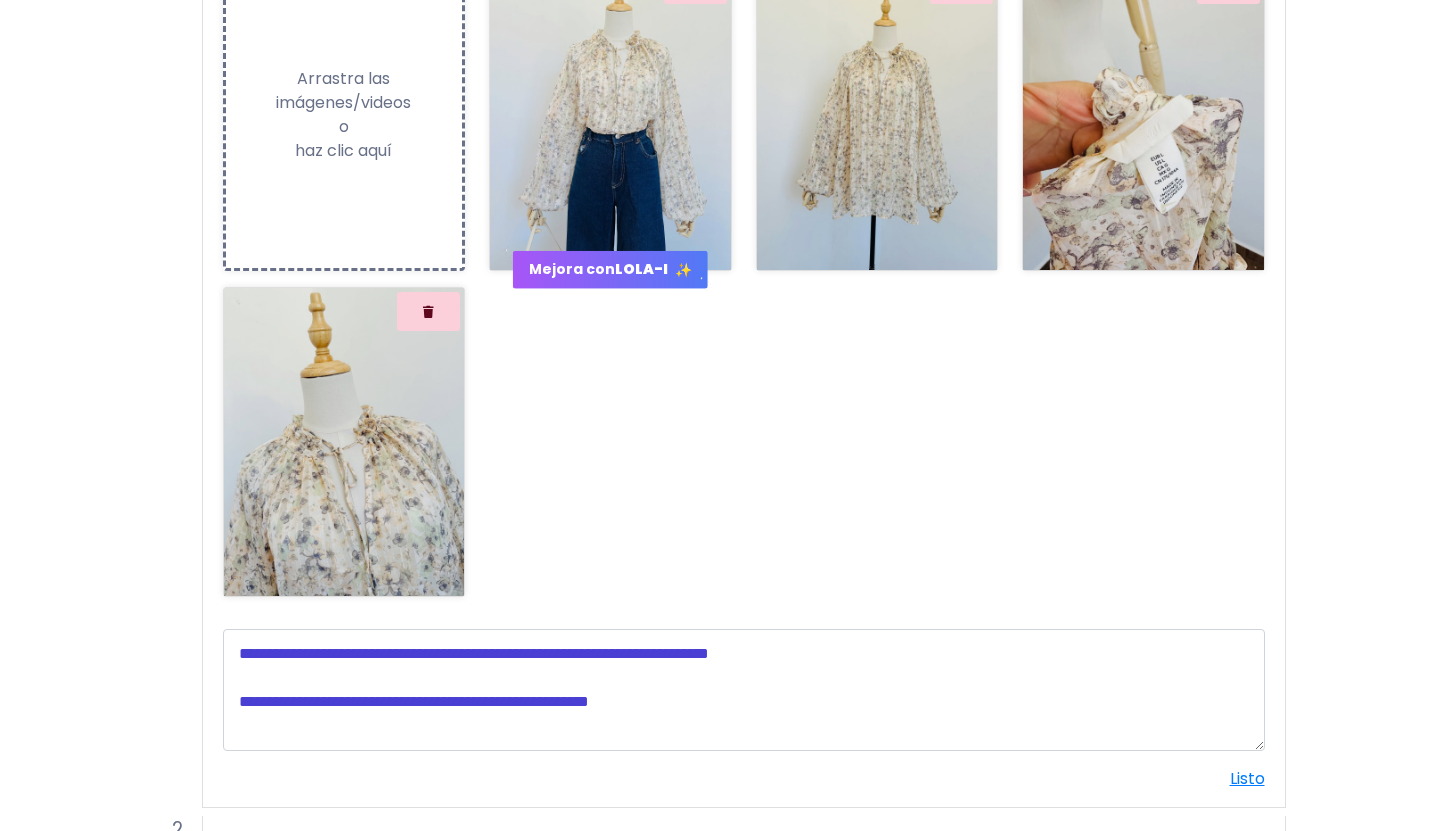 scroll, scrollTop: 686, scrollLeft: 0, axis: vertical 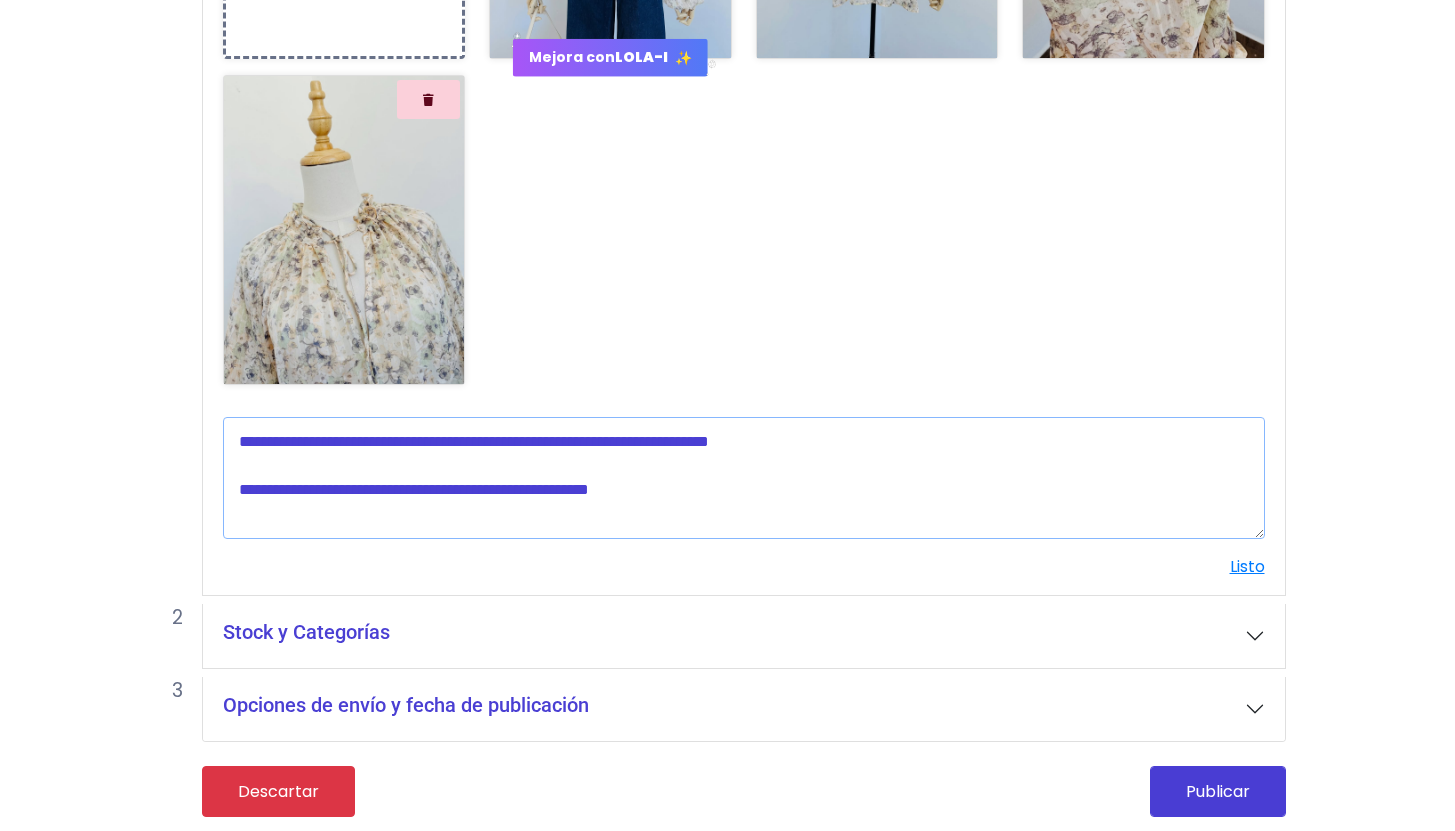 click at bounding box center (744, 478) 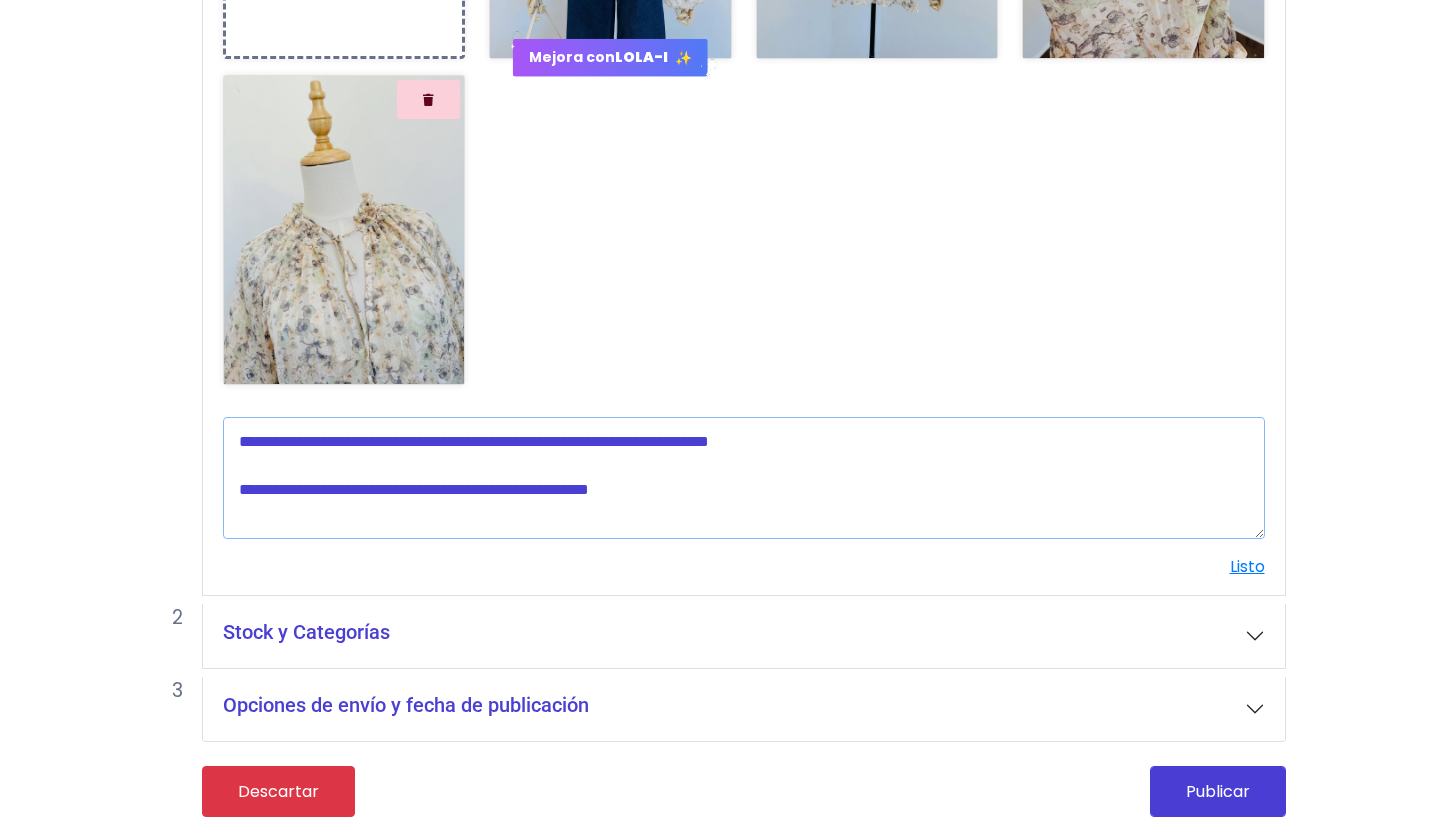paste on "**********" 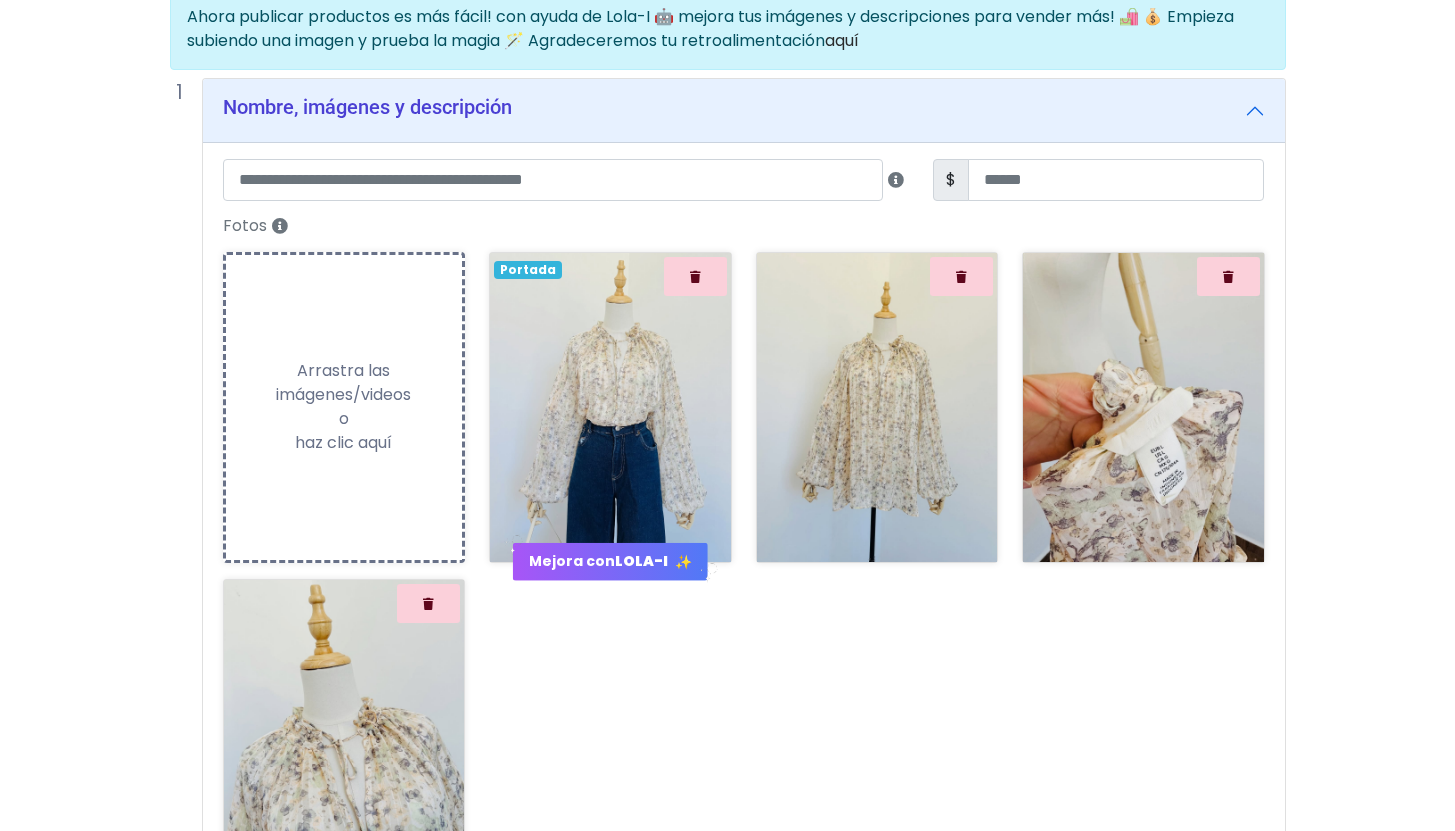 scroll, scrollTop: 184, scrollLeft: 0, axis: vertical 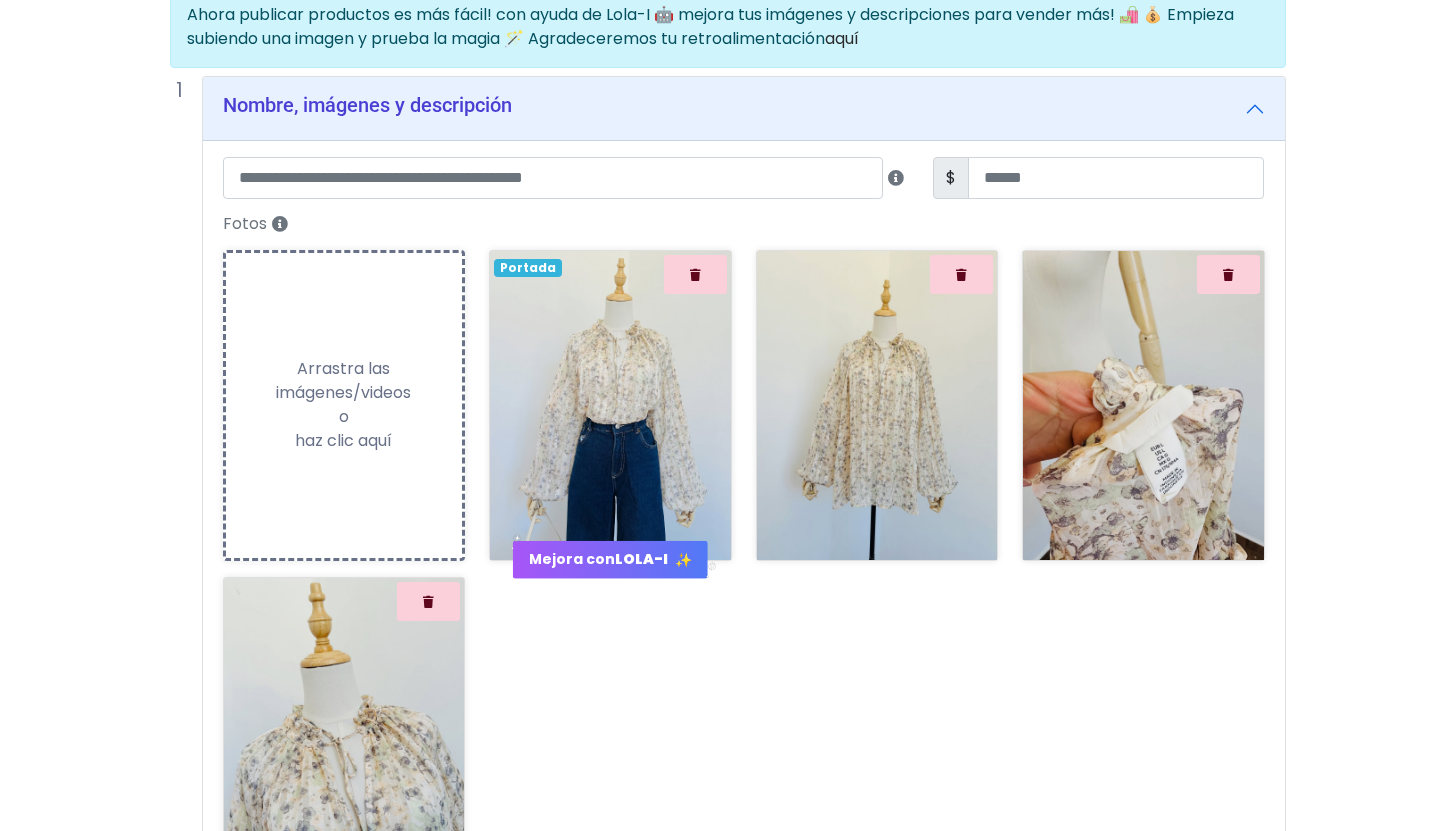 type on "**********" 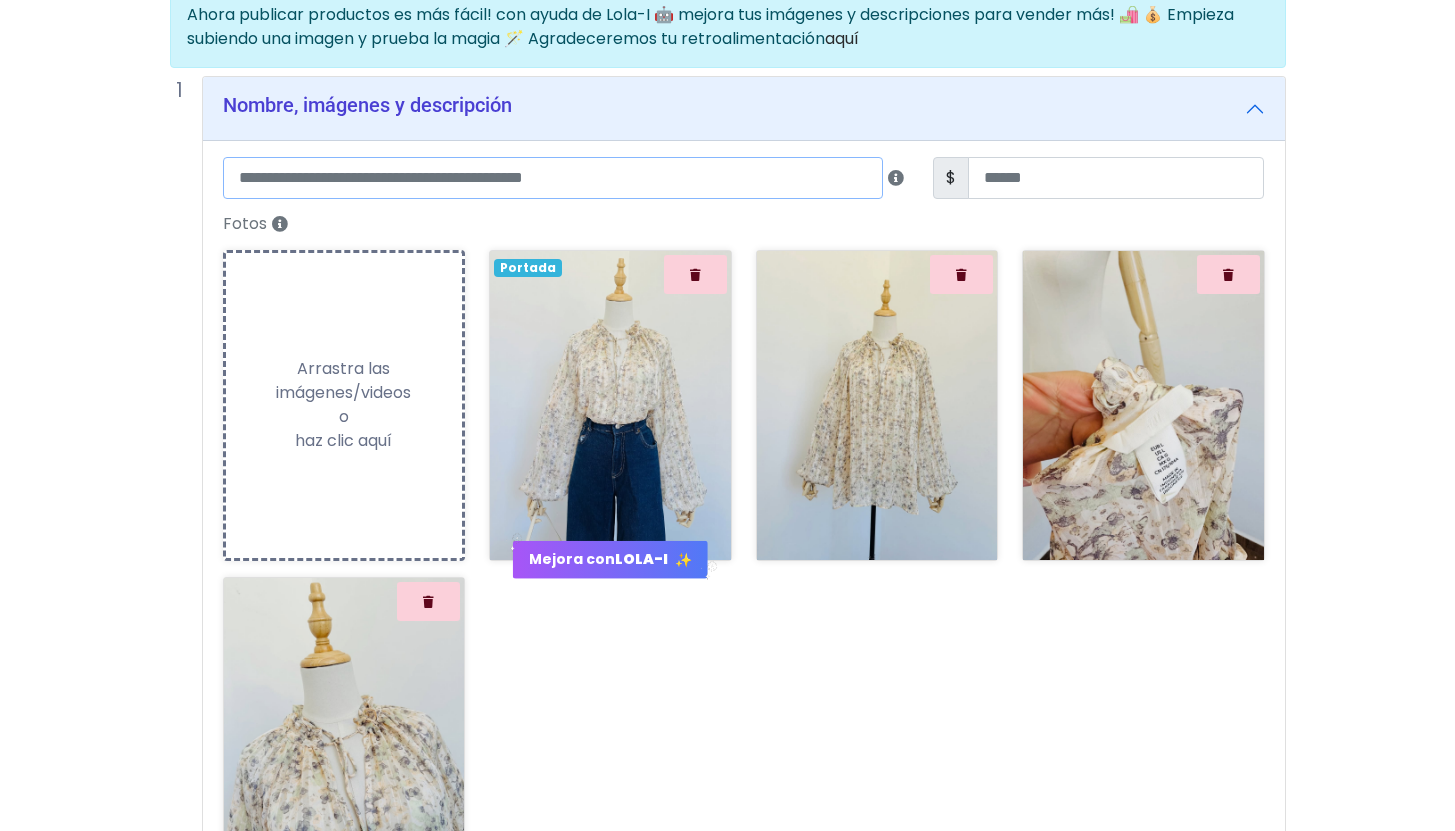 click at bounding box center [553, 178] 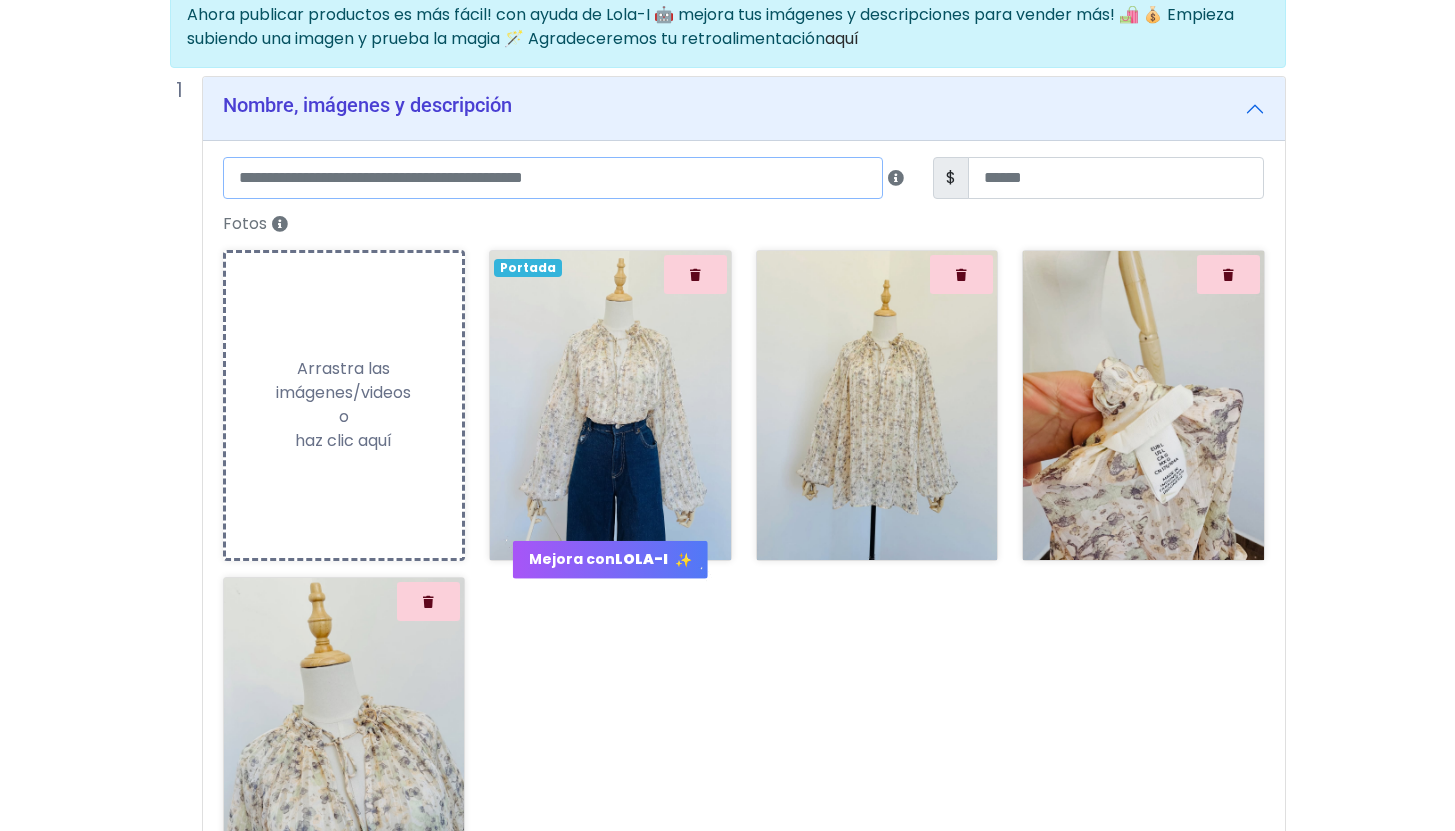 paste on "**********" 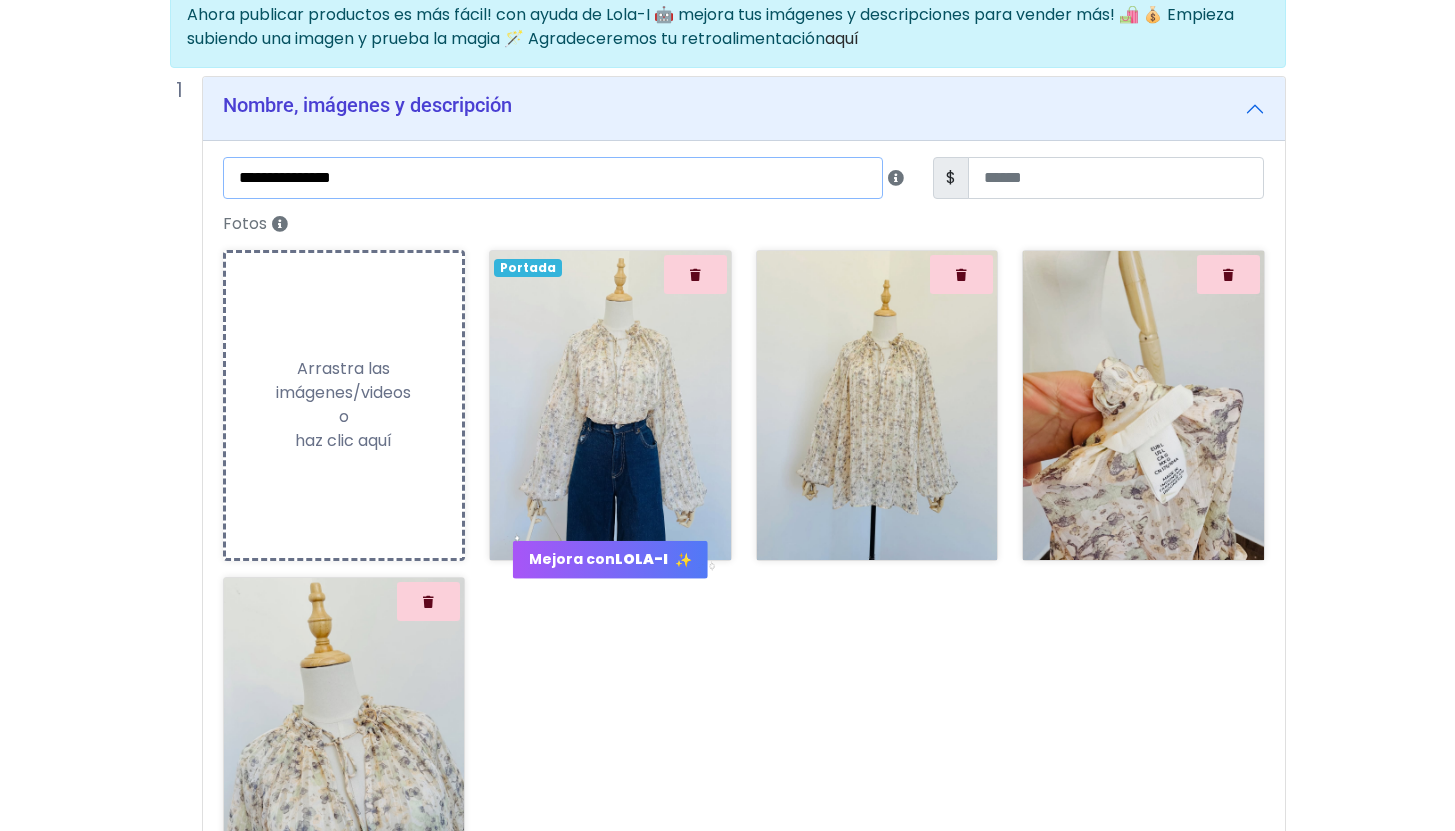type on "**********" 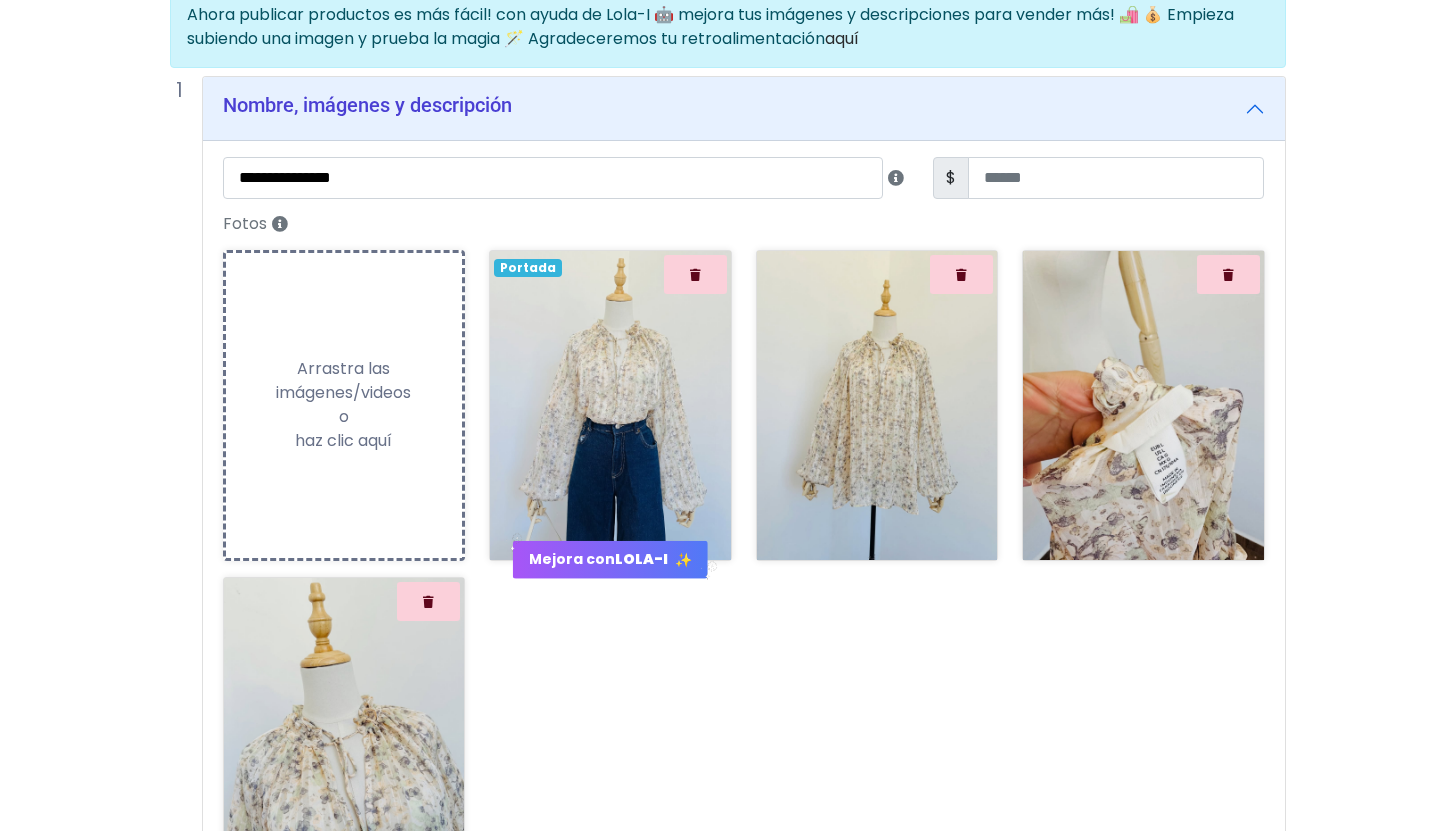 click on "**********" at bounding box center [744, 618] 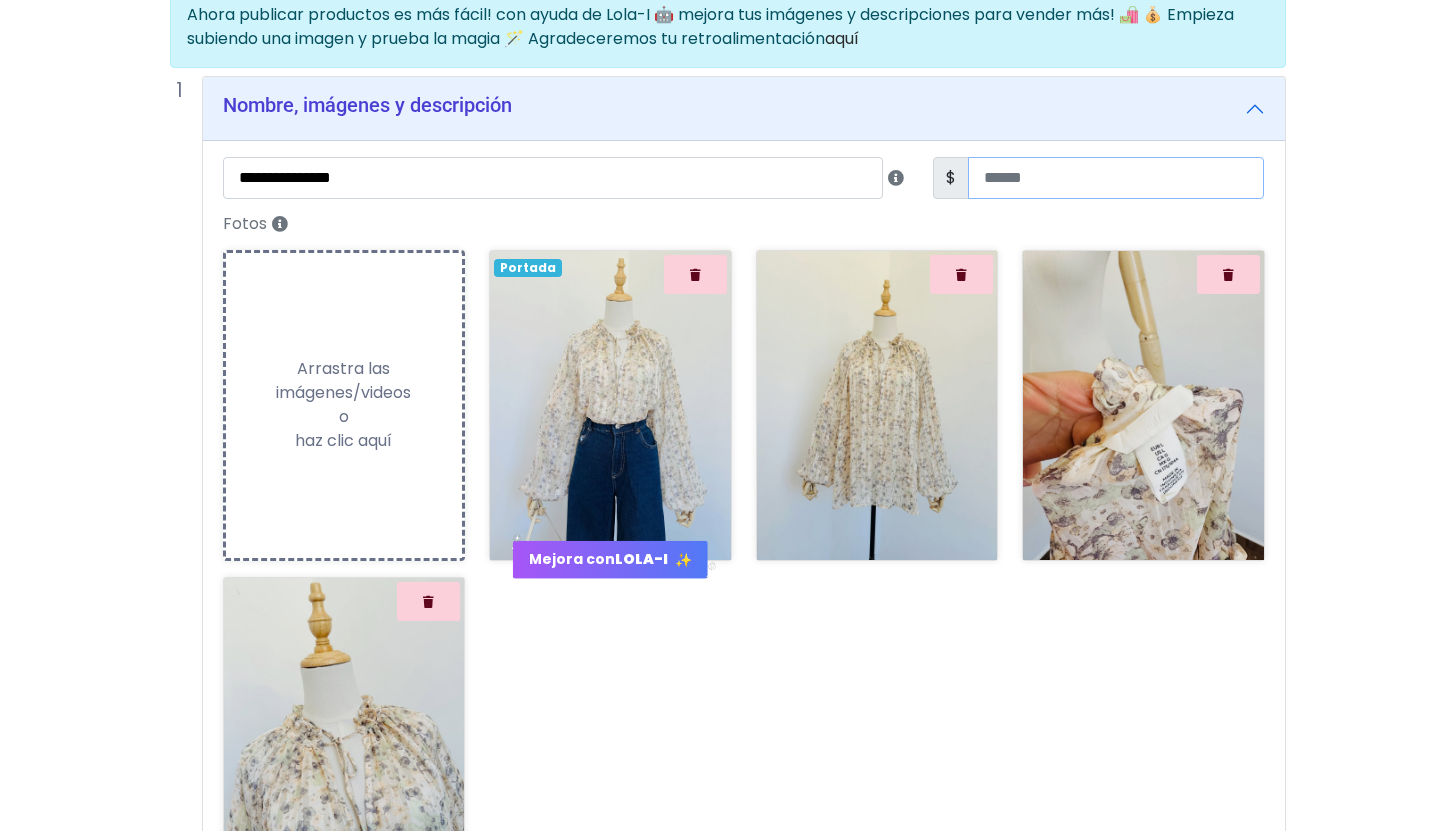click at bounding box center [1116, 178] 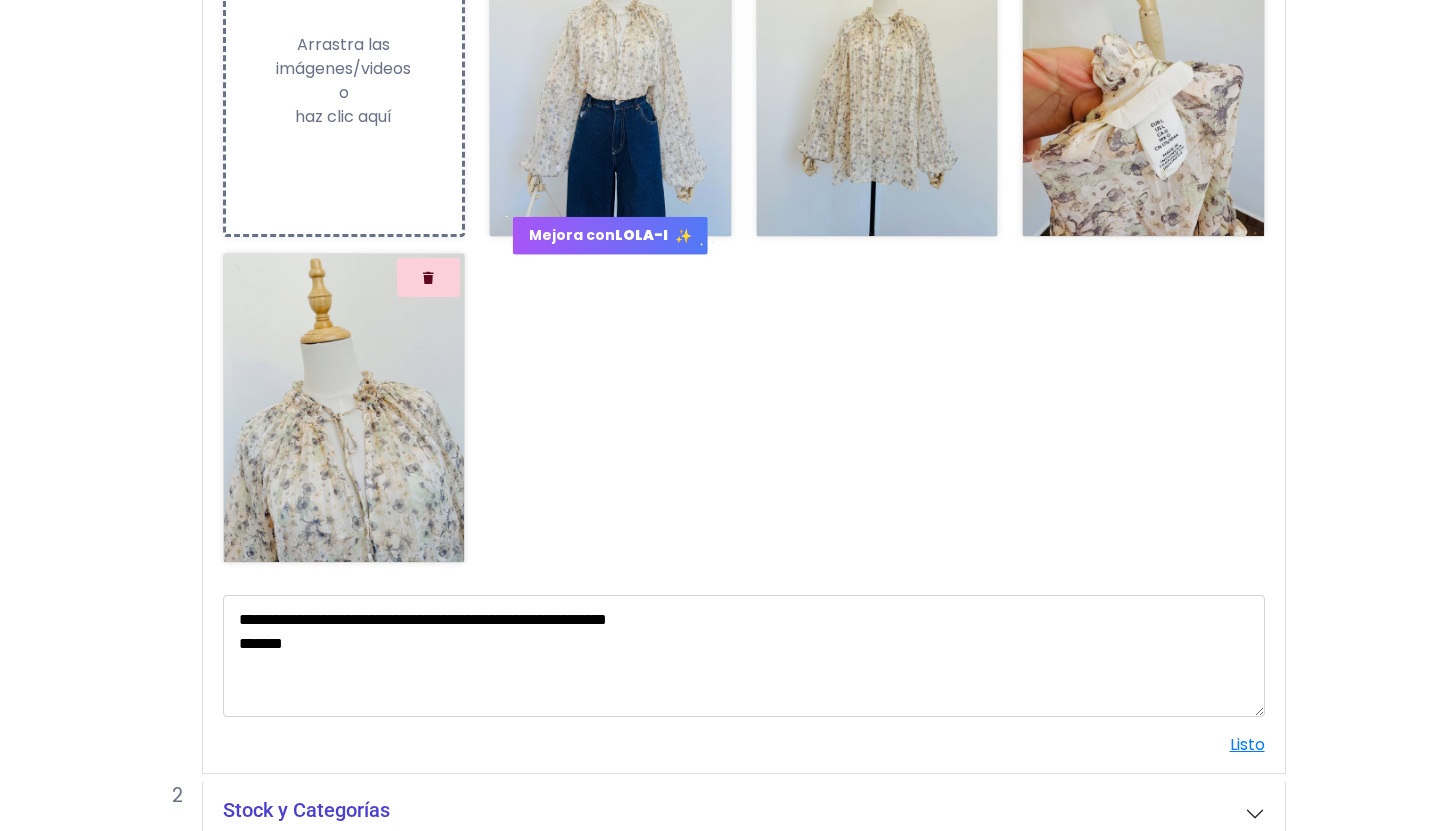 scroll, scrollTop: 686, scrollLeft: 0, axis: vertical 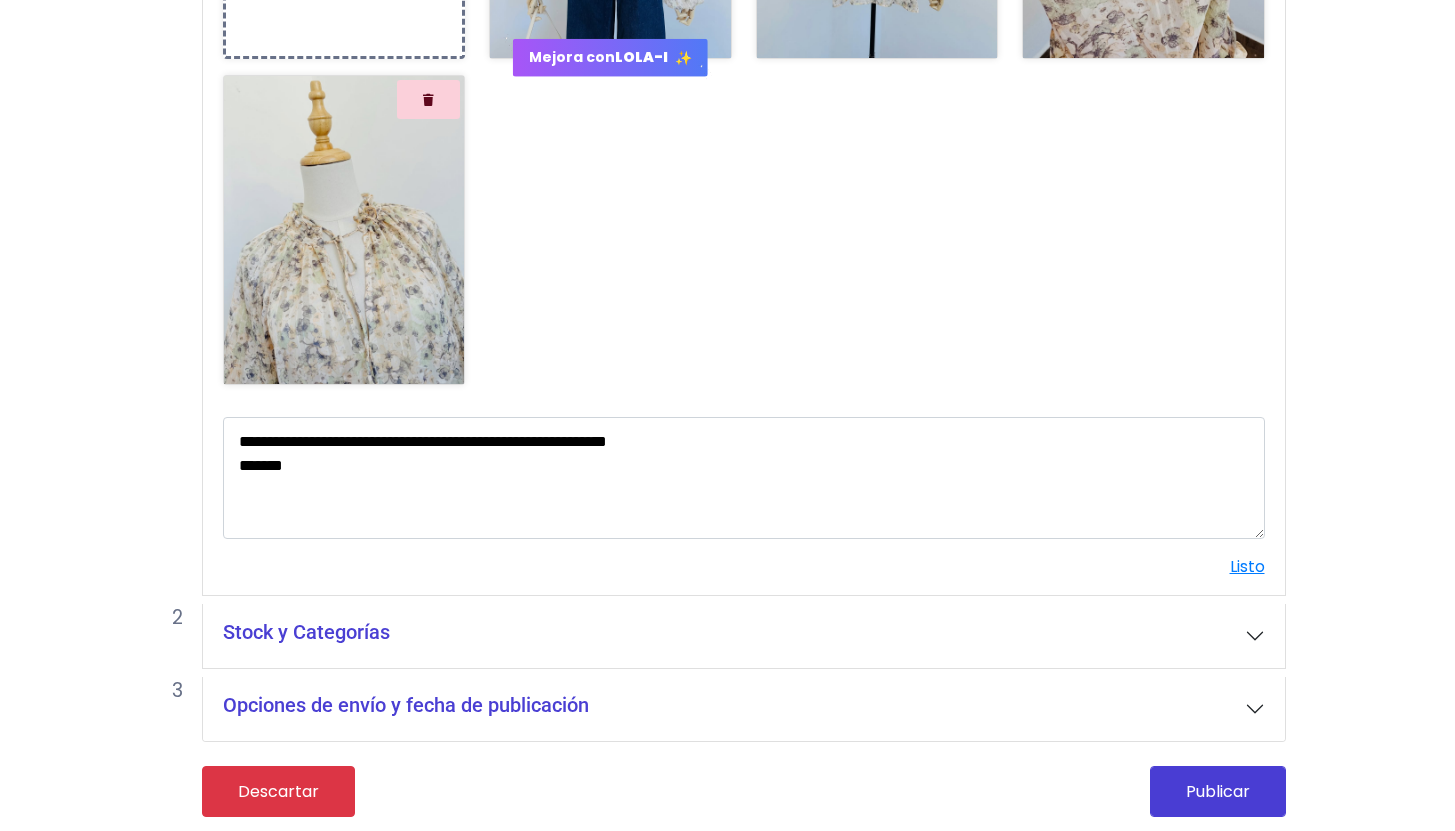 type on "***" 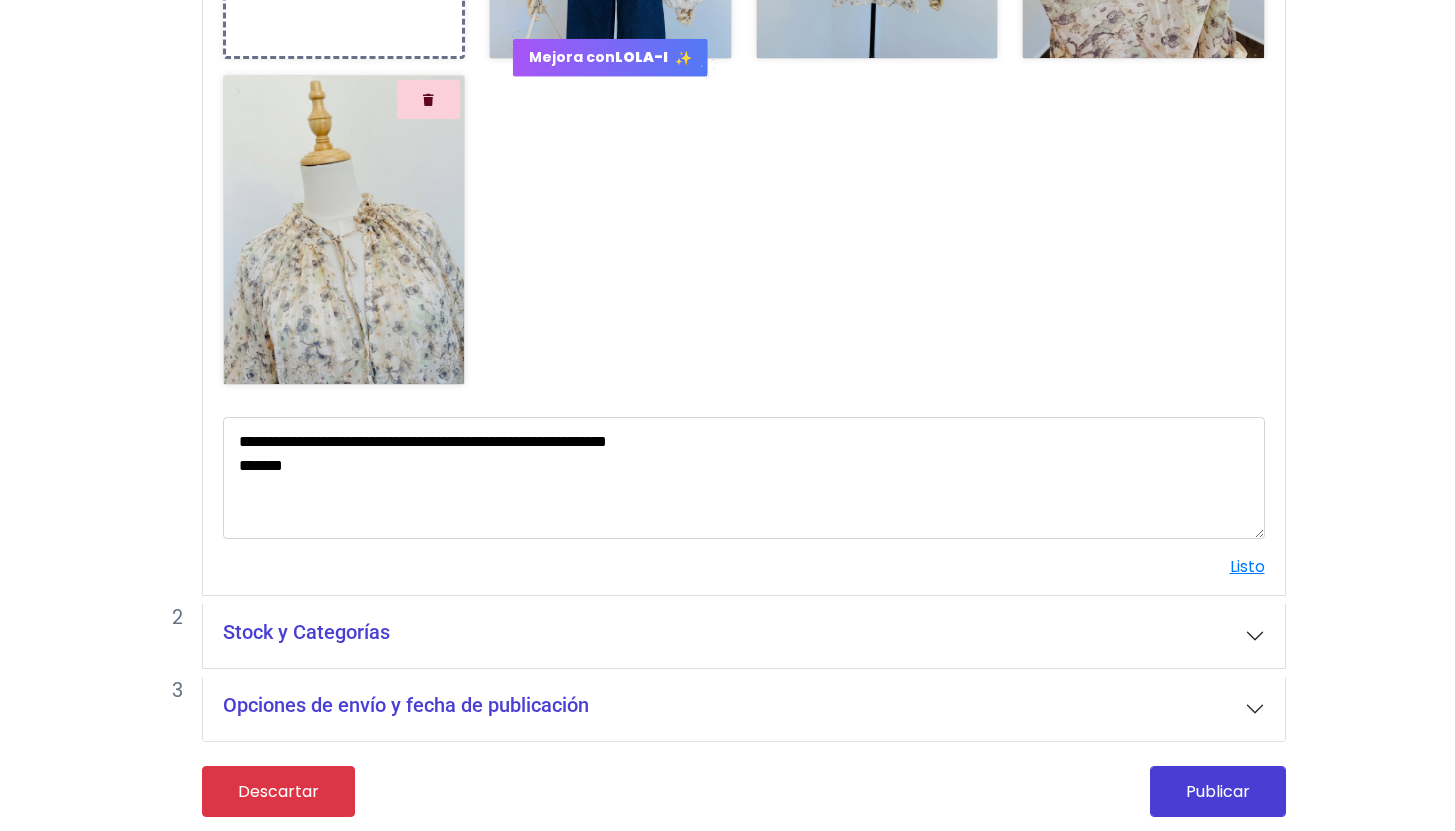 click on "Stock y Categorías" at bounding box center (744, 636) 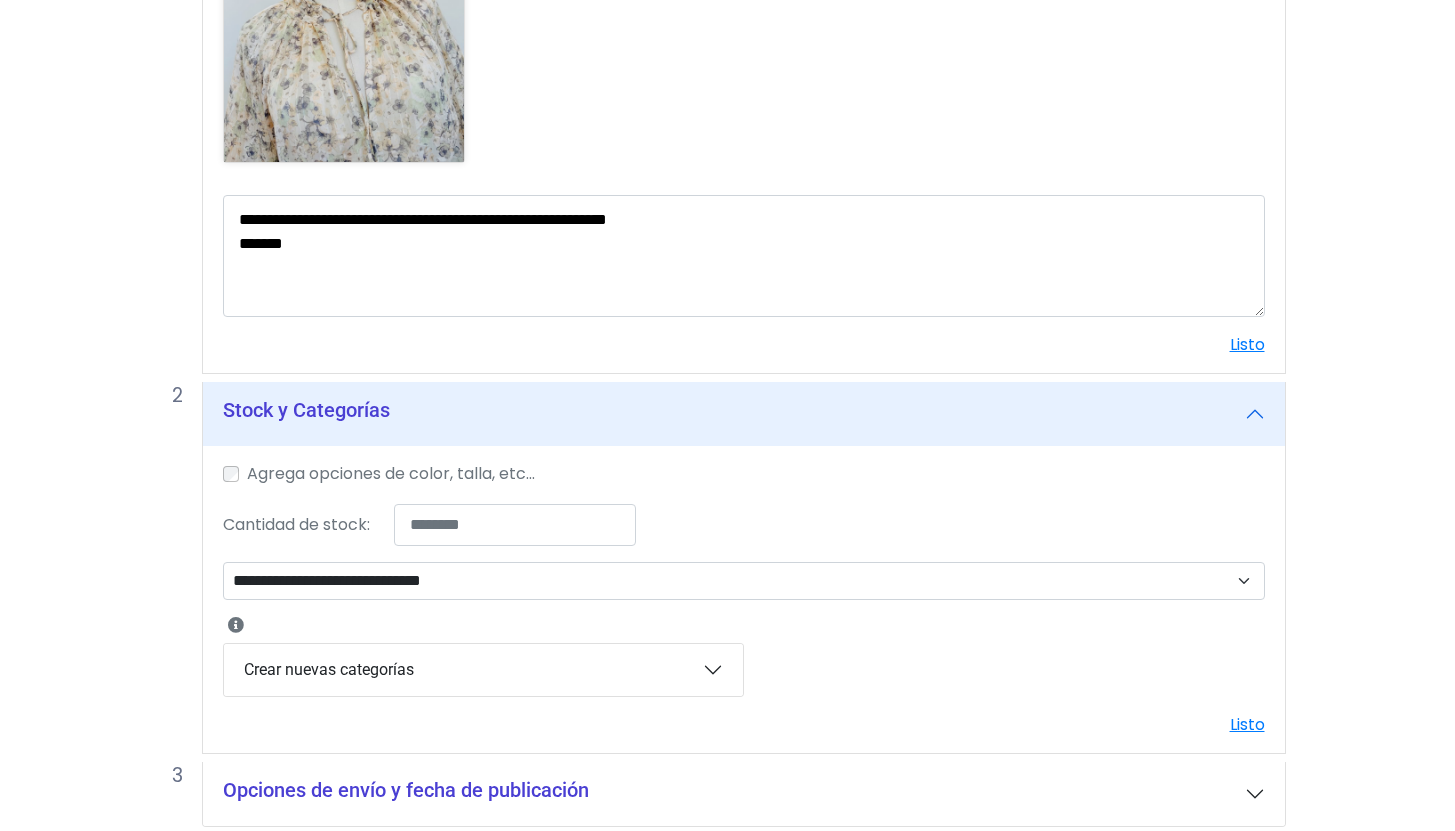 scroll, scrollTop: 992, scrollLeft: 0, axis: vertical 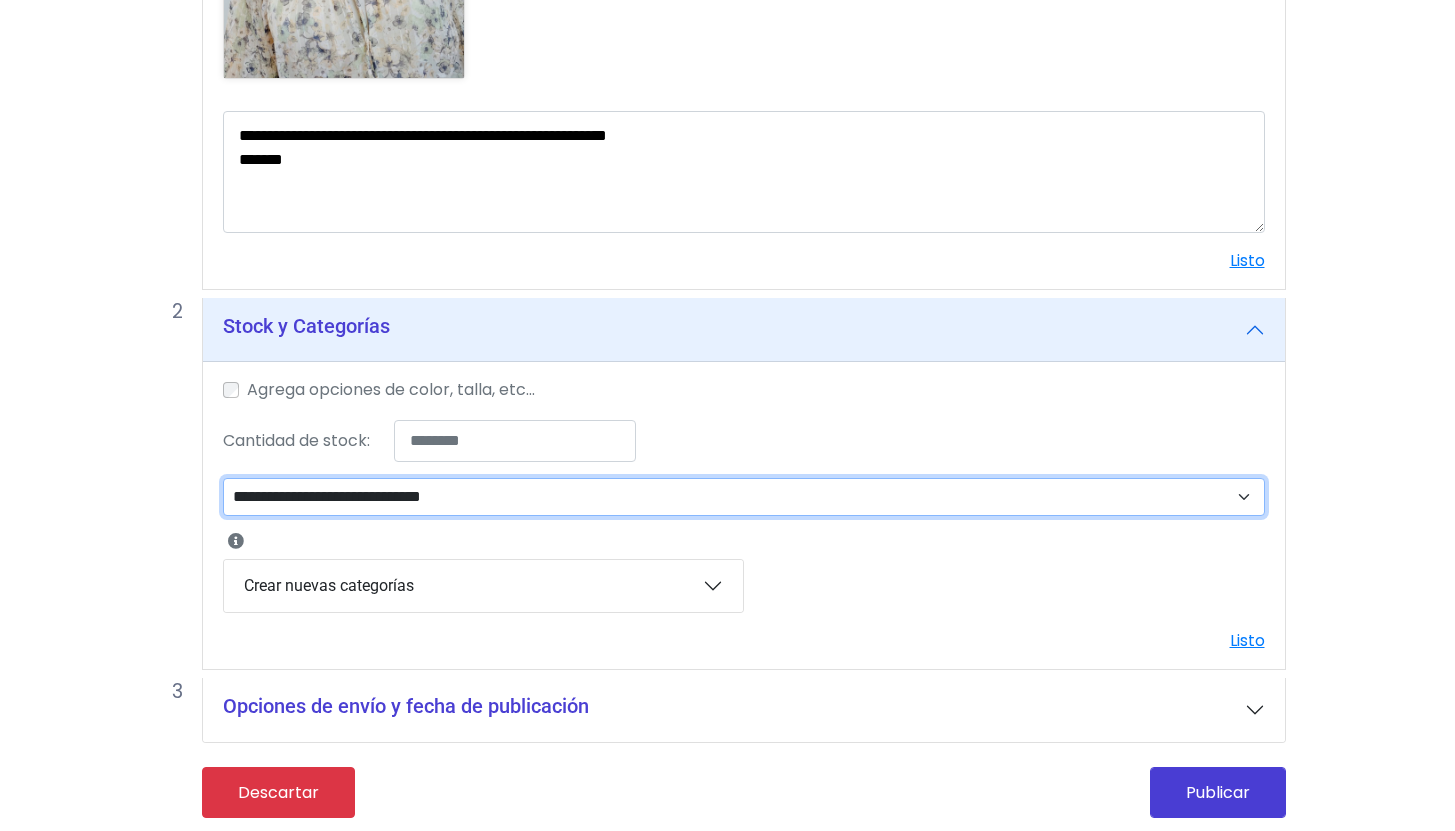 click on "**********" at bounding box center (744, 497) 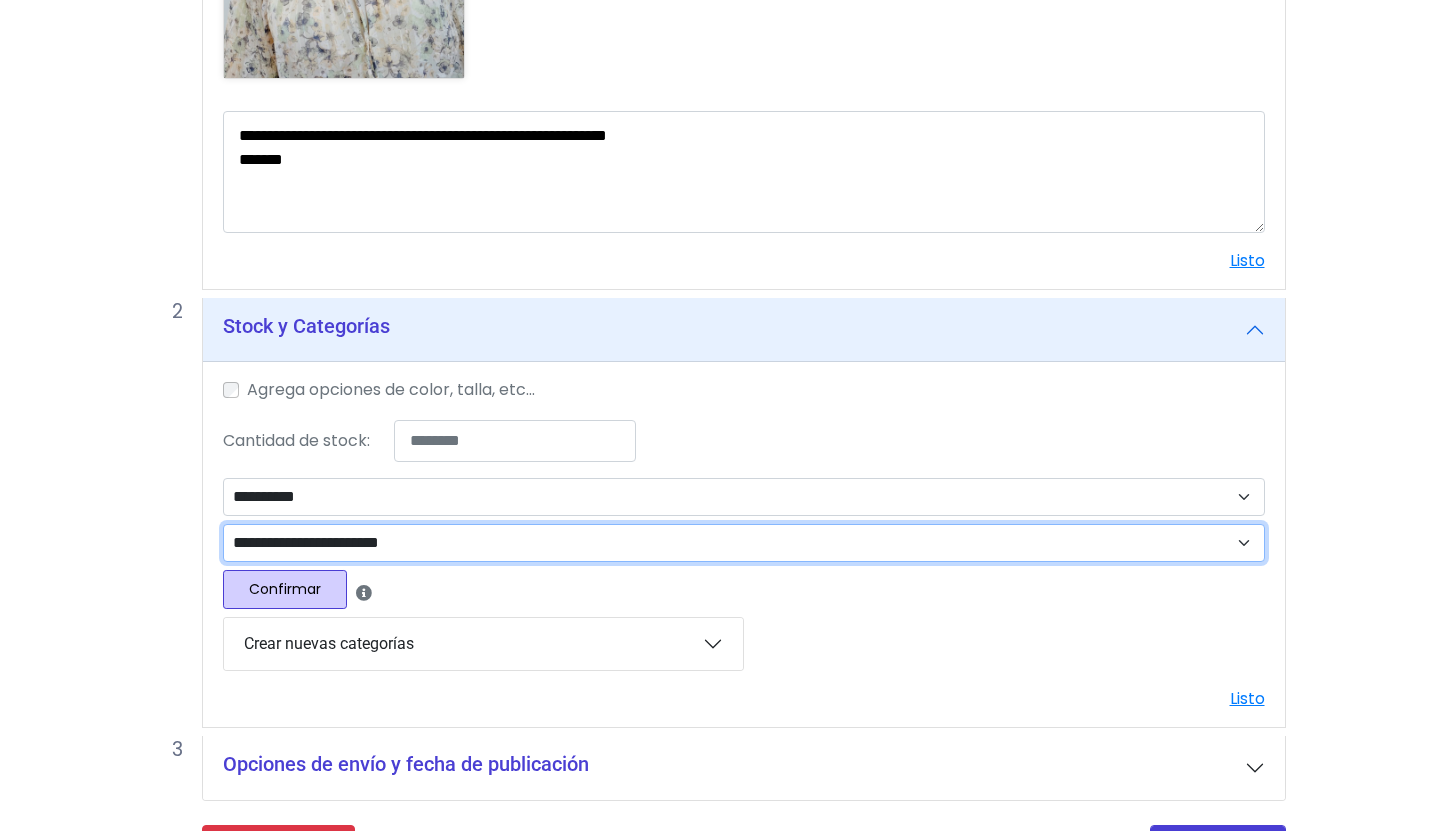 click on "**********" at bounding box center (744, 543) 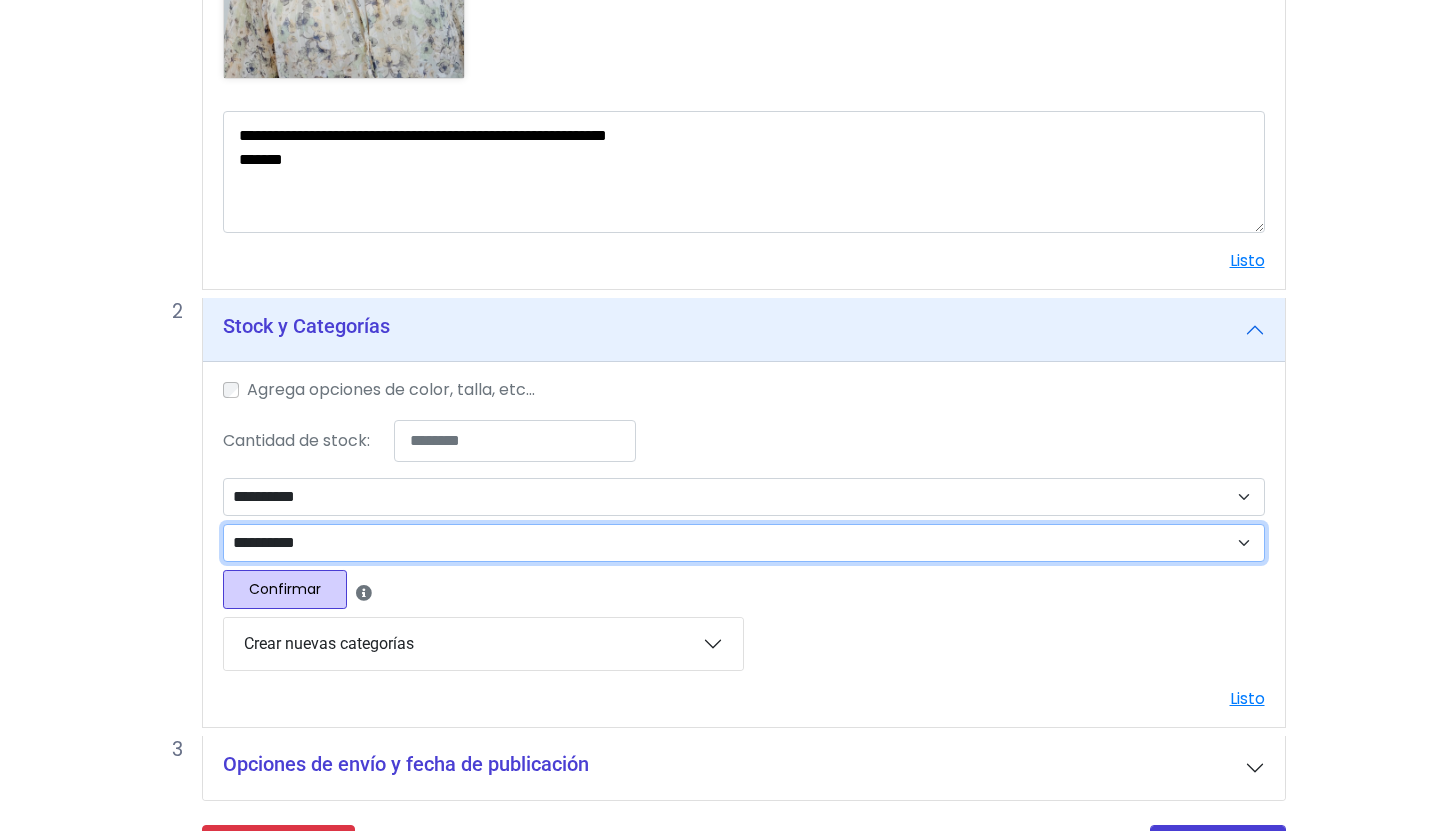 click on "**********" at bounding box center (744, 543) 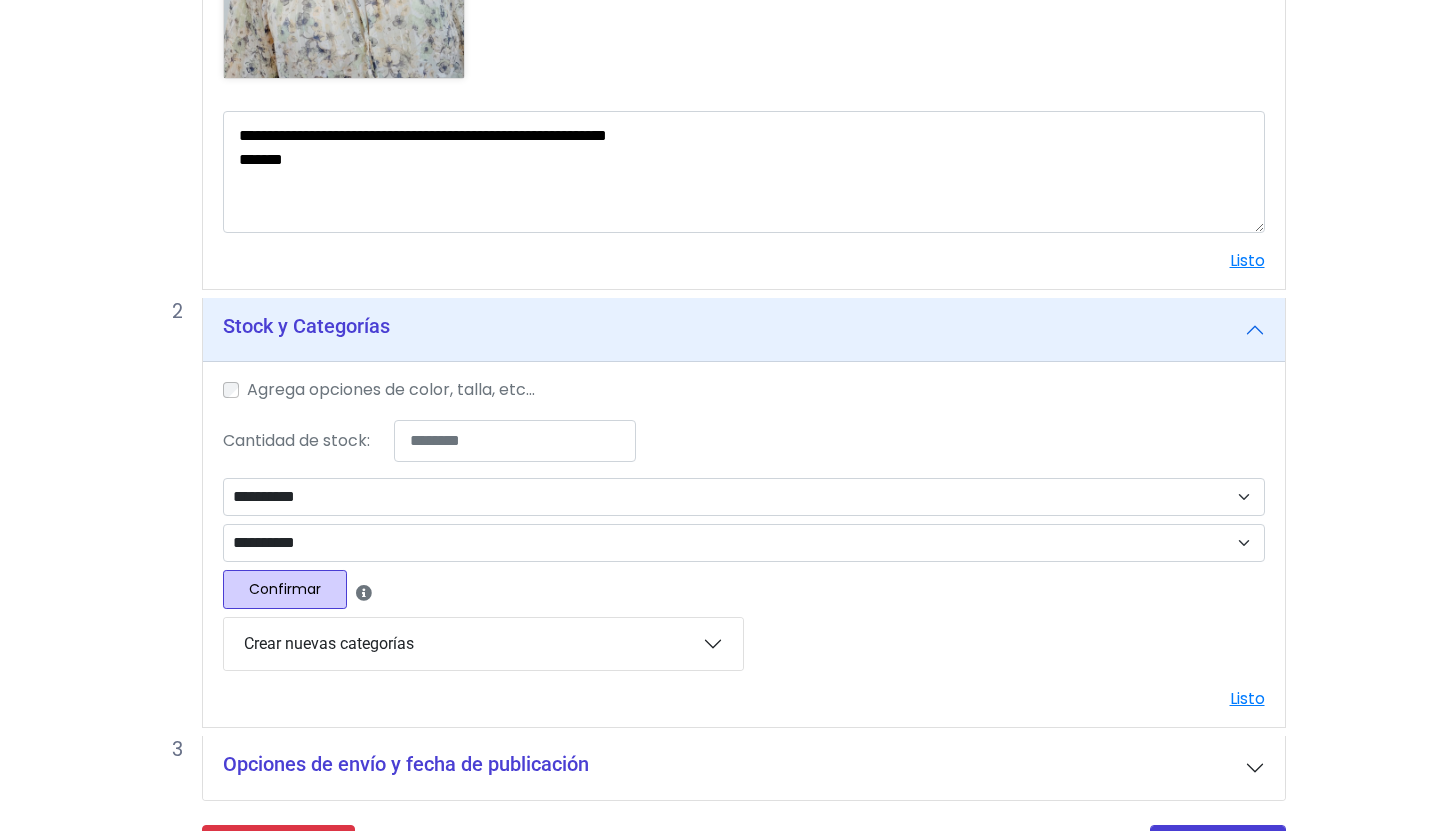 click on "Confirmar" at bounding box center [285, 589] 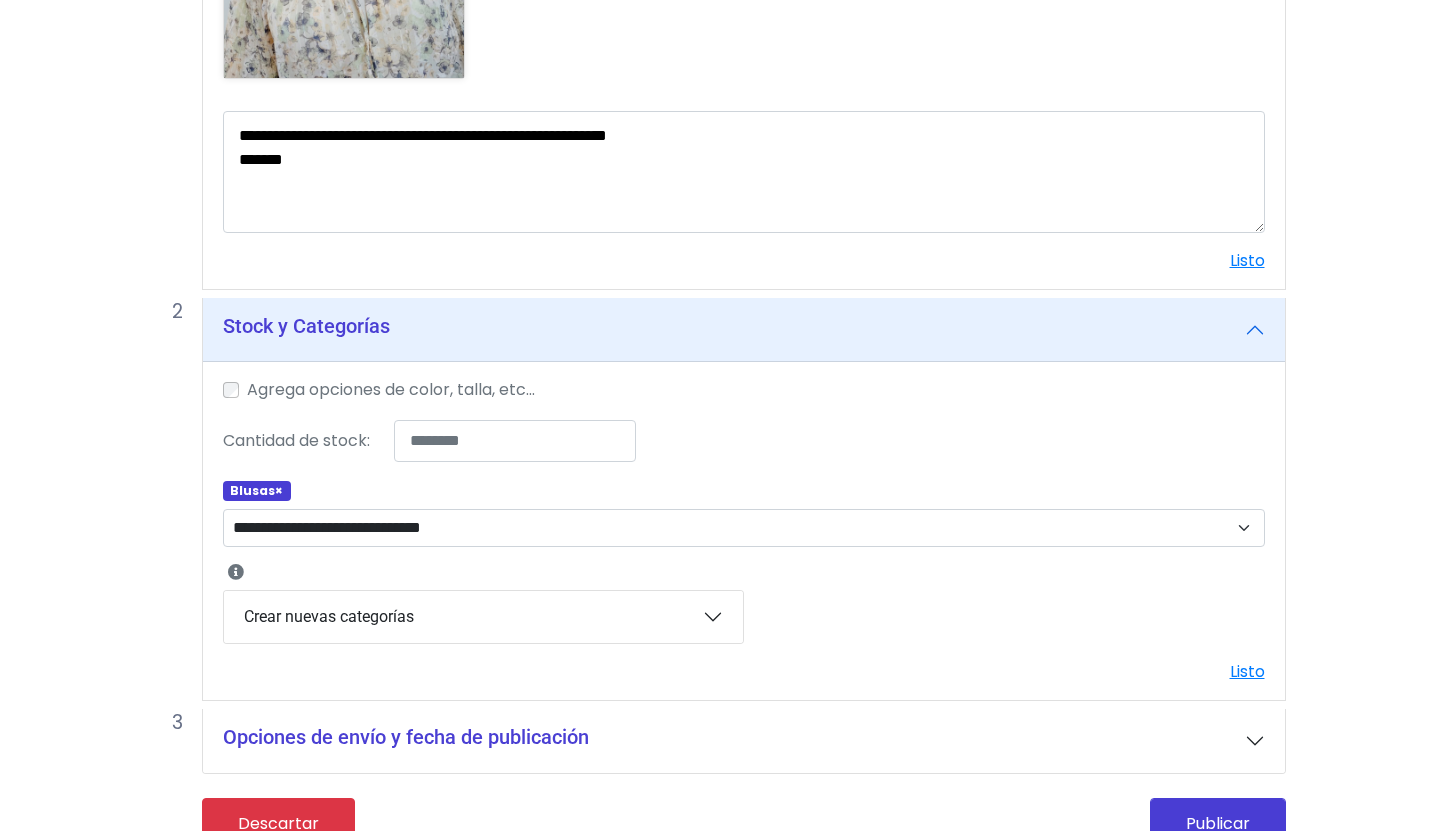 scroll, scrollTop: 1023, scrollLeft: 0, axis: vertical 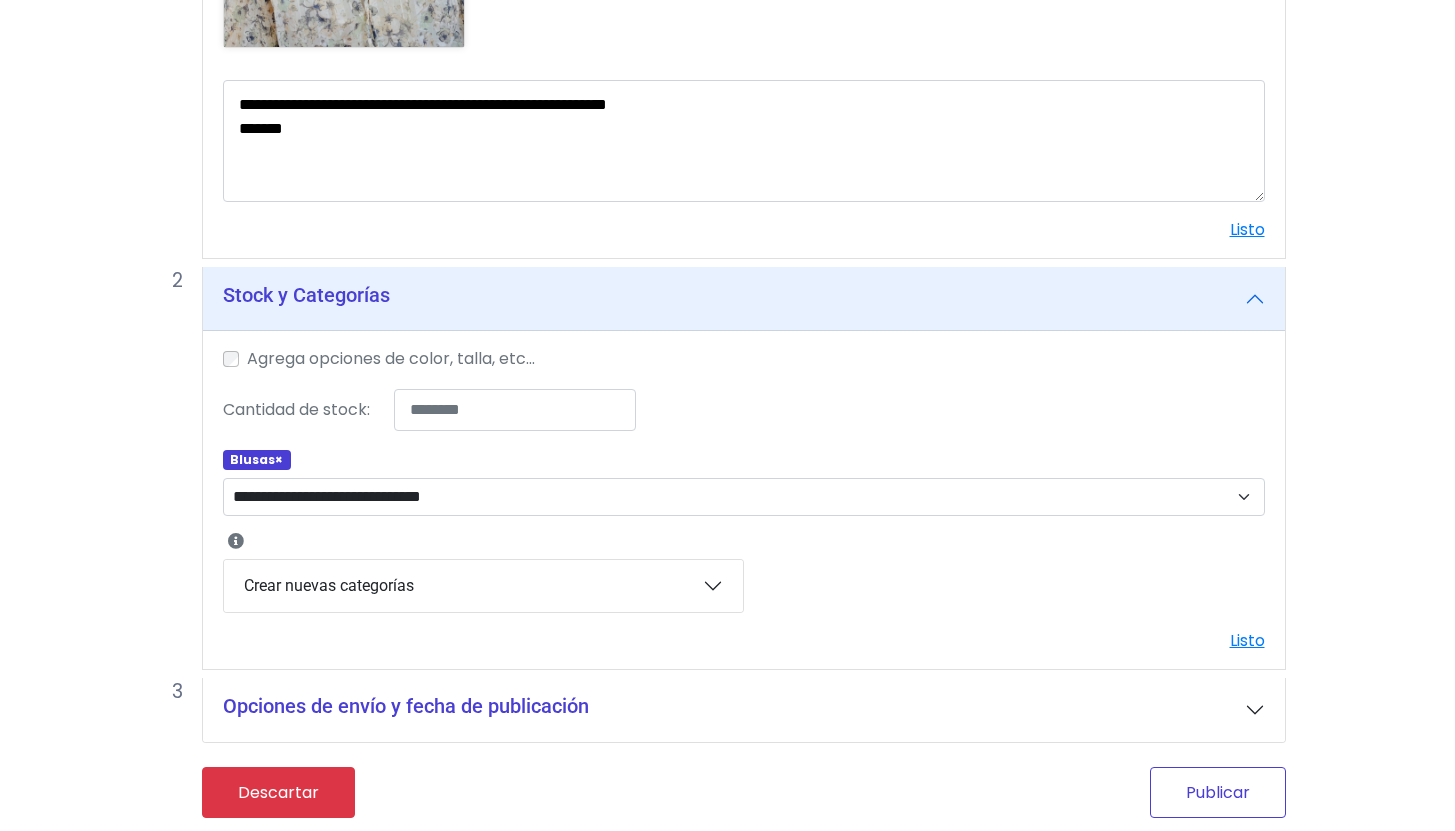click on "Publicar" at bounding box center [1218, 792] 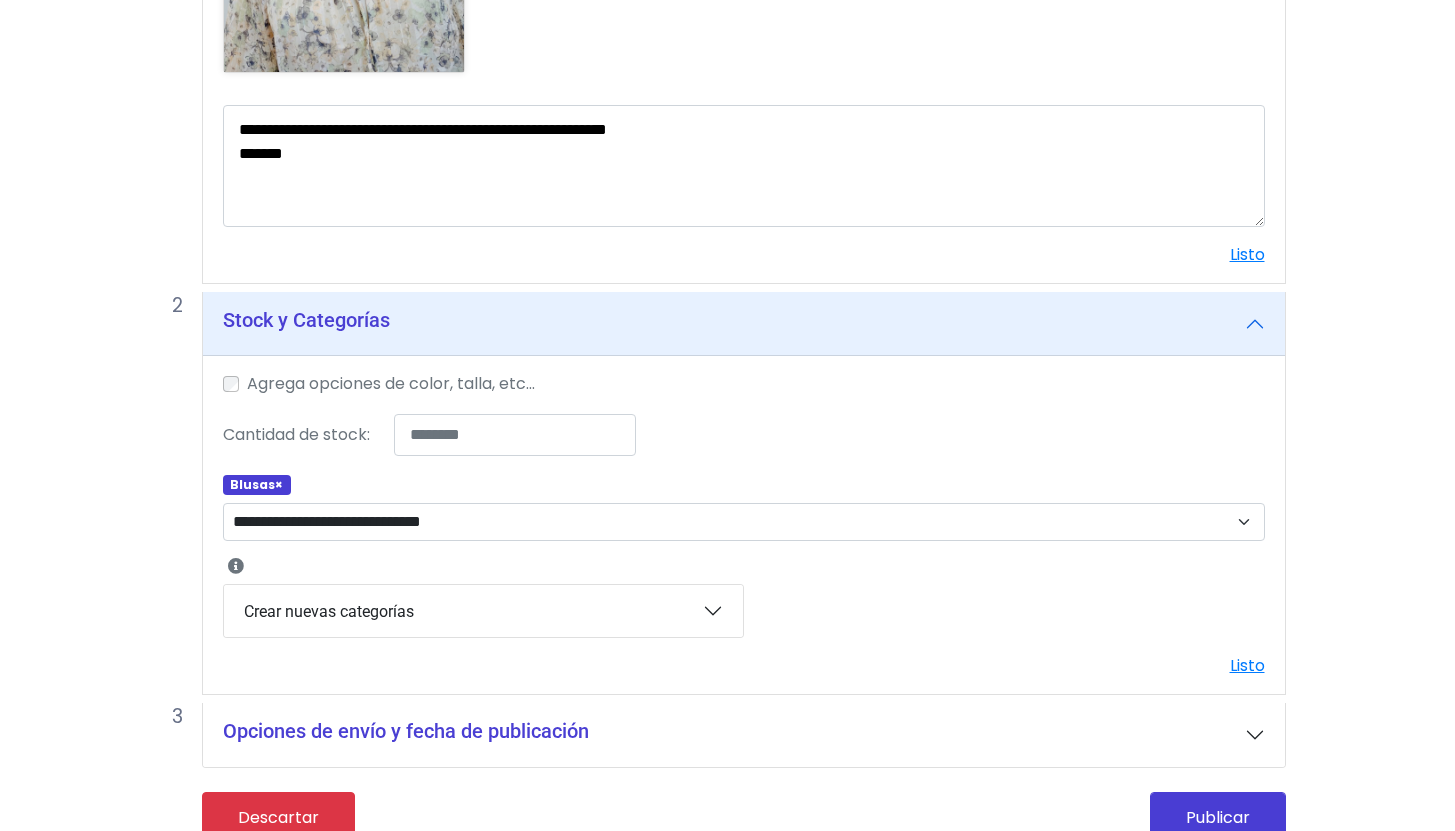 scroll, scrollTop: 1049, scrollLeft: 0, axis: vertical 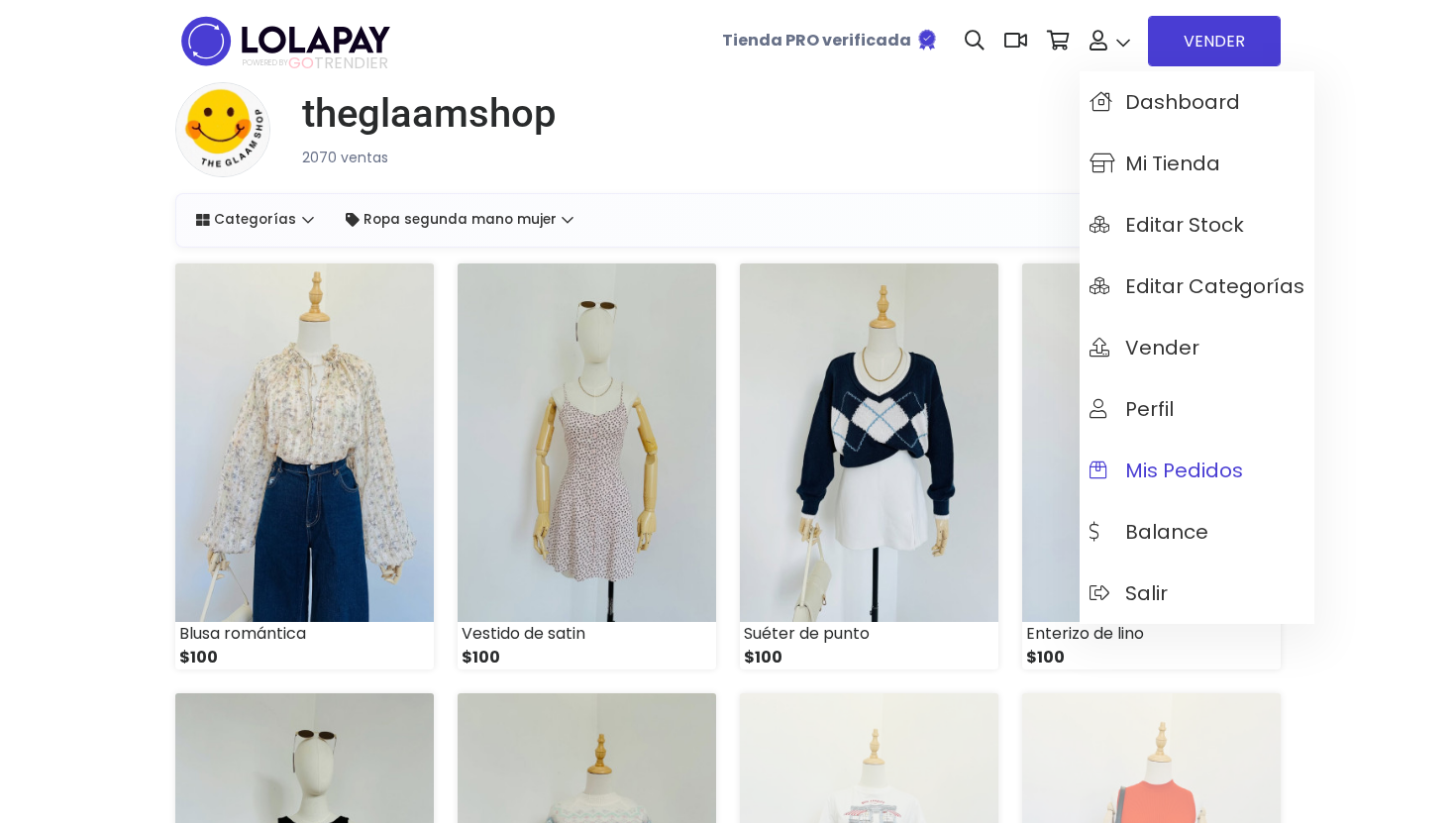 click on "Mis pedidos" at bounding box center (1166, 470) 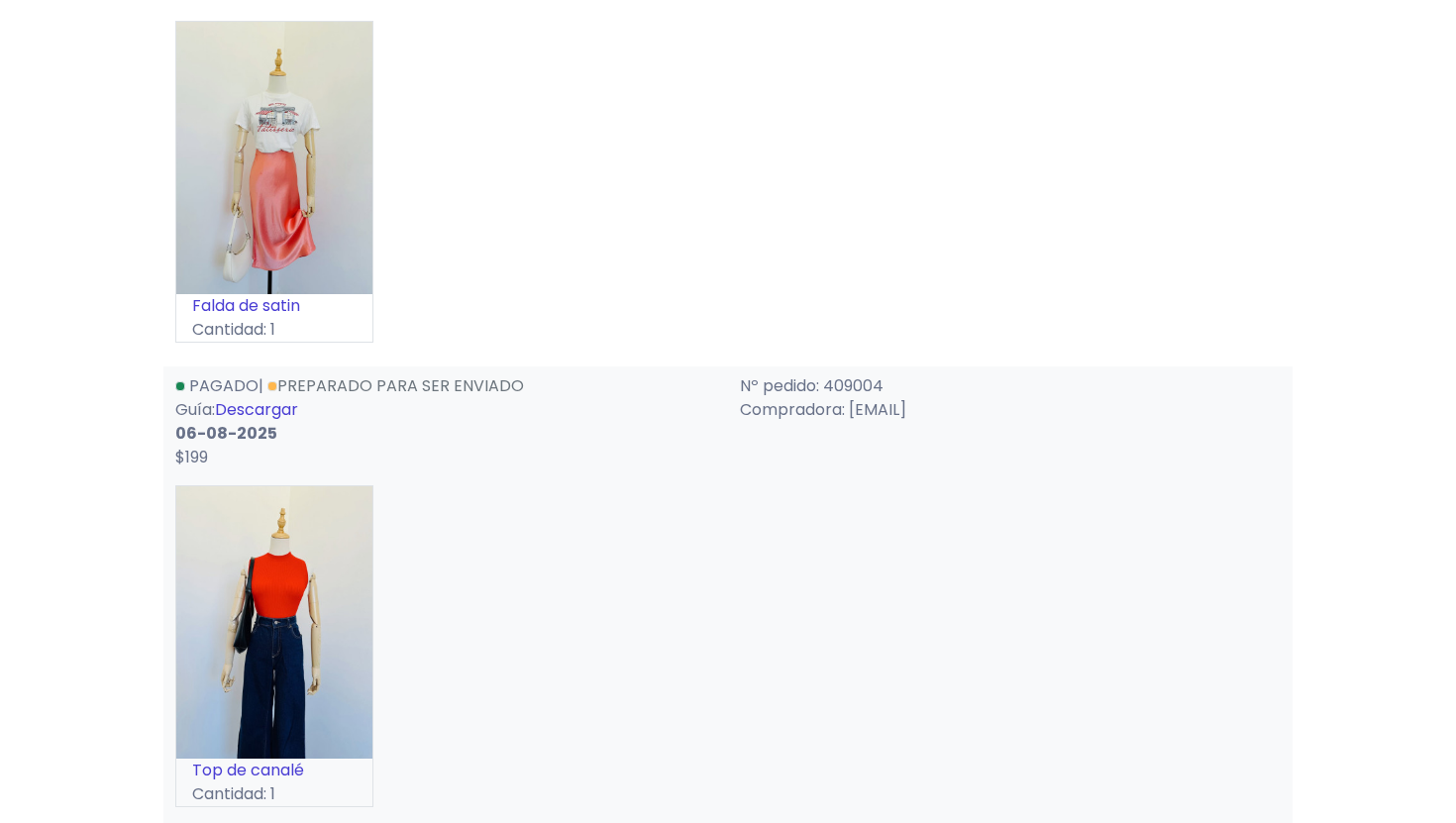 scroll, scrollTop: 378, scrollLeft: 0, axis: vertical 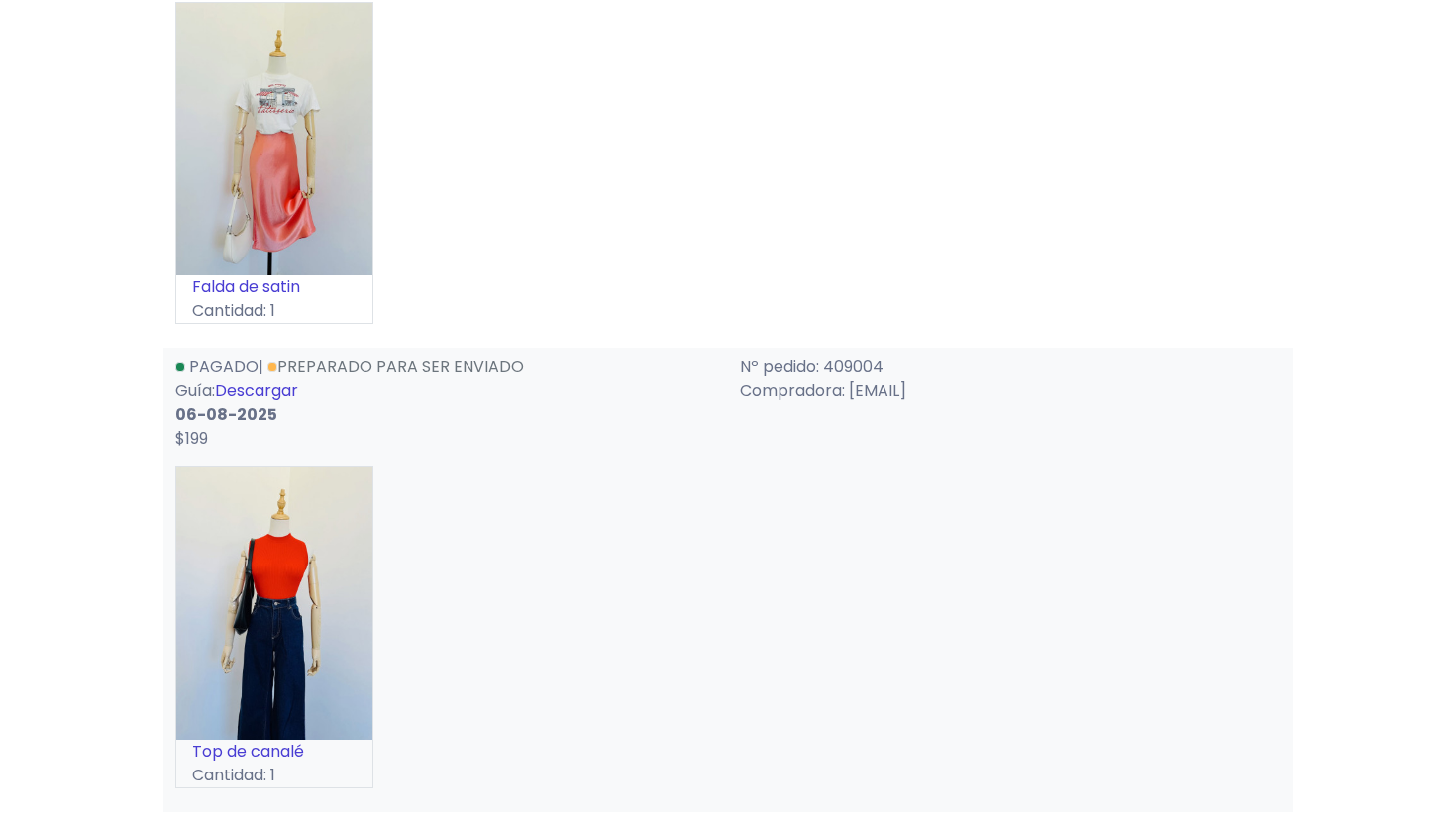 click on "Descargar" at bounding box center [257, 390] 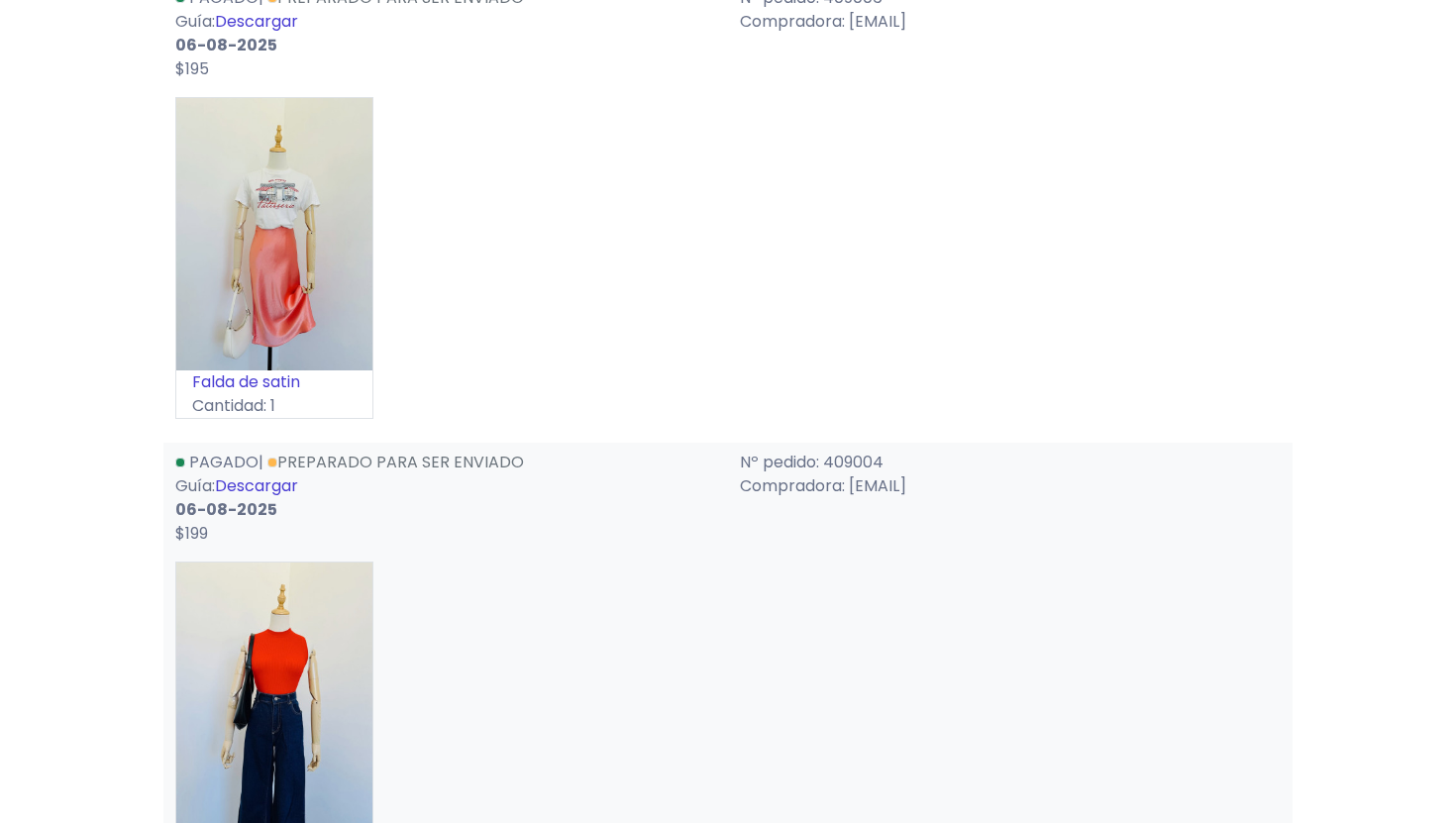 scroll, scrollTop: 0, scrollLeft: 0, axis: both 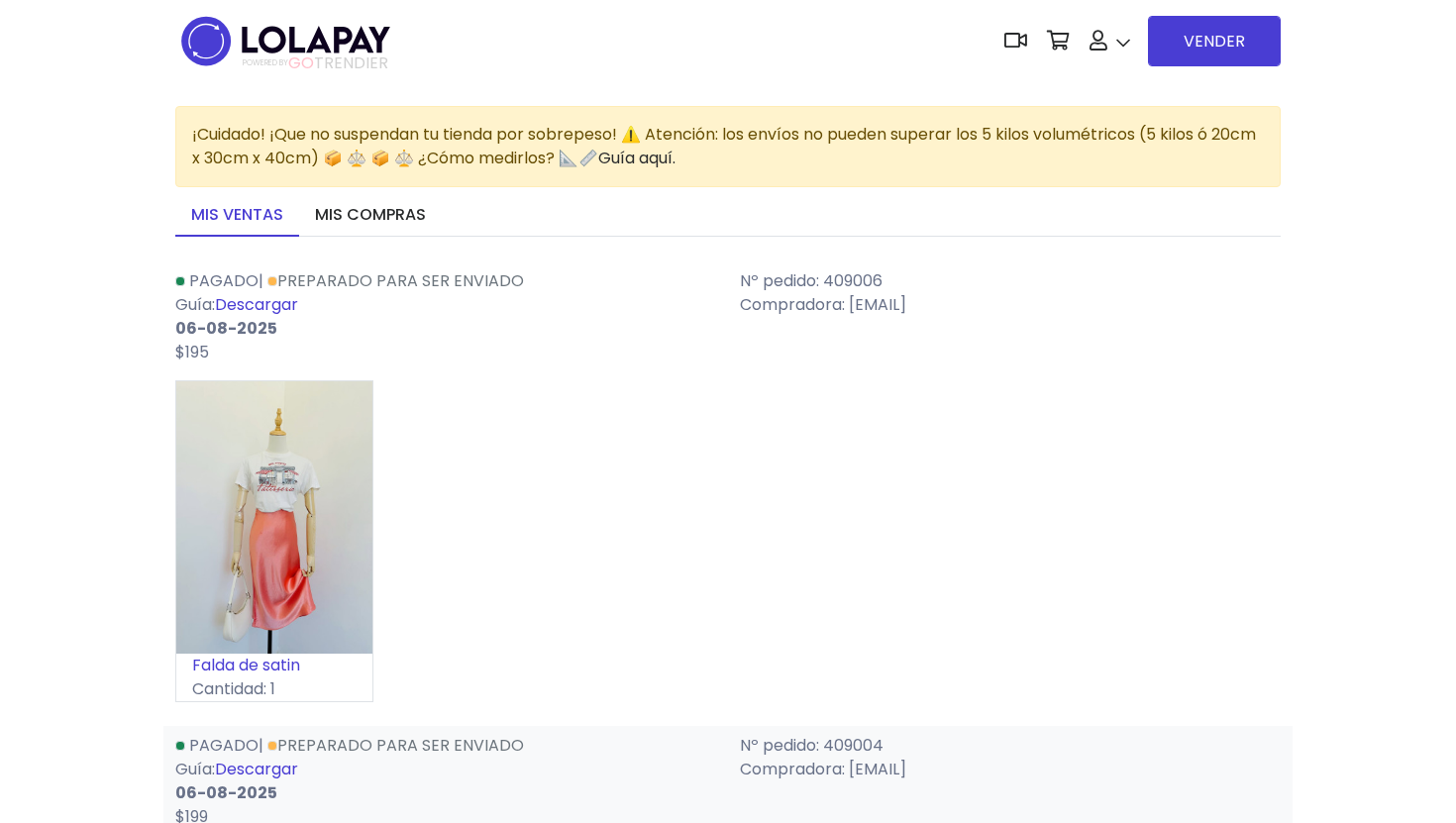 click on "Descargar" at bounding box center (257, 304) 